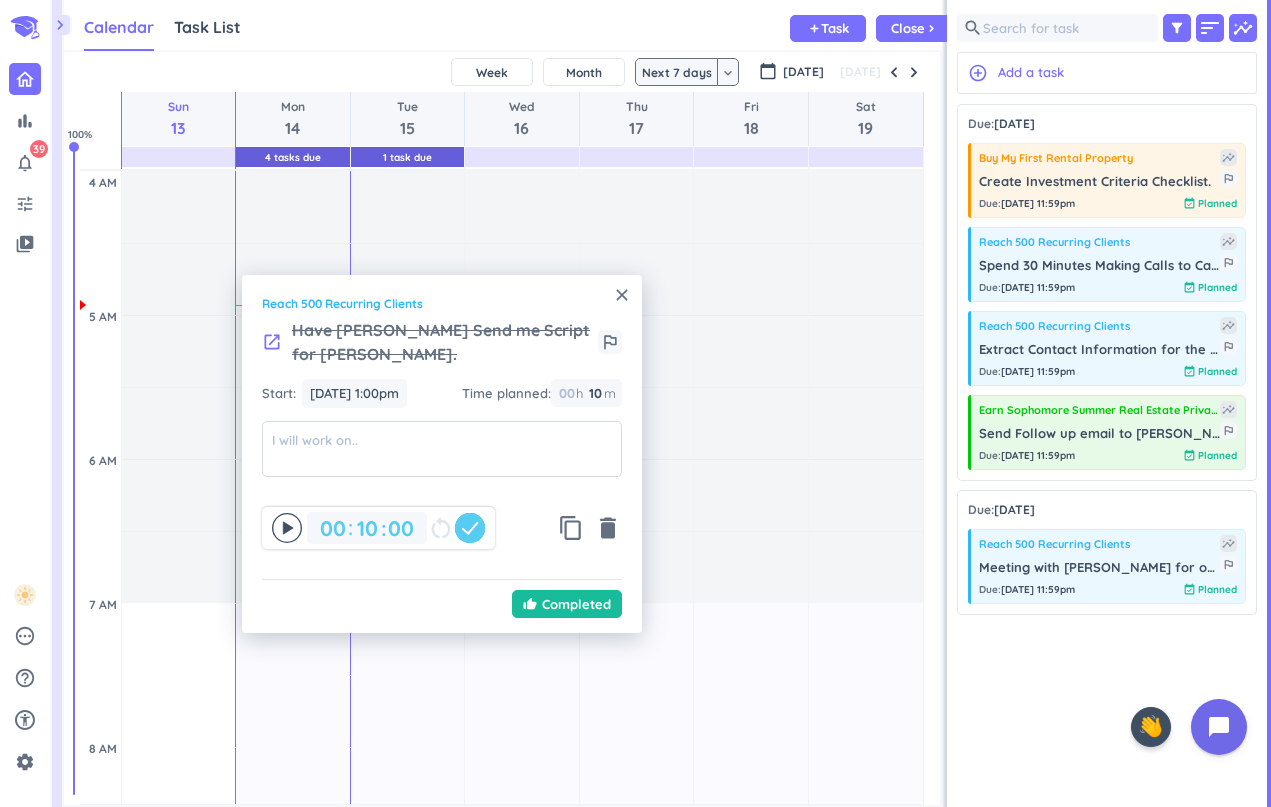 scroll, scrollTop: 0, scrollLeft: 0, axis: both 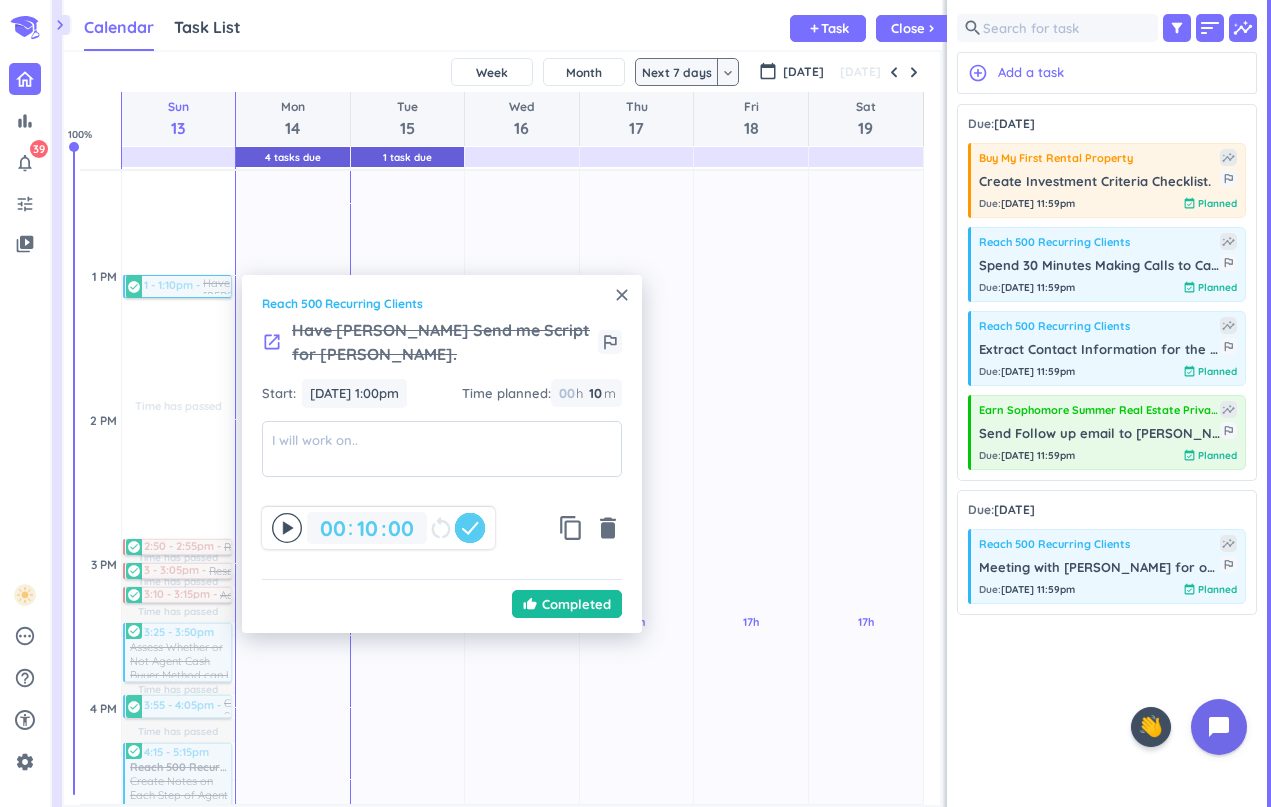 click on "close" at bounding box center (622, 295) 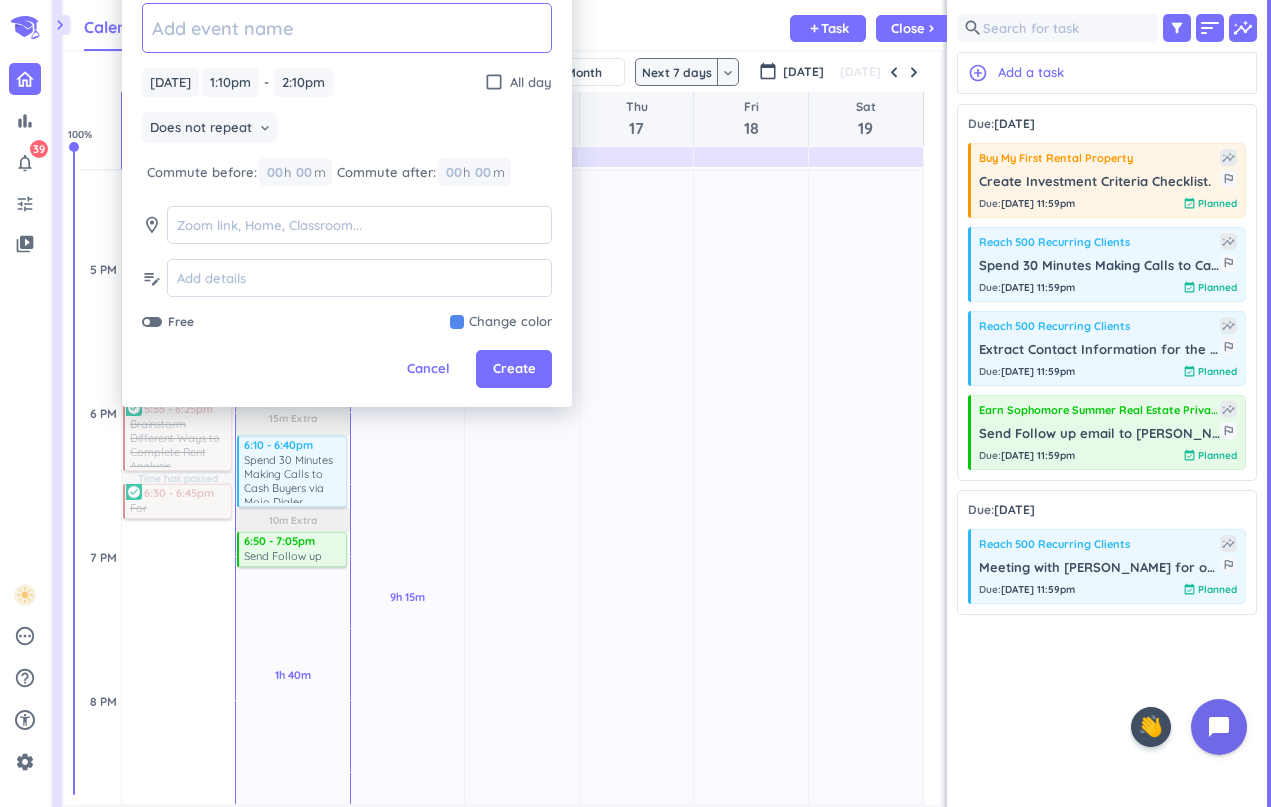 scroll, scrollTop: 1772, scrollLeft: 0, axis: vertical 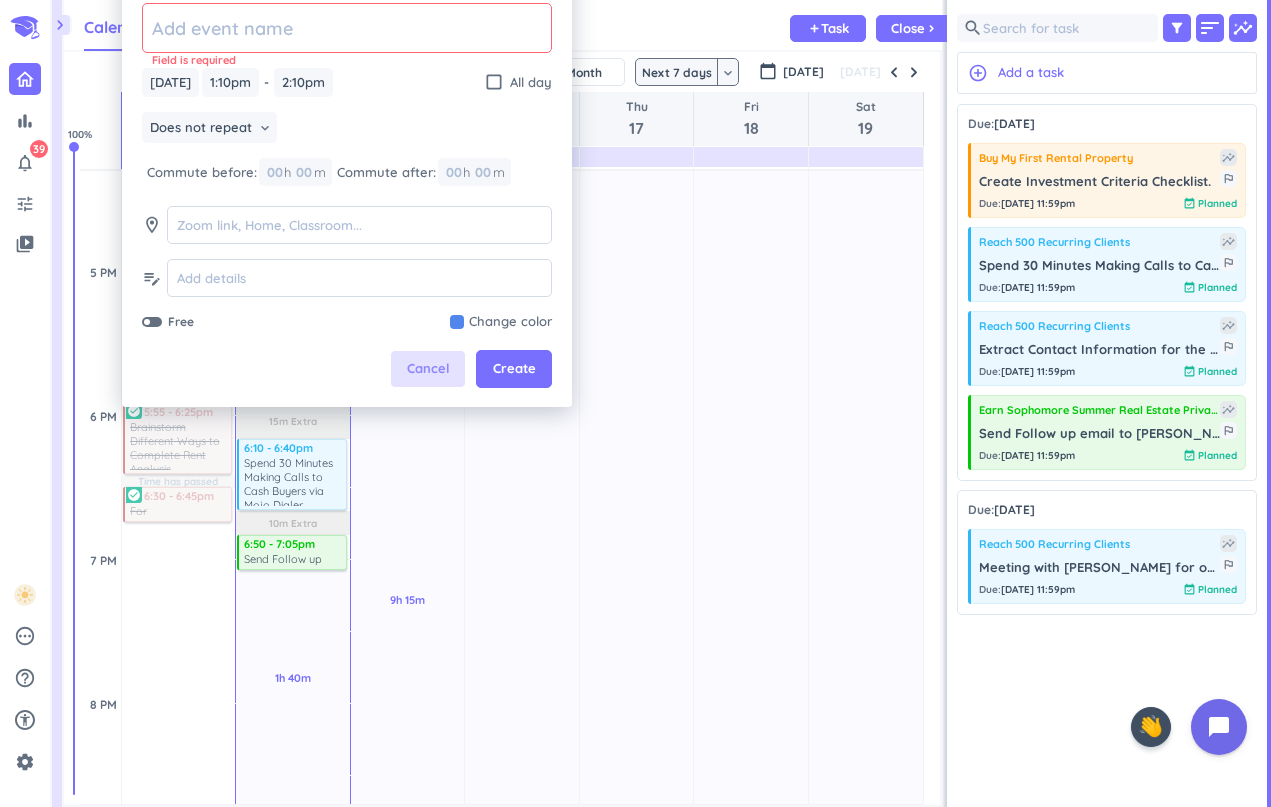 click on "Cancel" at bounding box center [428, 369] 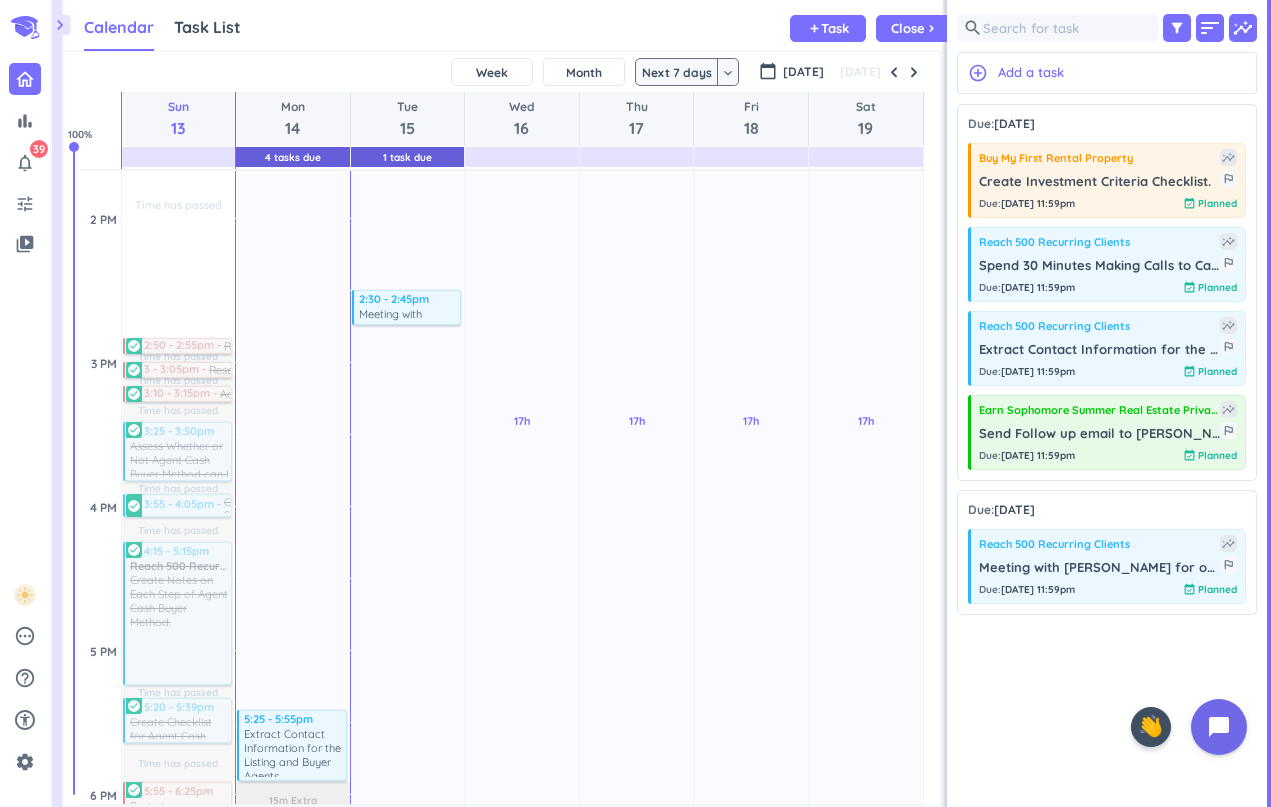 scroll, scrollTop: 1383, scrollLeft: 0, axis: vertical 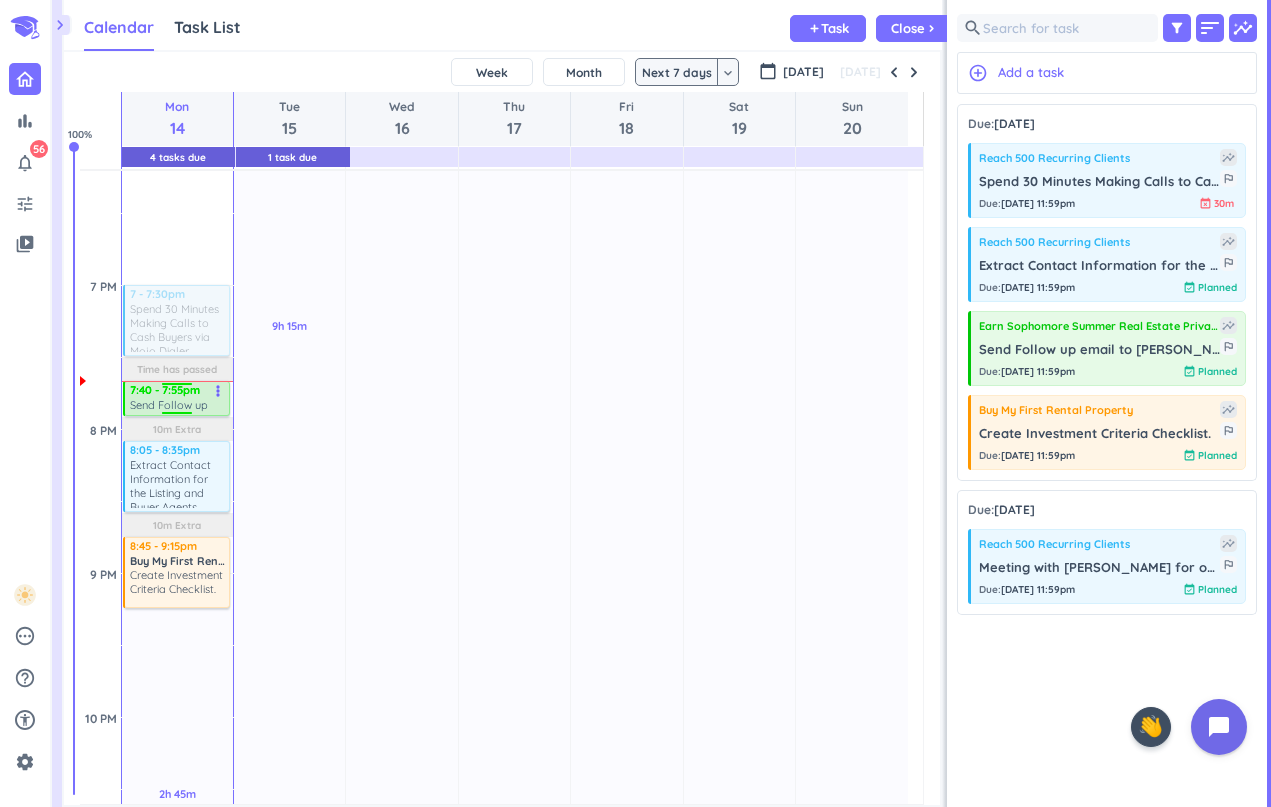 click on "Send Follow up email to [PERSON_NAME]." at bounding box center [178, 405] 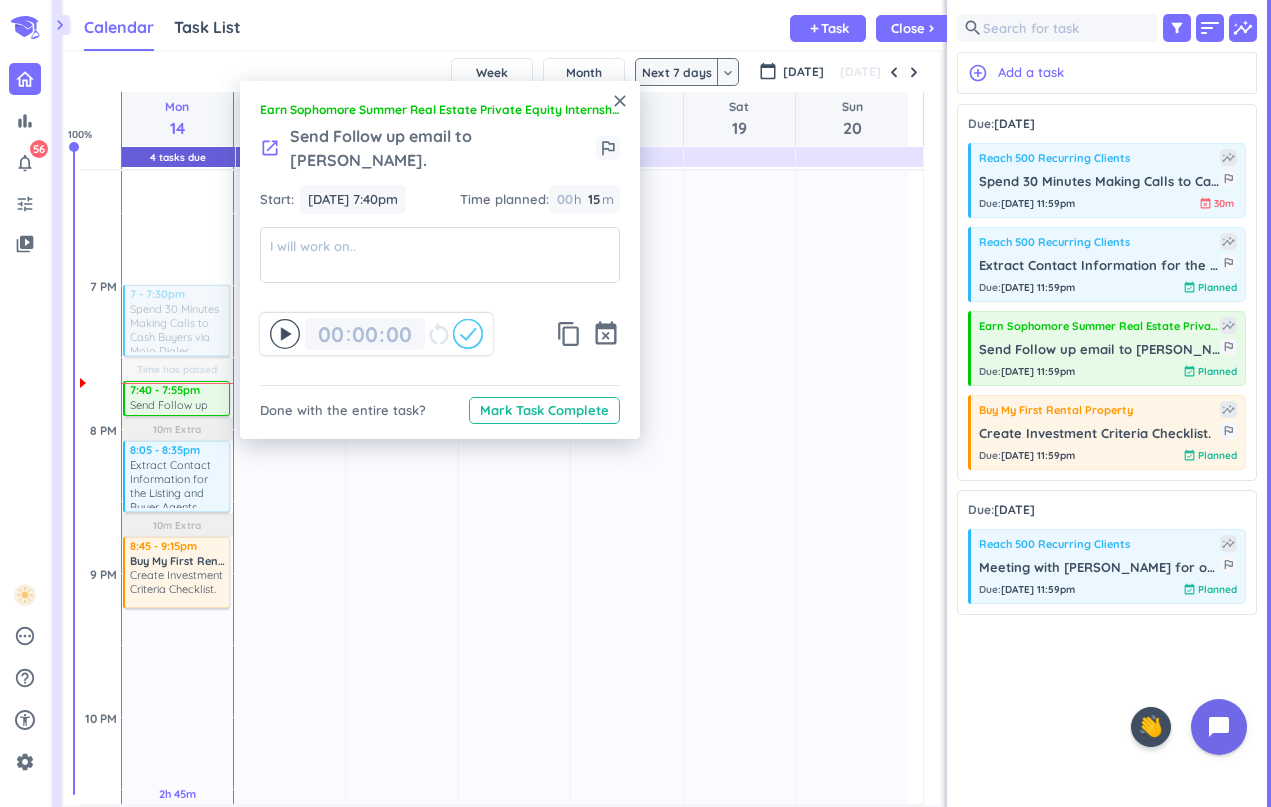 click on "close" at bounding box center (620, 101) 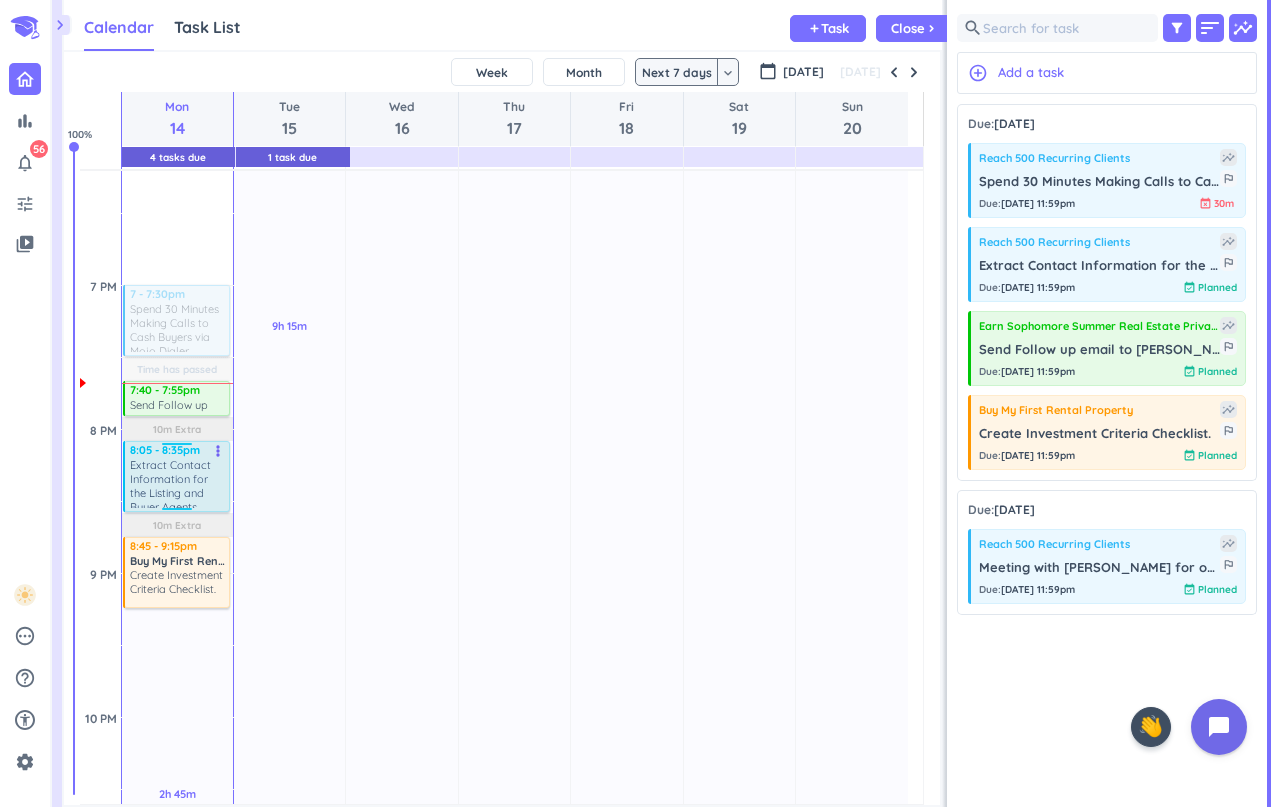 click on "Extract Contact Information for the Listing and Buyer Agents" at bounding box center [178, 483] 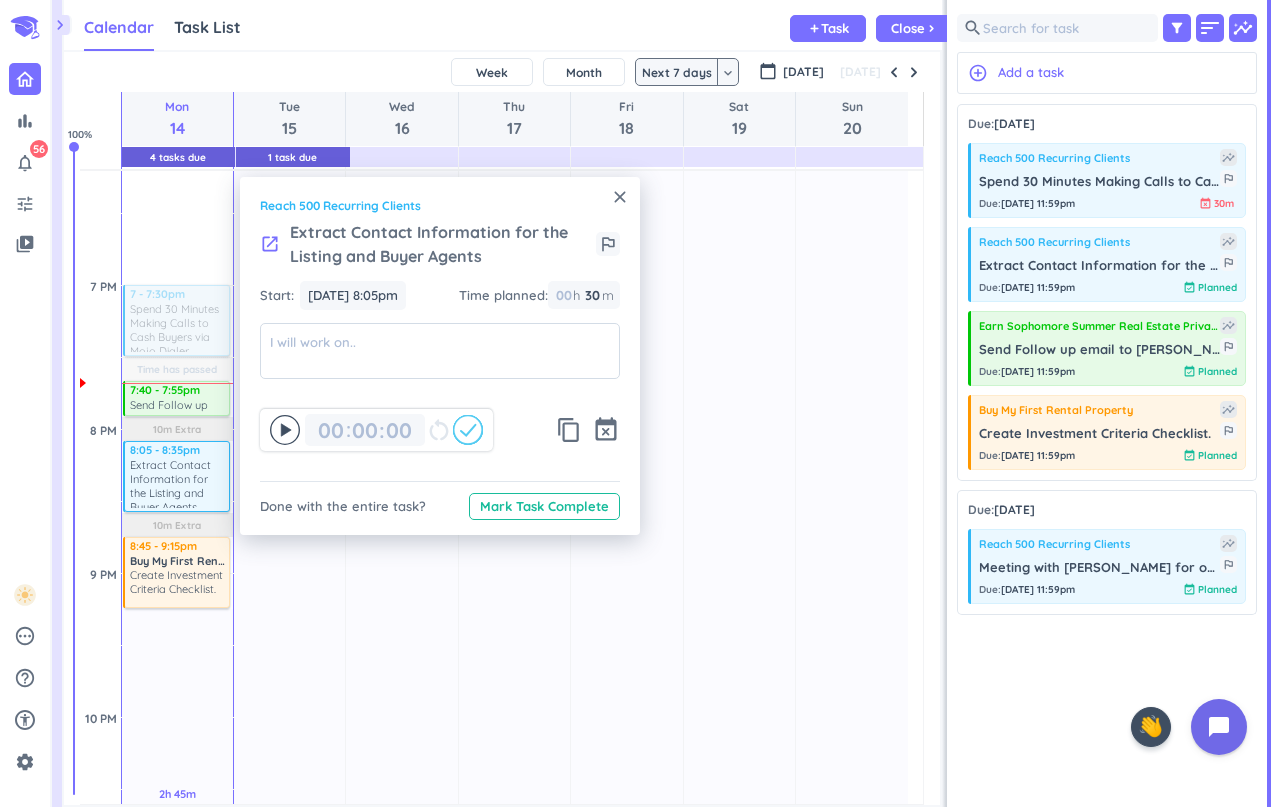 click on "close" at bounding box center (620, 197) 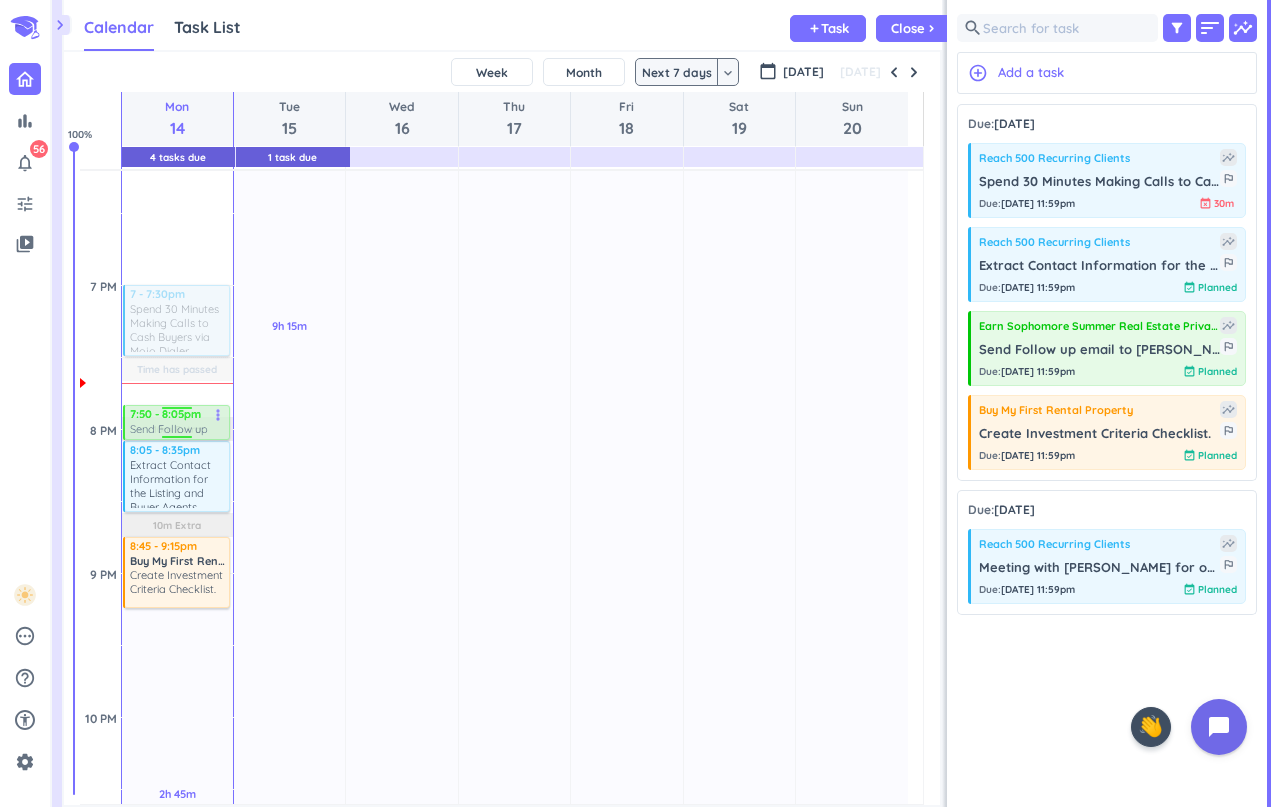 drag, startPoint x: 178, startPoint y: 394, endPoint x: 186, endPoint y: 415, distance: 22.472204 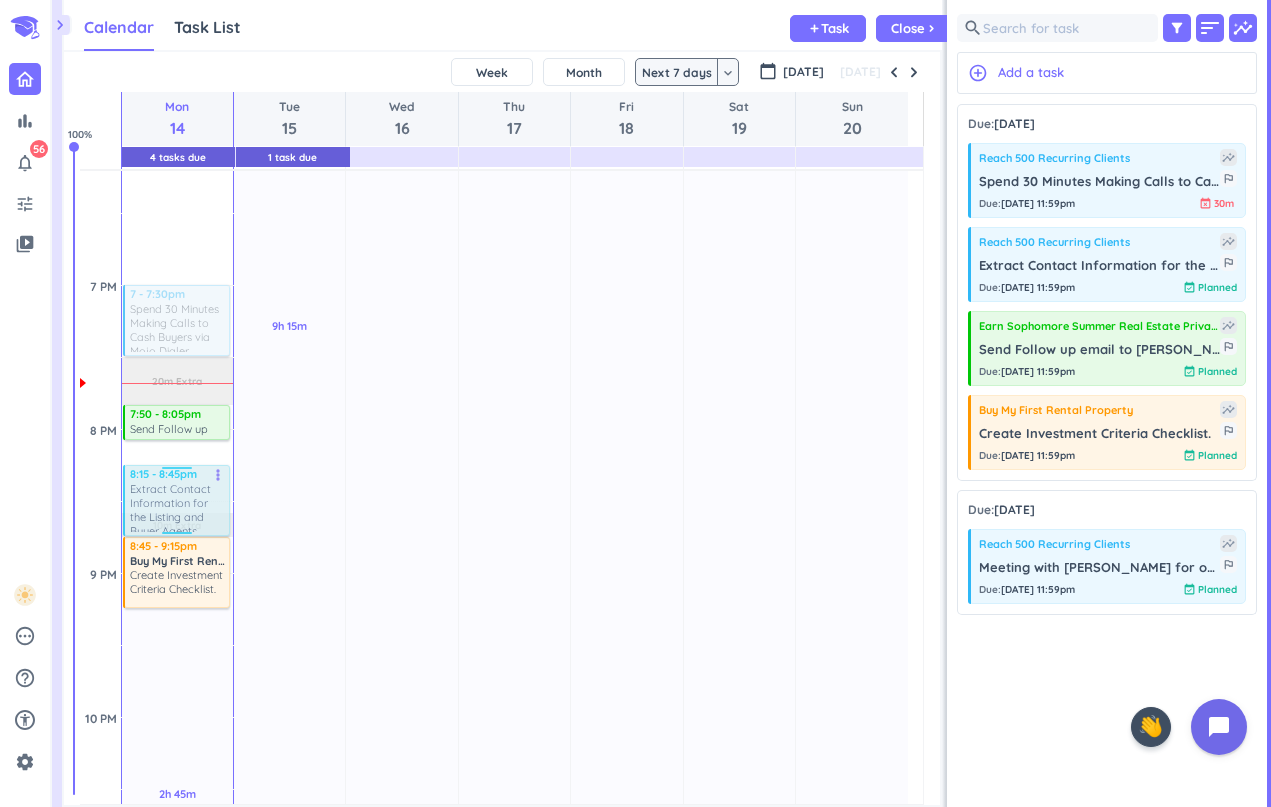 drag, startPoint x: 183, startPoint y: 488, endPoint x: 184, endPoint y: 519, distance: 31.016125 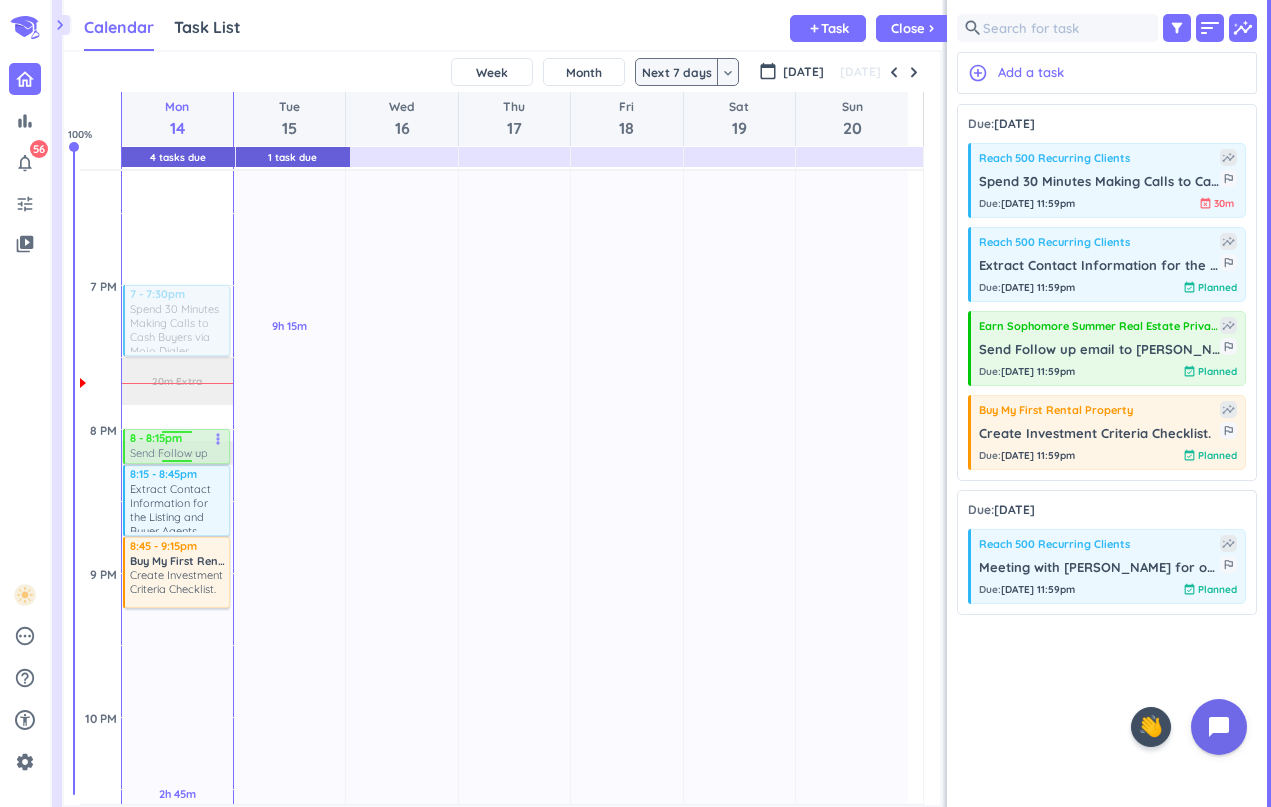 drag, startPoint x: 196, startPoint y: 425, endPoint x: 197, endPoint y: 451, distance: 26.019224 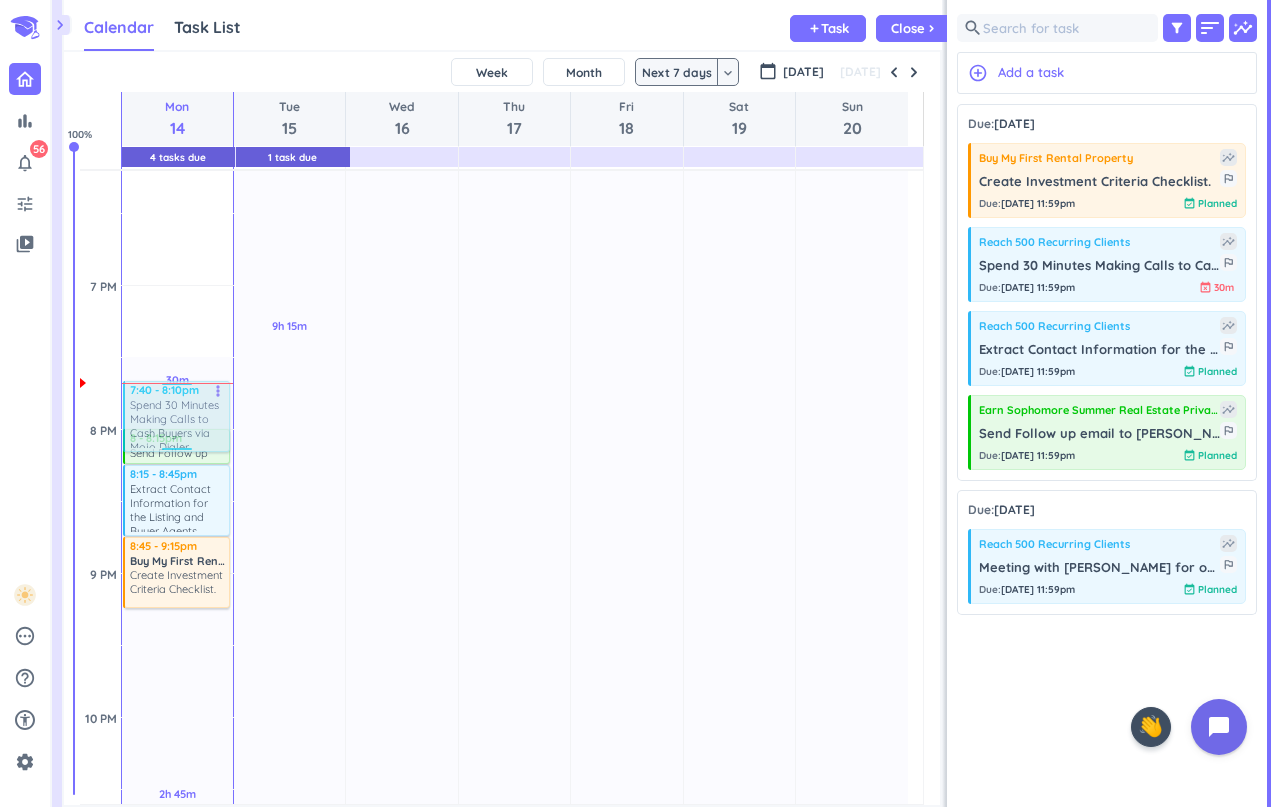 drag, startPoint x: 181, startPoint y: 311, endPoint x: 188, endPoint y: 404, distance: 93.26307 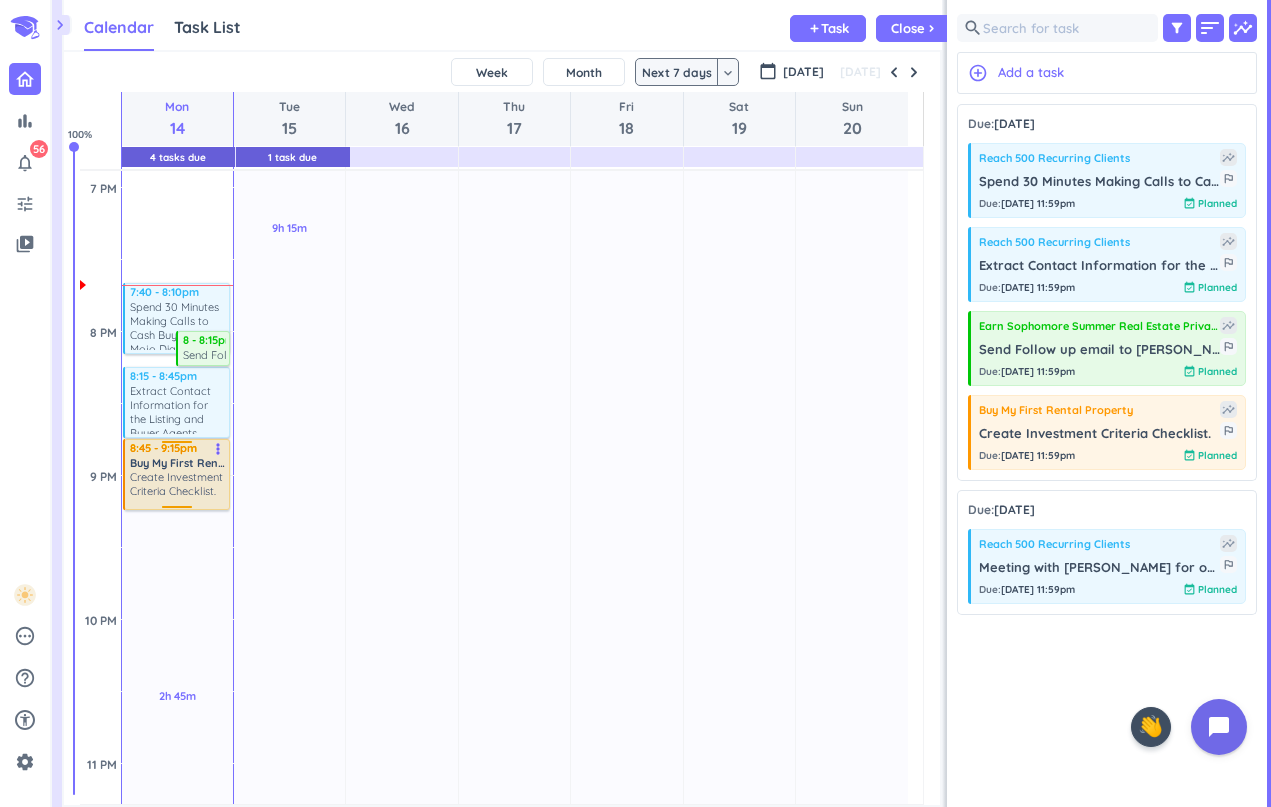 scroll, scrollTop: 2160, scrollLeft: 0, axis: vertical 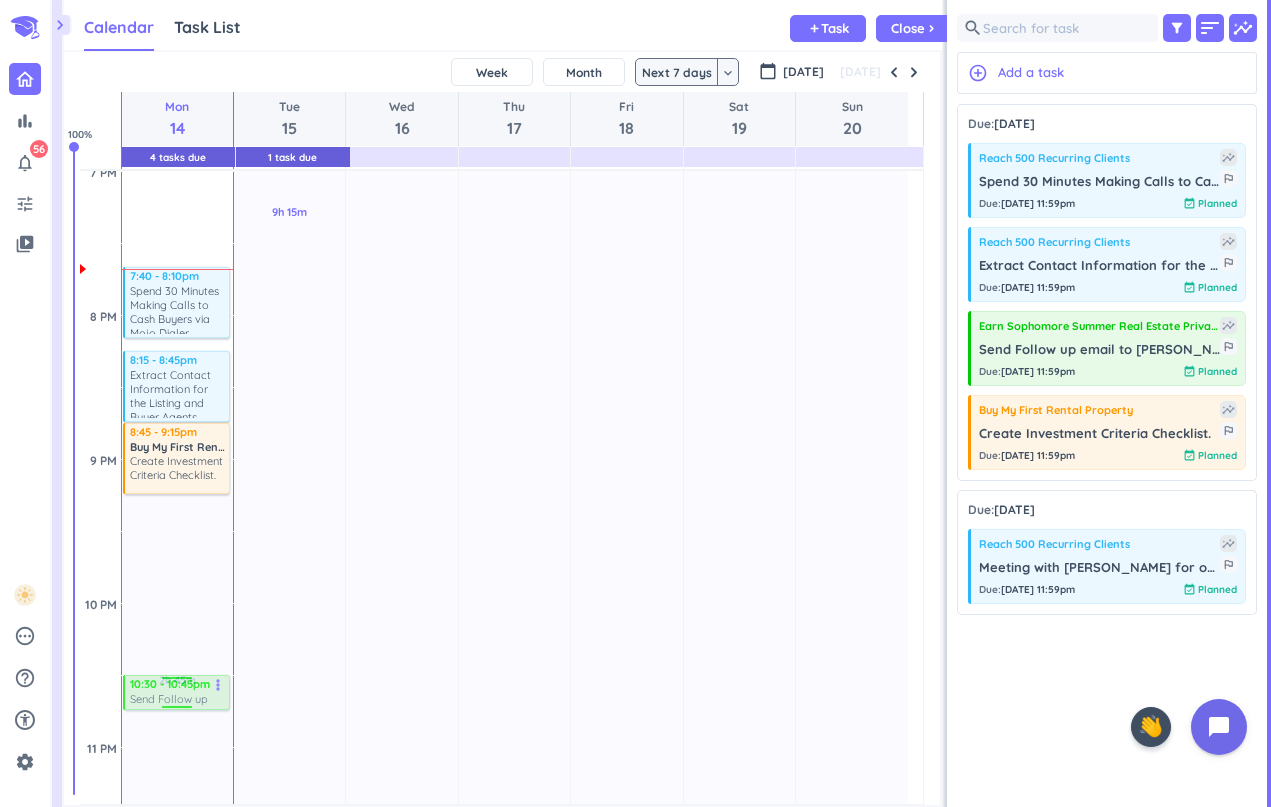 drag, startPoint x: 194, startPoint y: 338, endPoint x: 177, endPoint y: 696, distance: 358.4034 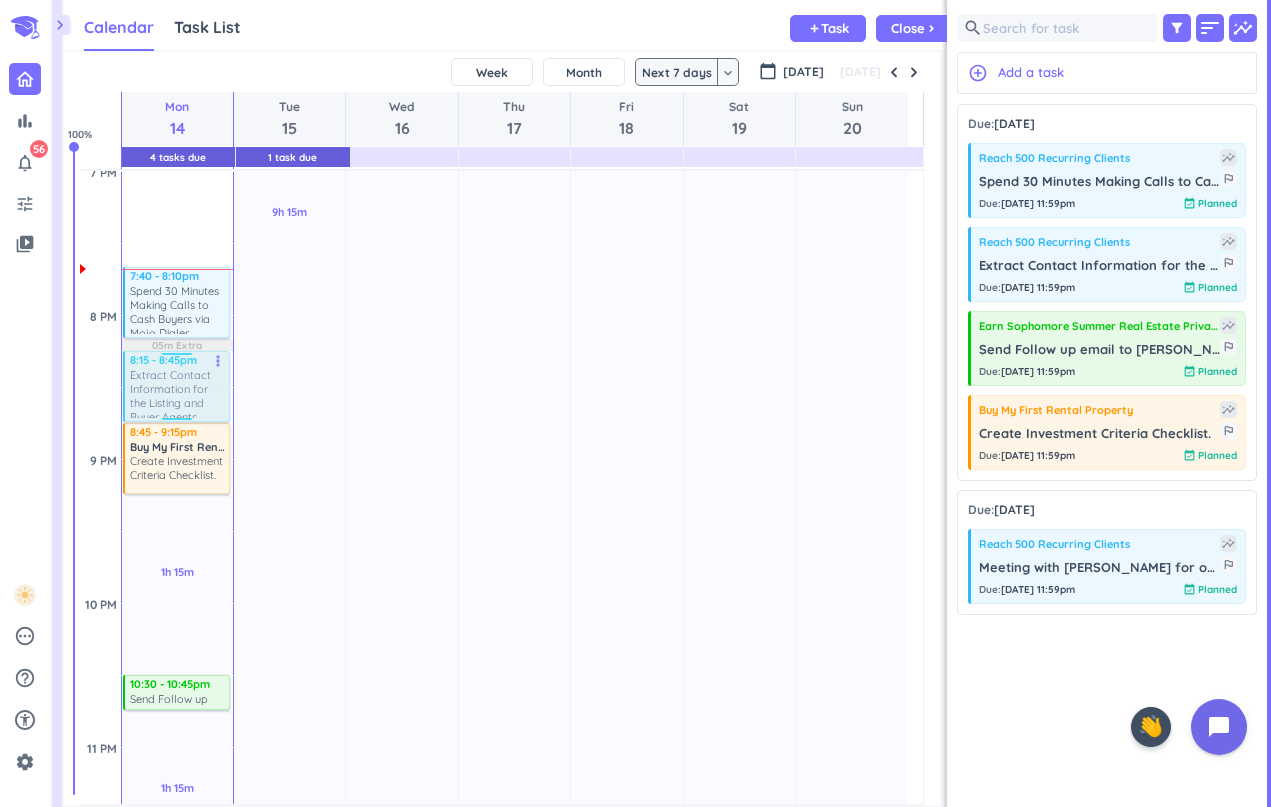 drag, startPoint x: 186, startPoint y: 390, endPoint x: 187, endPoint y: 374, distance: 16.03122 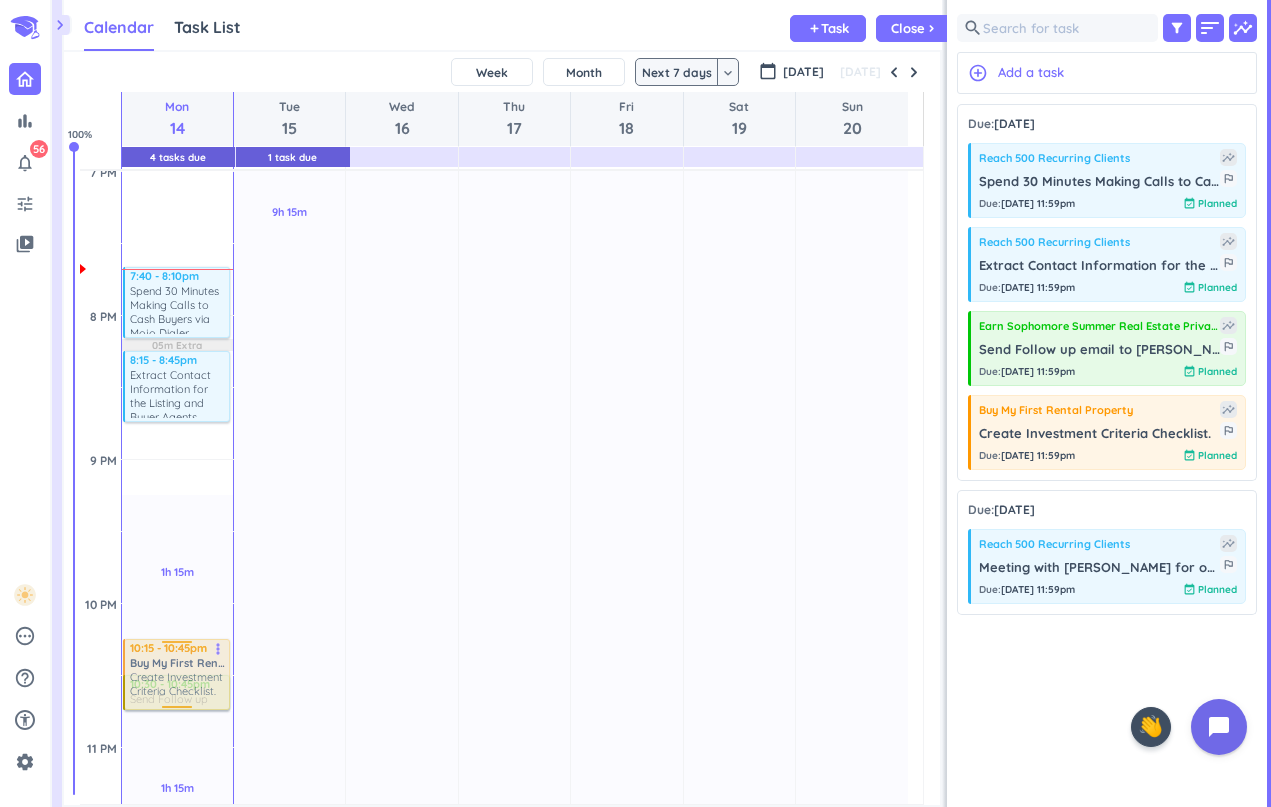 drag, startPoint x: 180, startPoint y: 465, endPoint x: 171, endPoint y: 674, distance: 209.1937 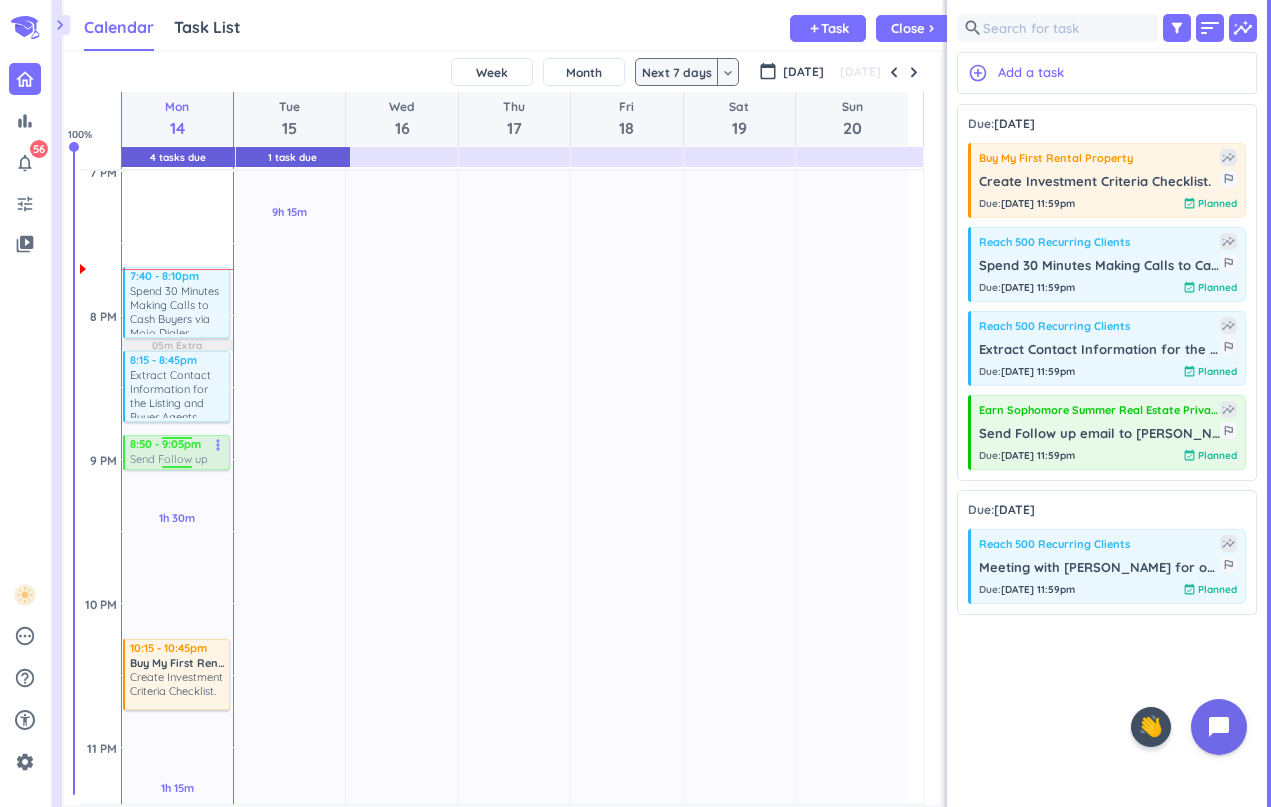 drag, startPoint x: 193, startPoint y: 691, endPoint x: 183, endPoint y: 454, distance: 237.21088 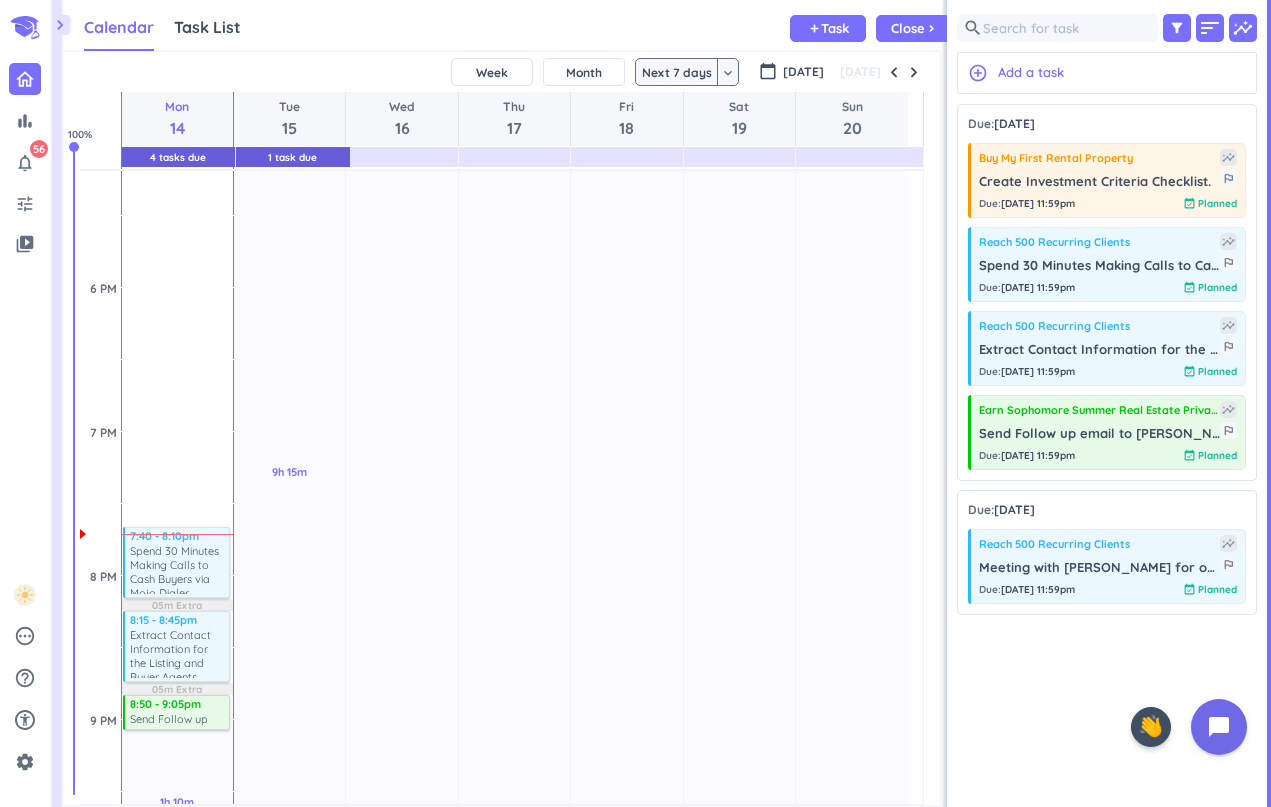 scroll, scrollTop: 1857, scrollLeft: 0, axis: vertical 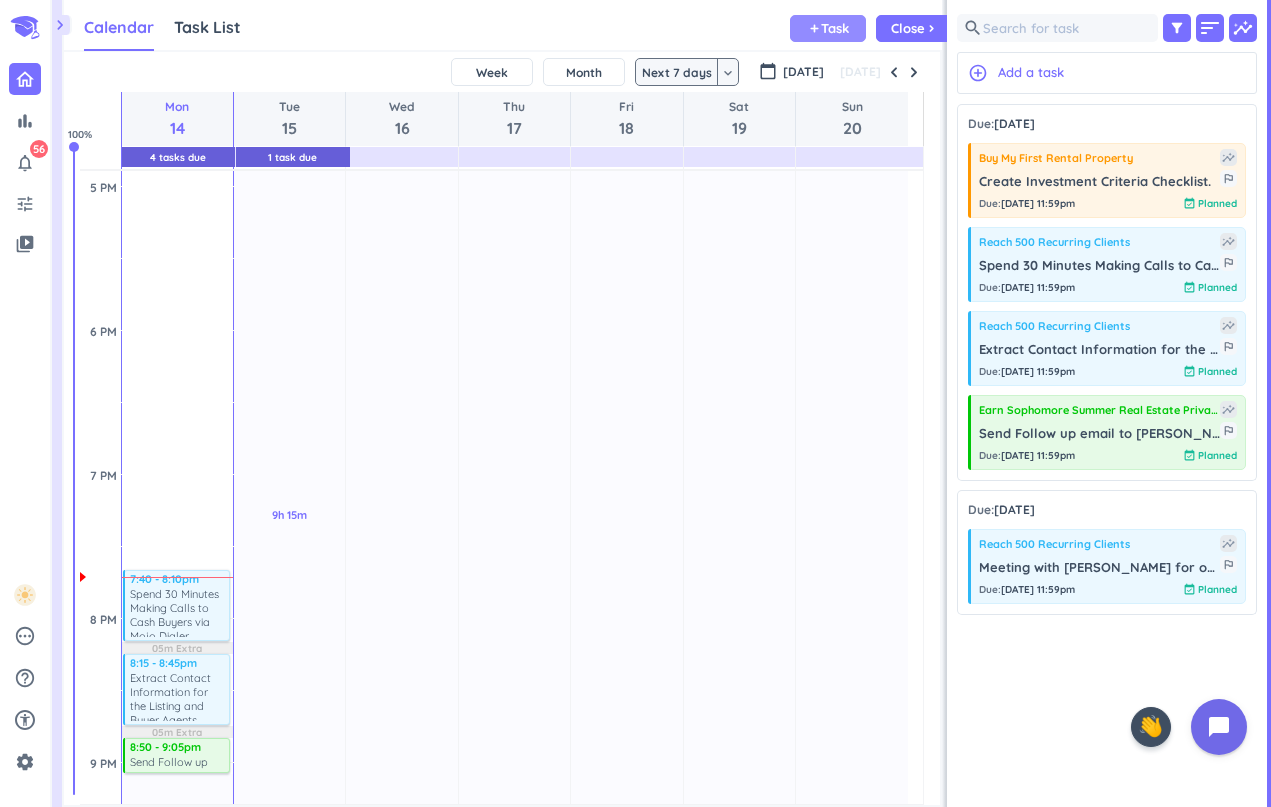 click on "Task" at bounding box center [835, 28] 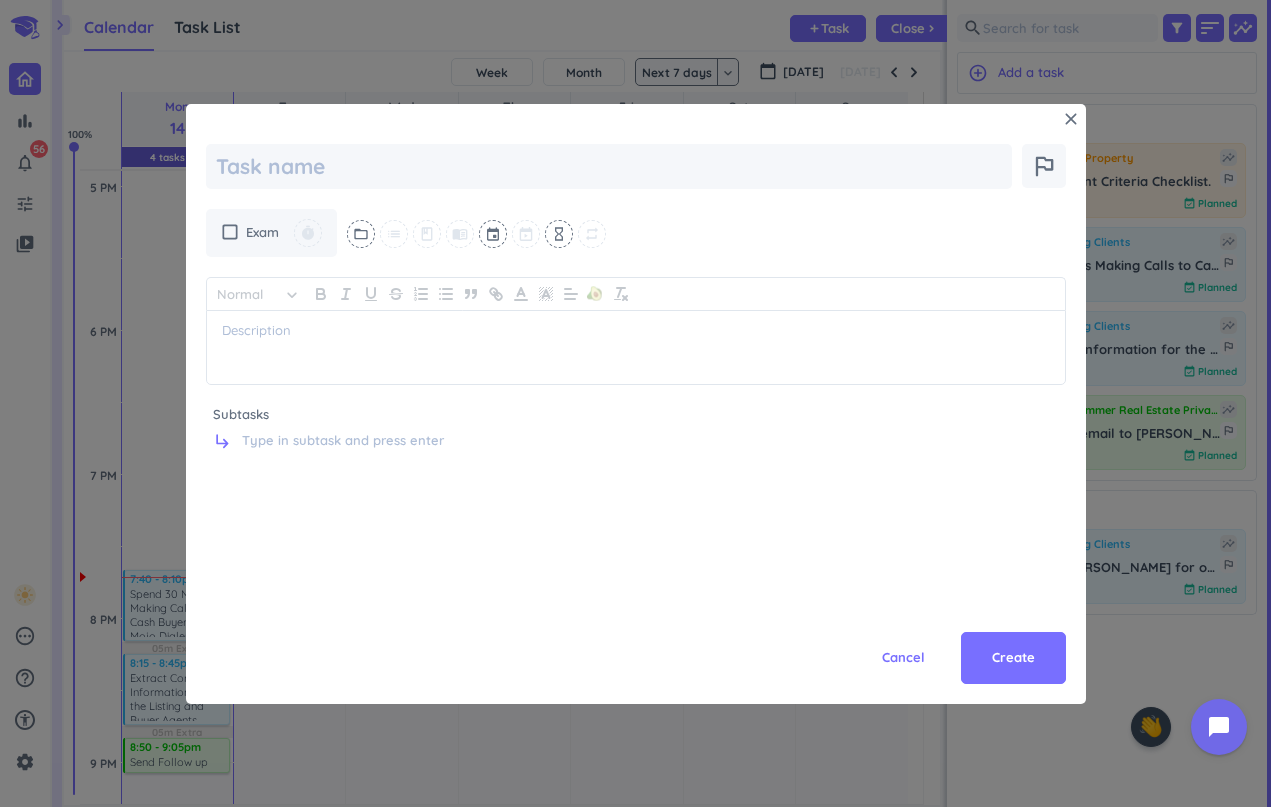 type on "x" 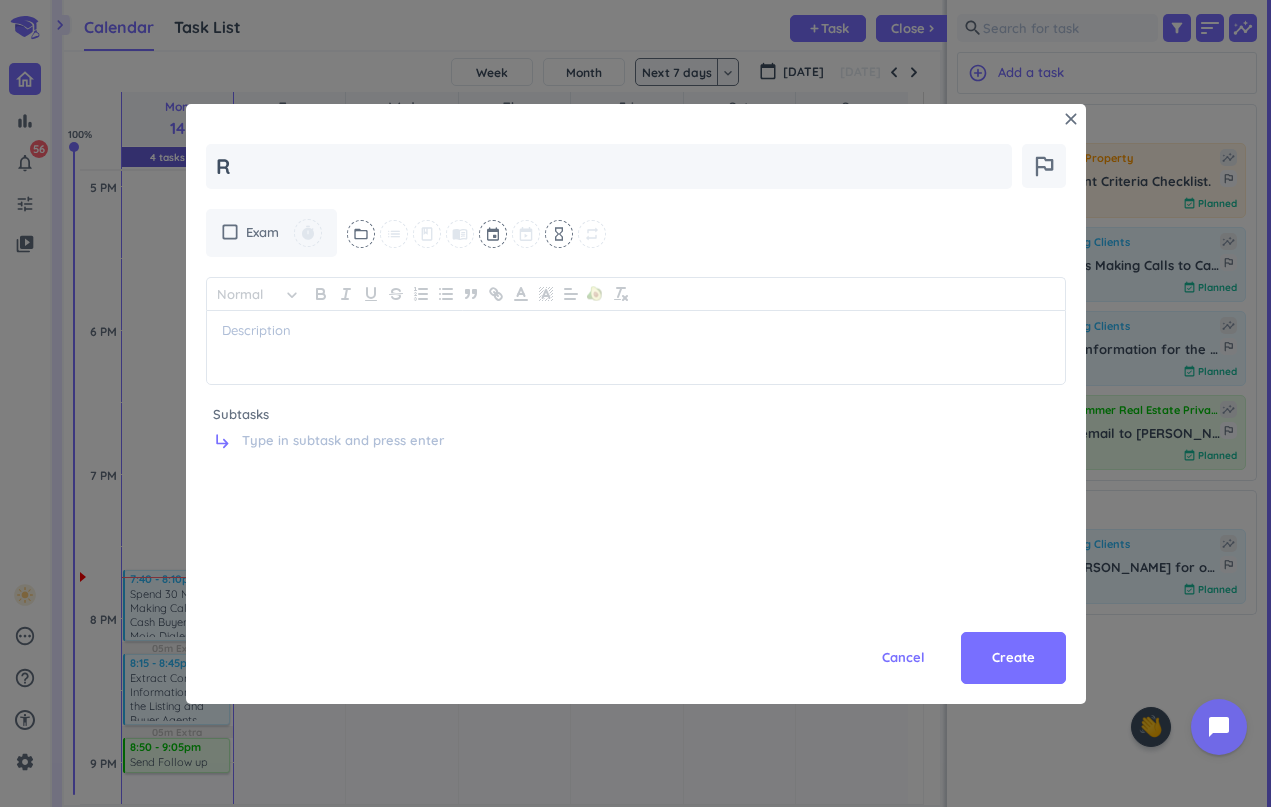 type on "x" 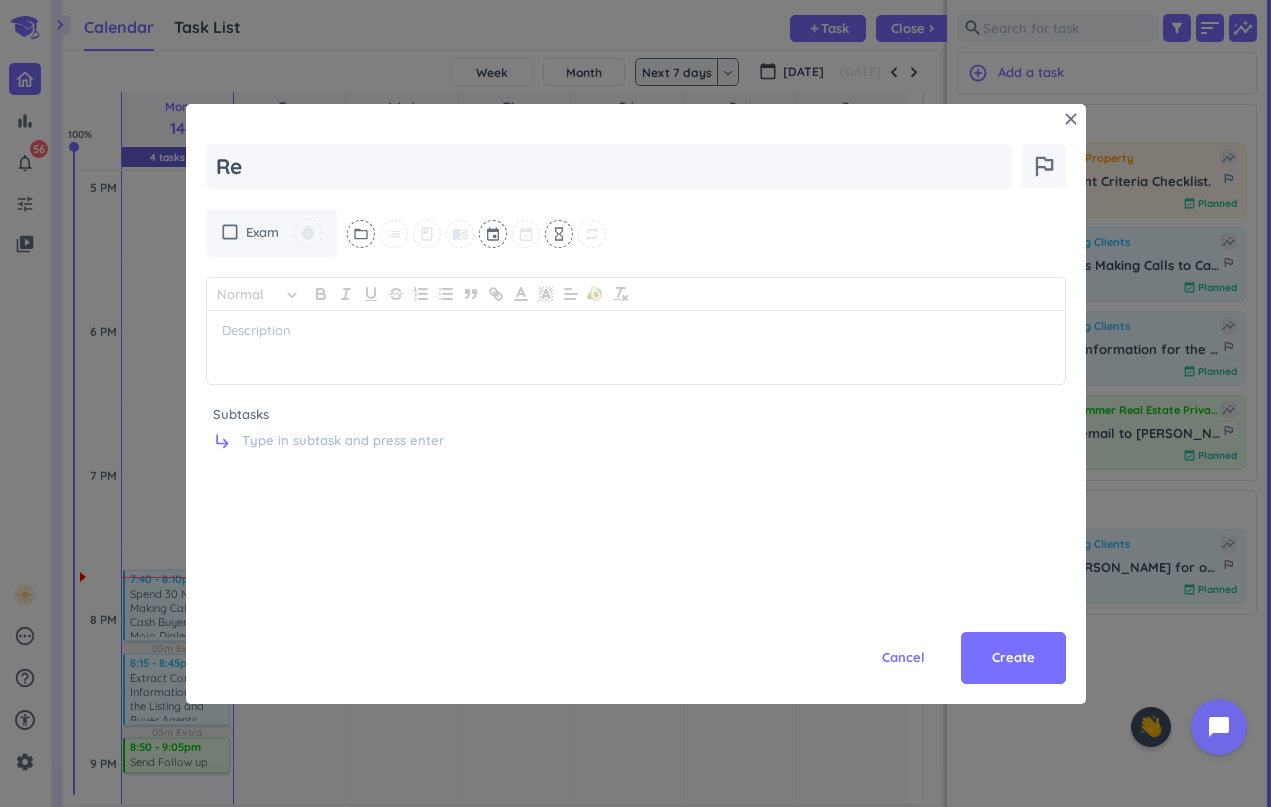 type on "x" 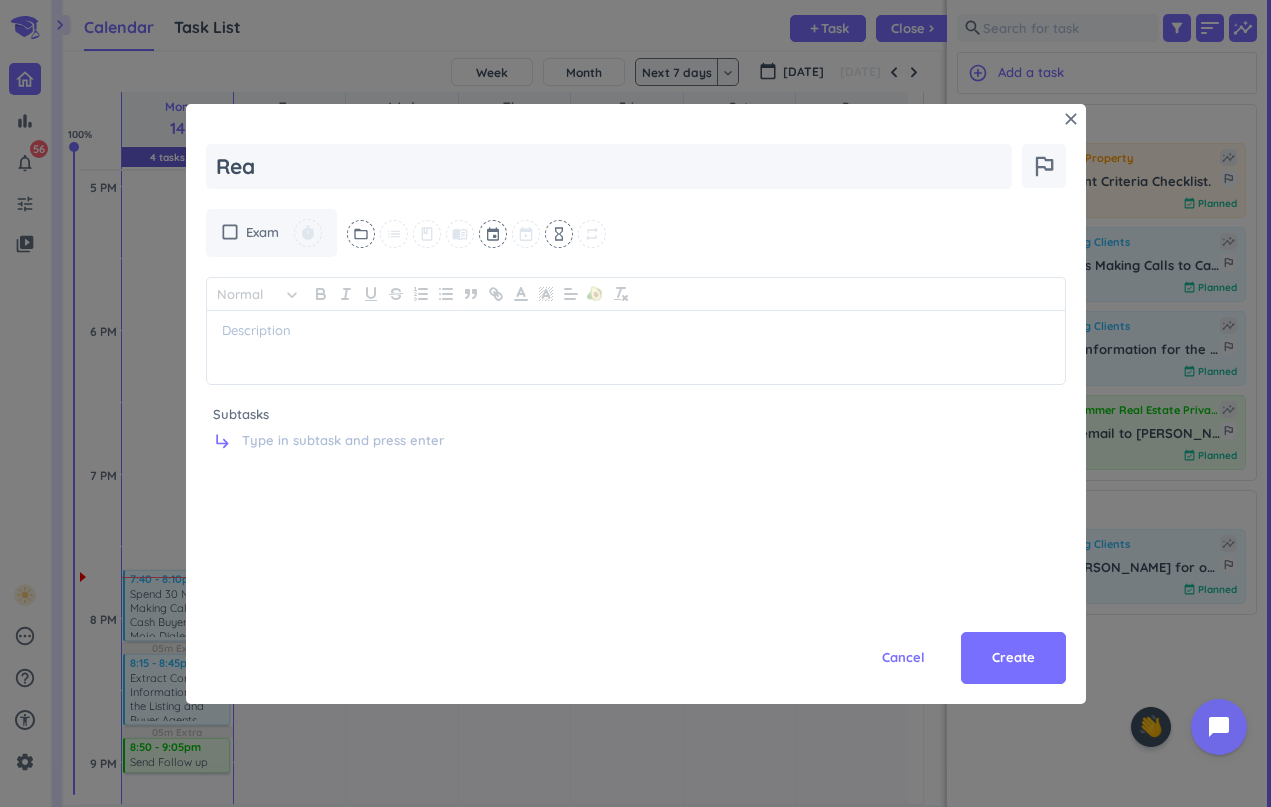 type on "x" 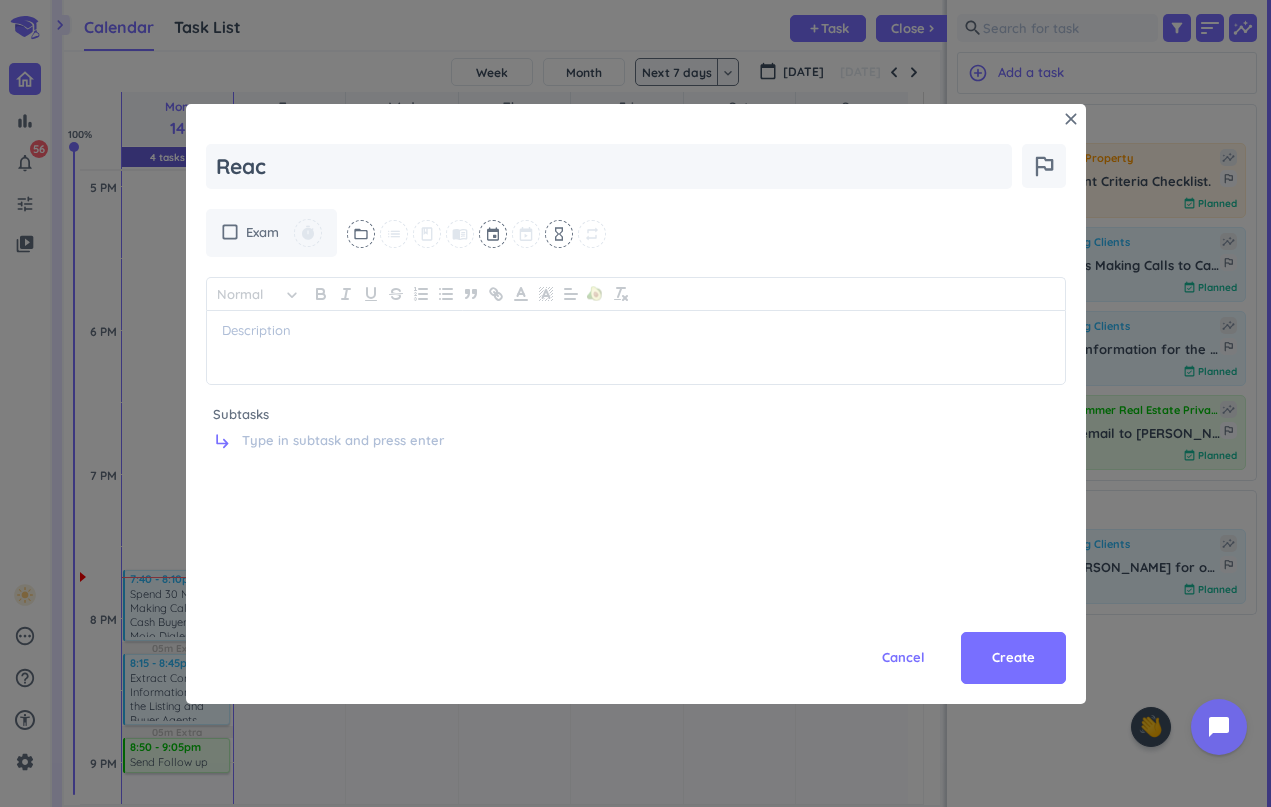 type on "x" 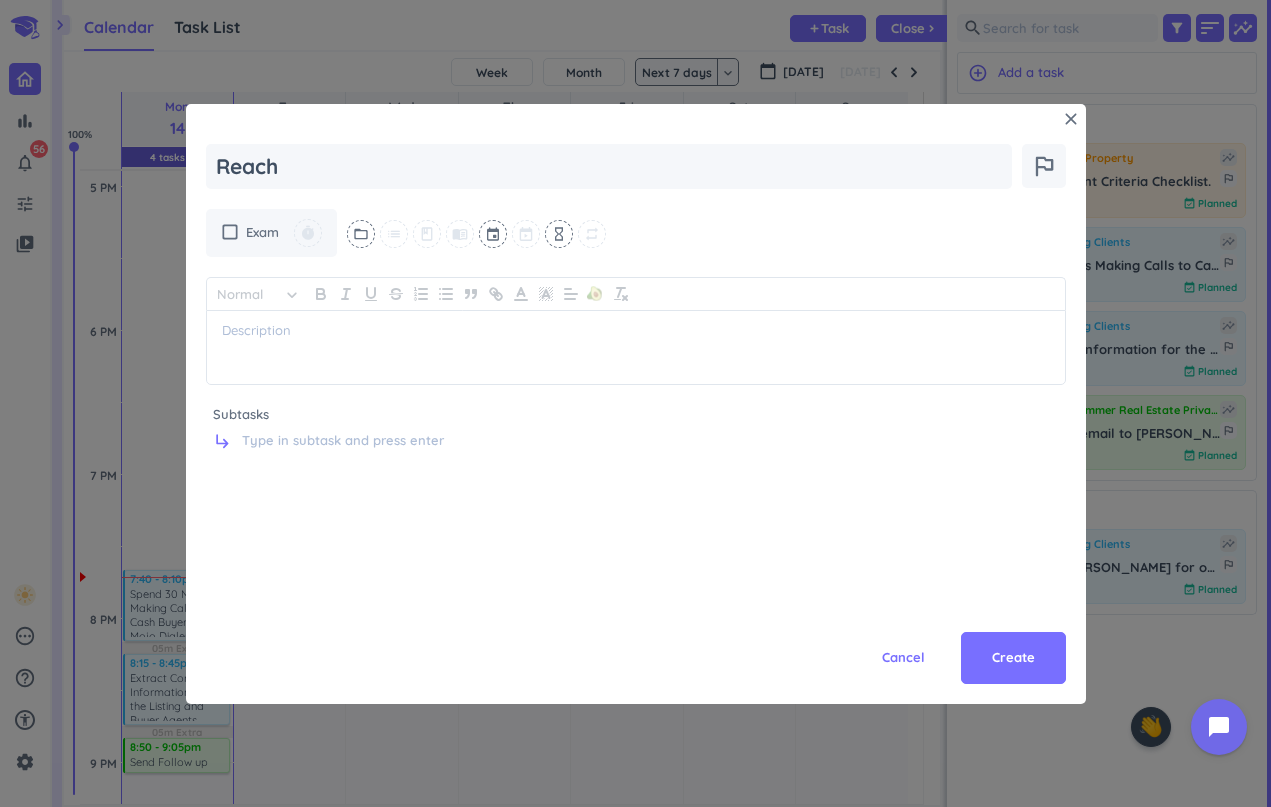 type on "x" 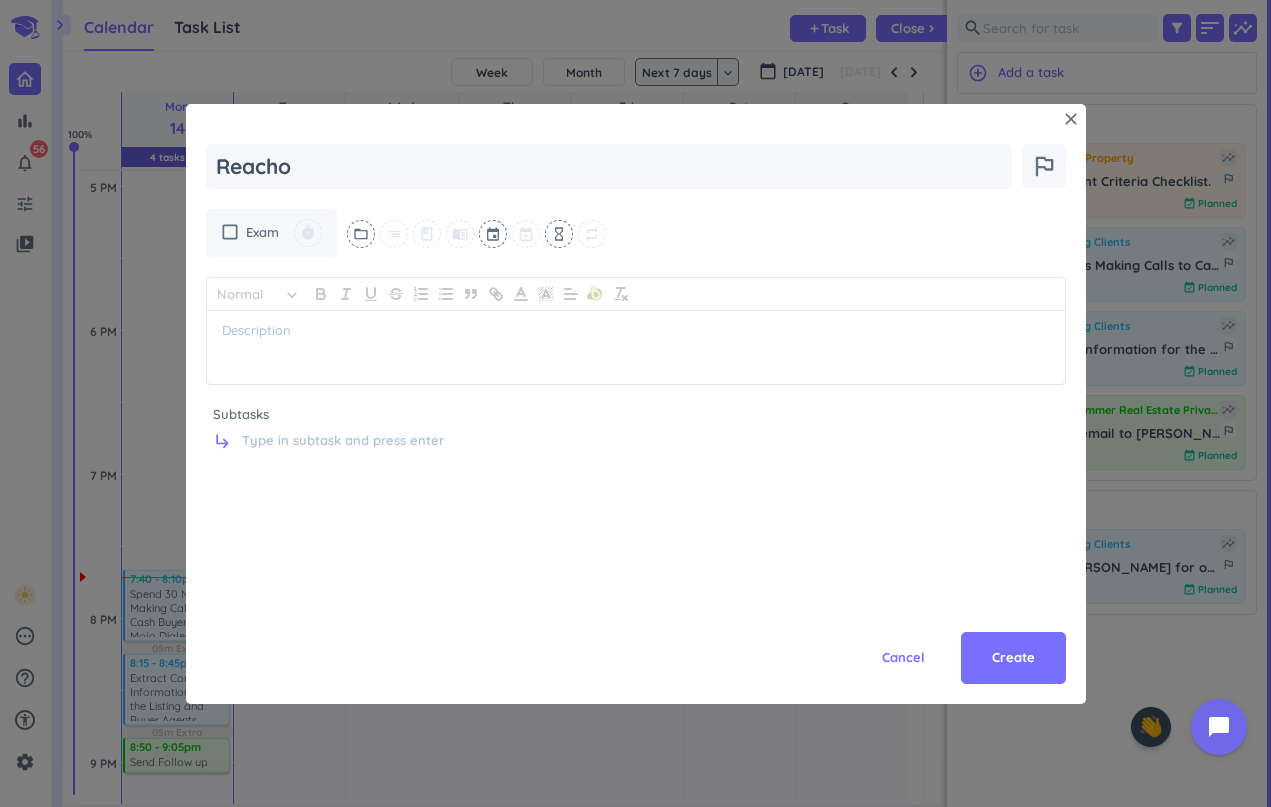 type on "x" 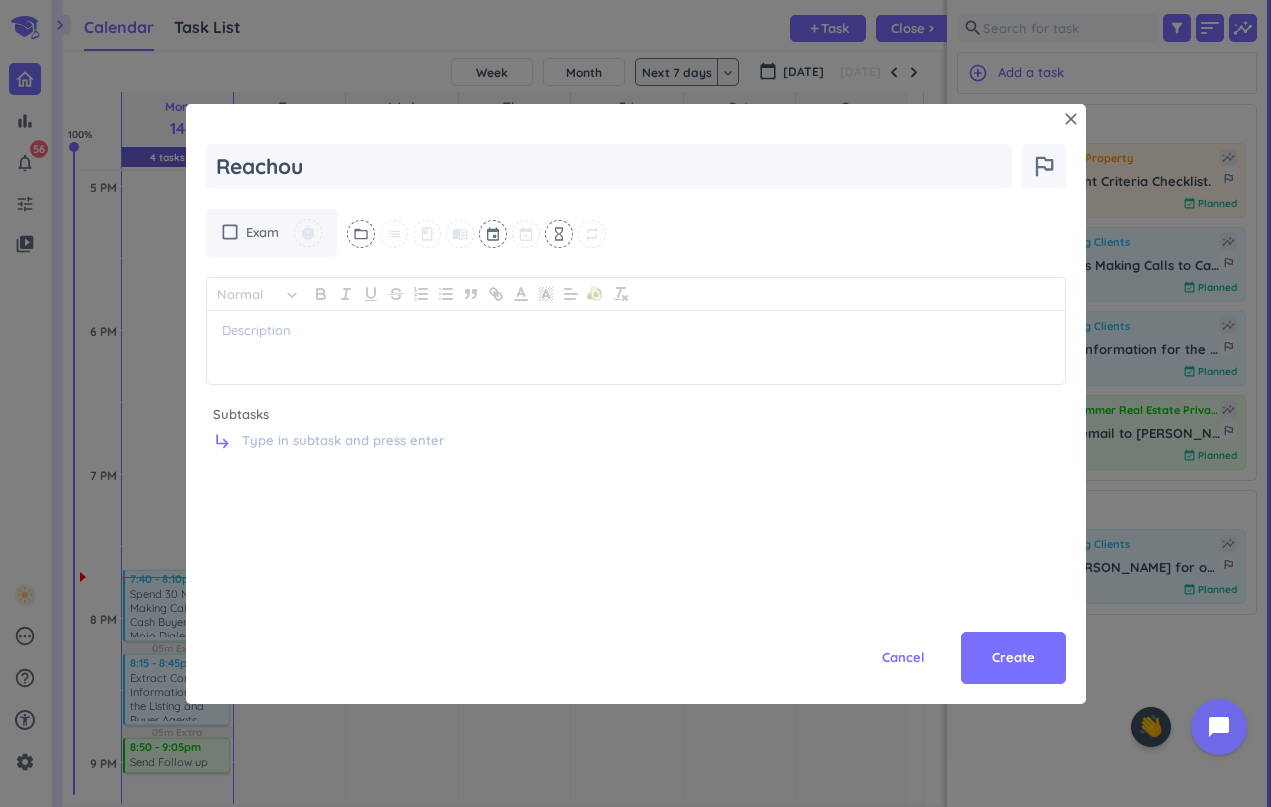type on "x" 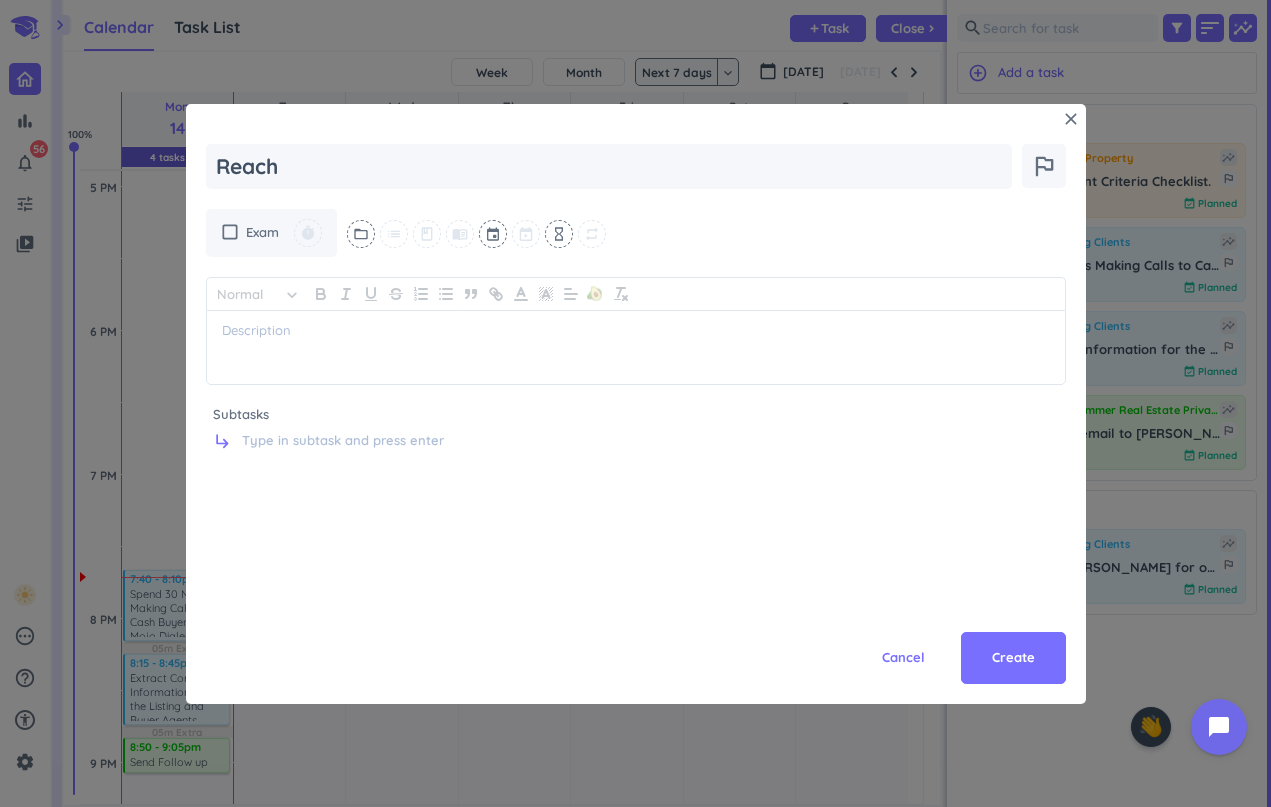 type on "x" 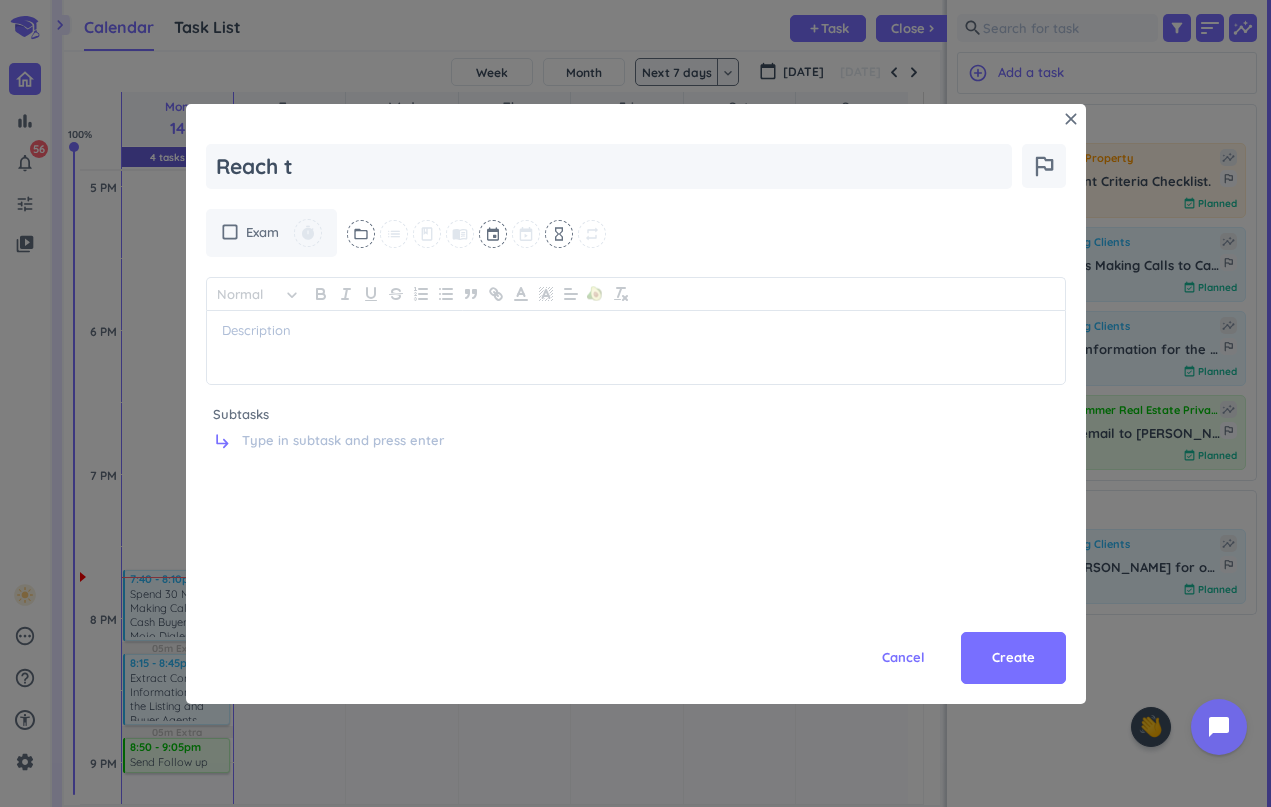 type on "x" 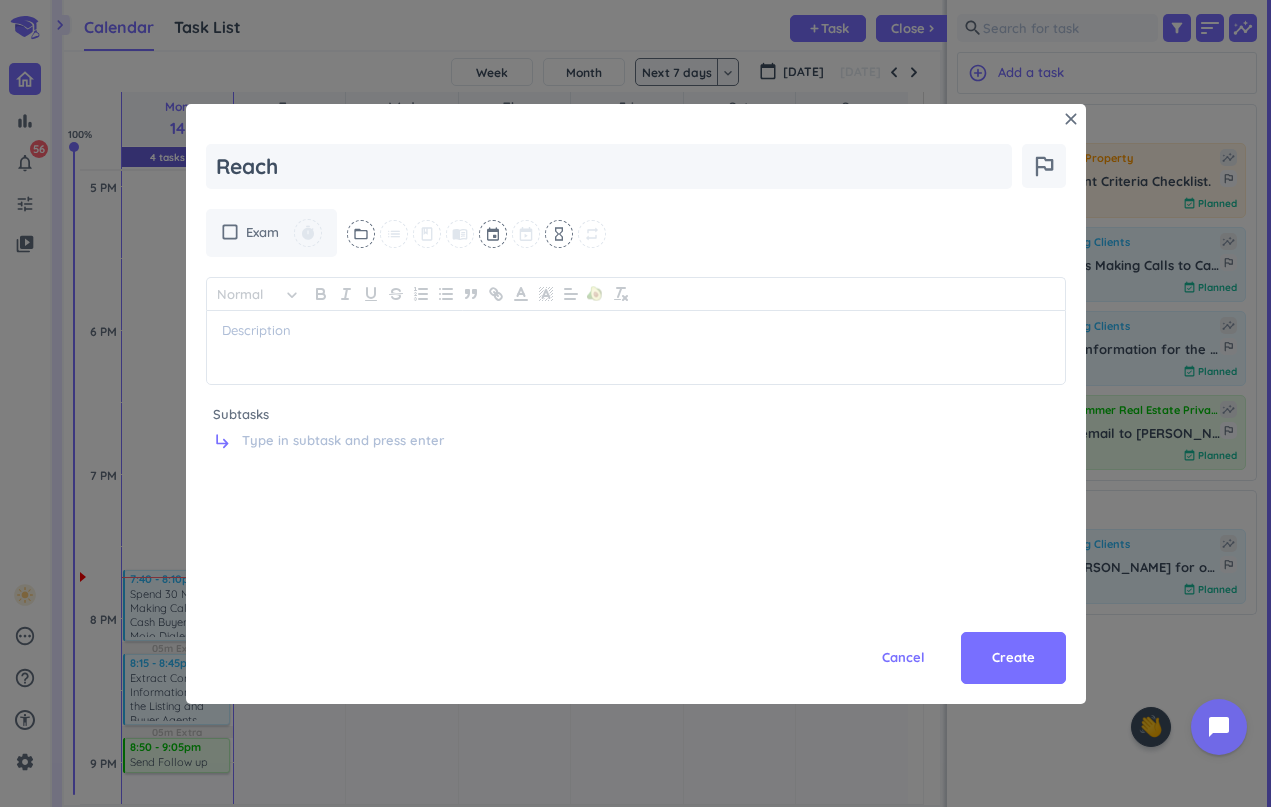 type on "x" 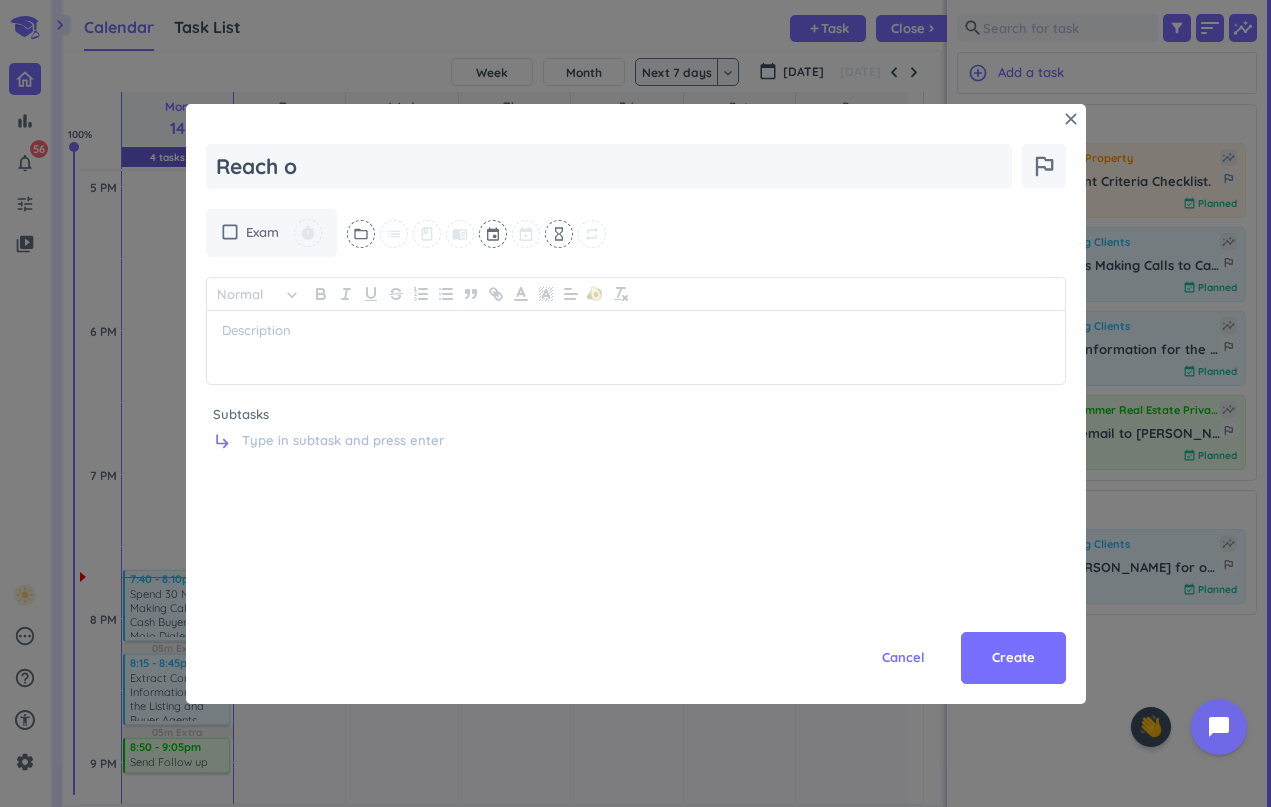 type on "x" 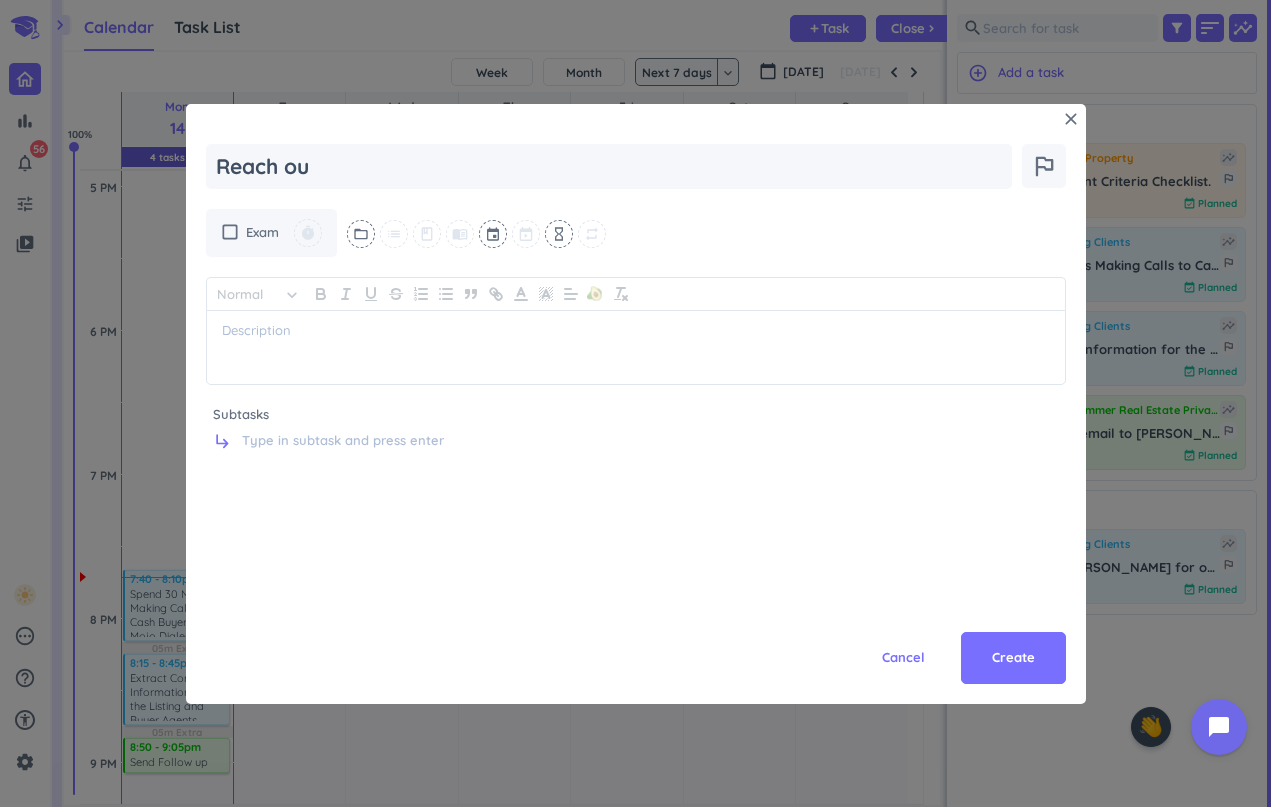 type on "x" 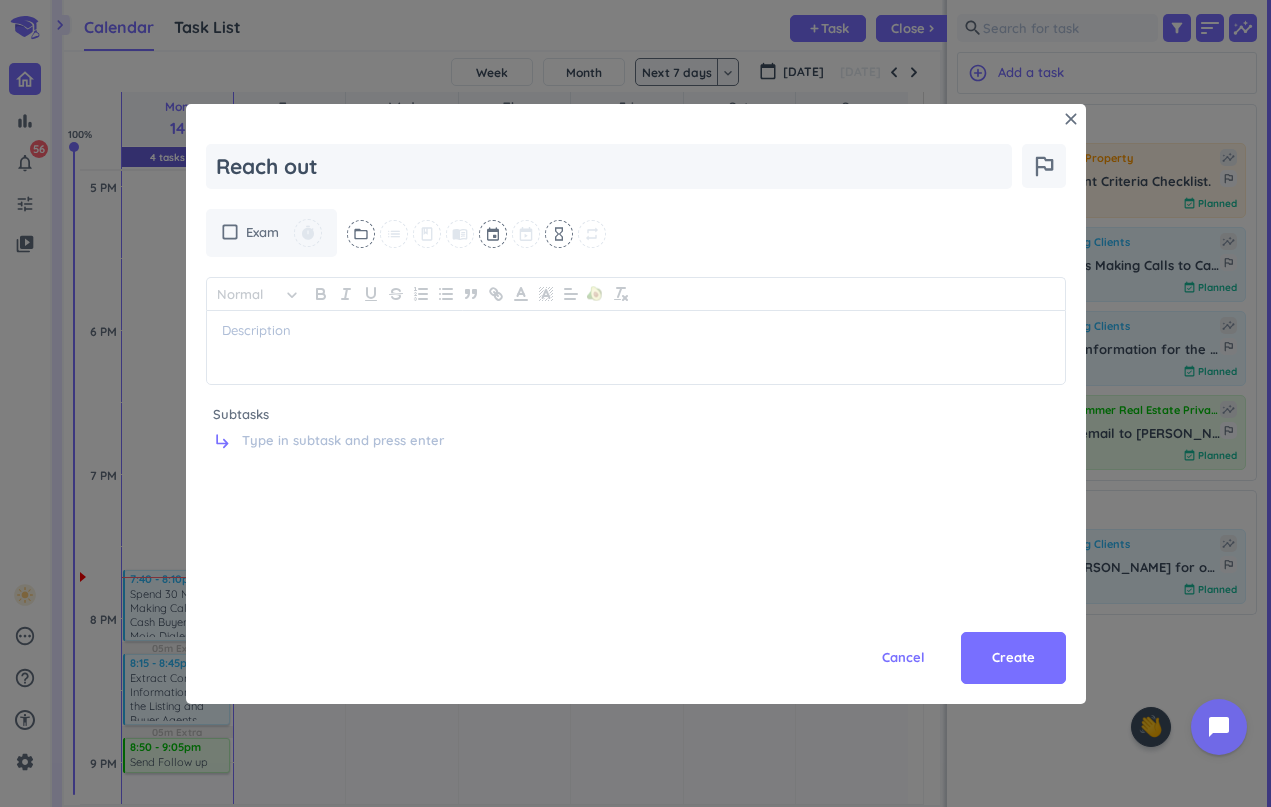 type on "x" 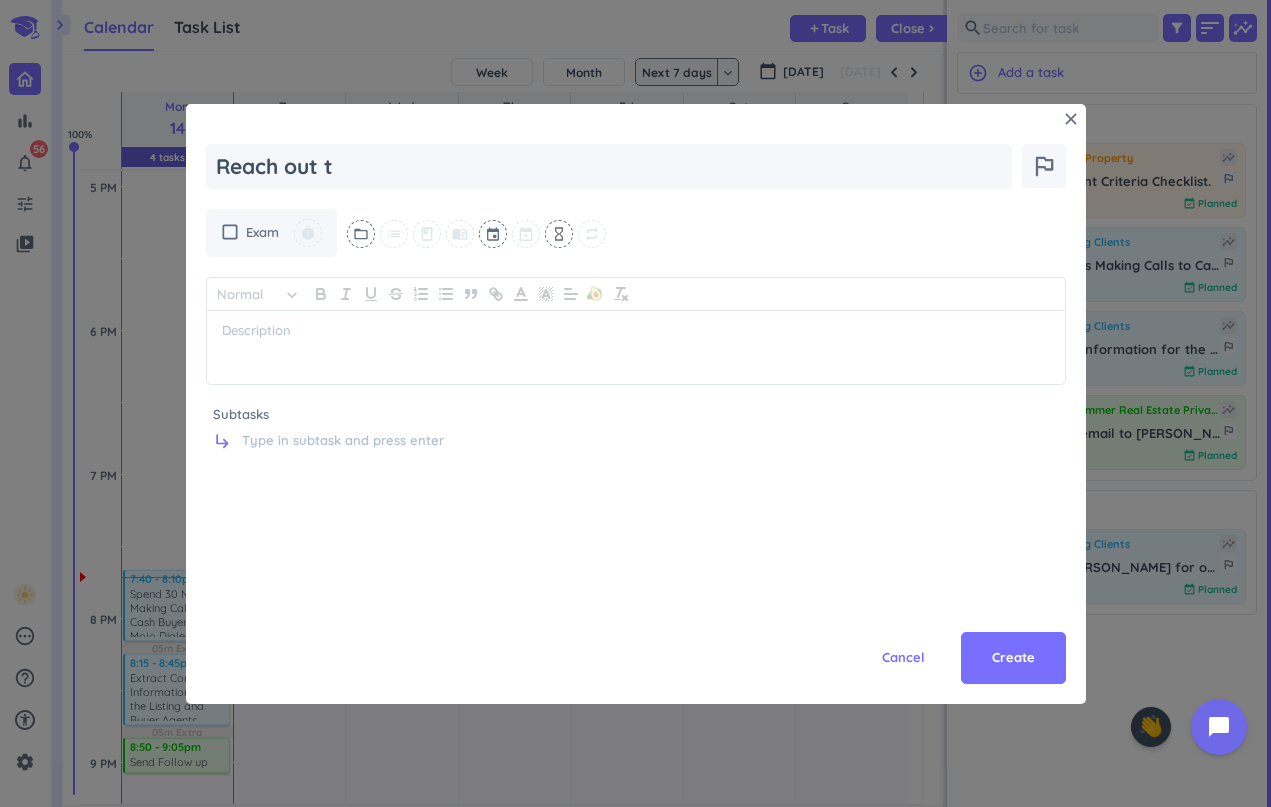 type on "x" 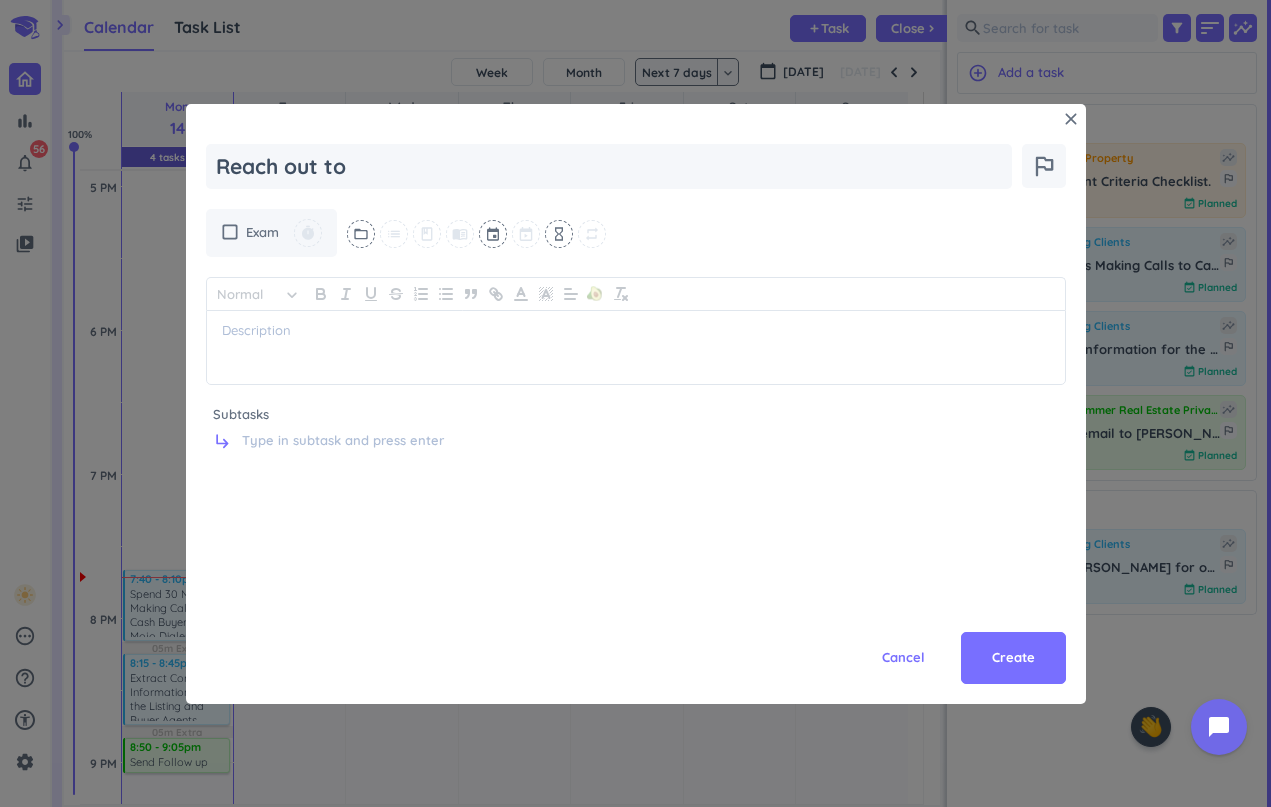 type on "x" 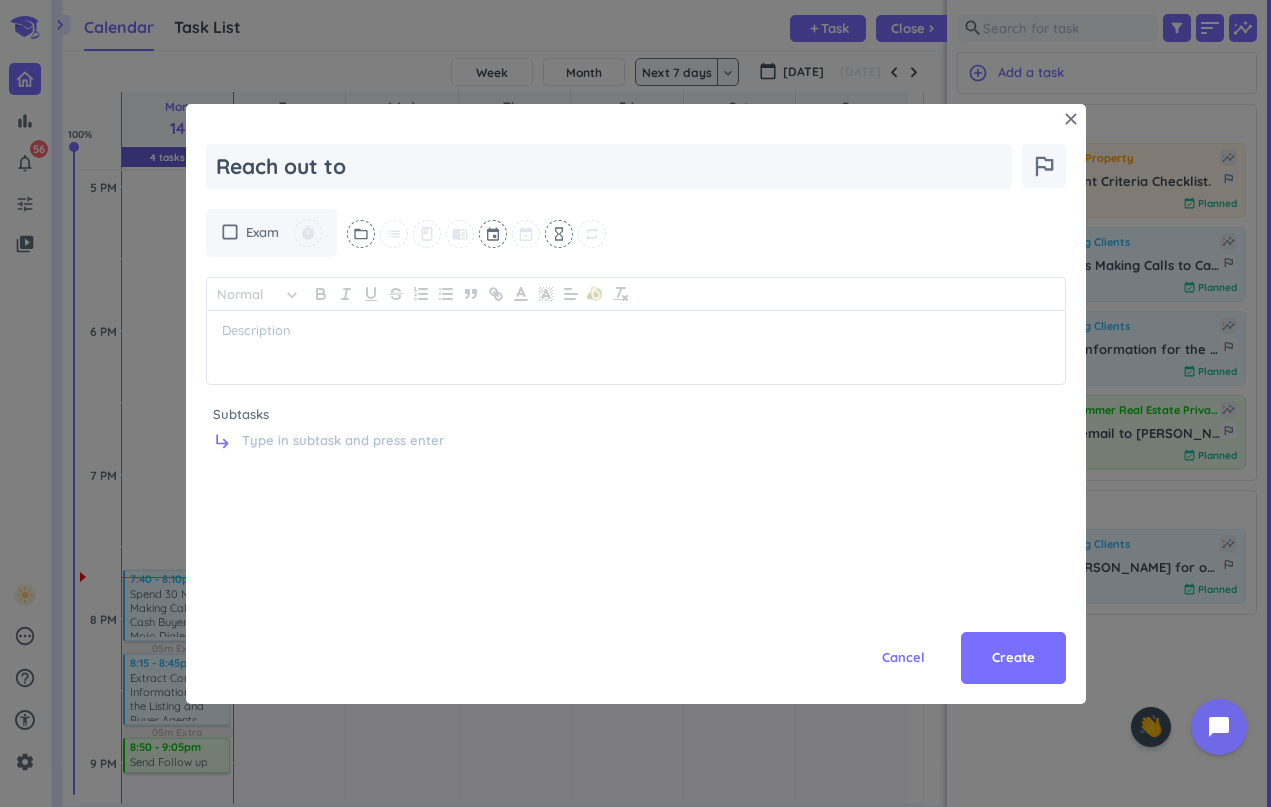 type on "x" 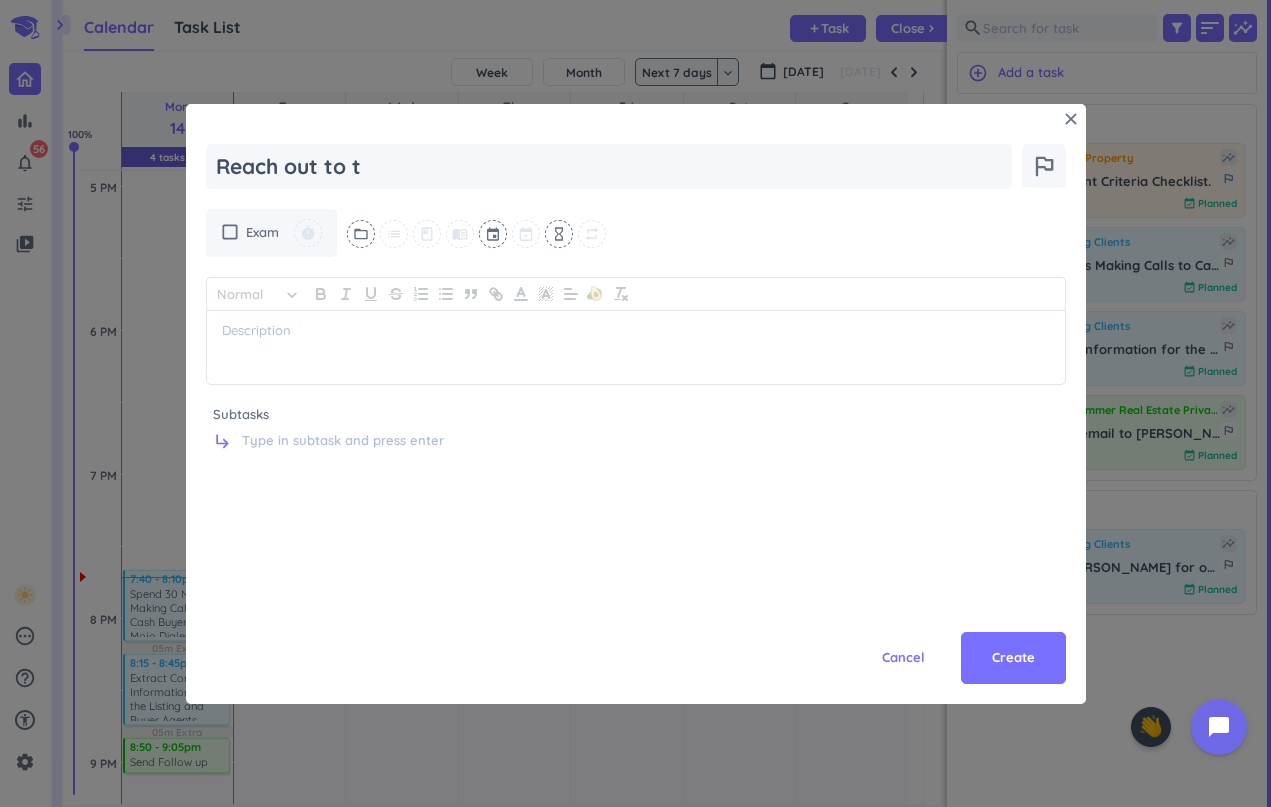 type on "x" 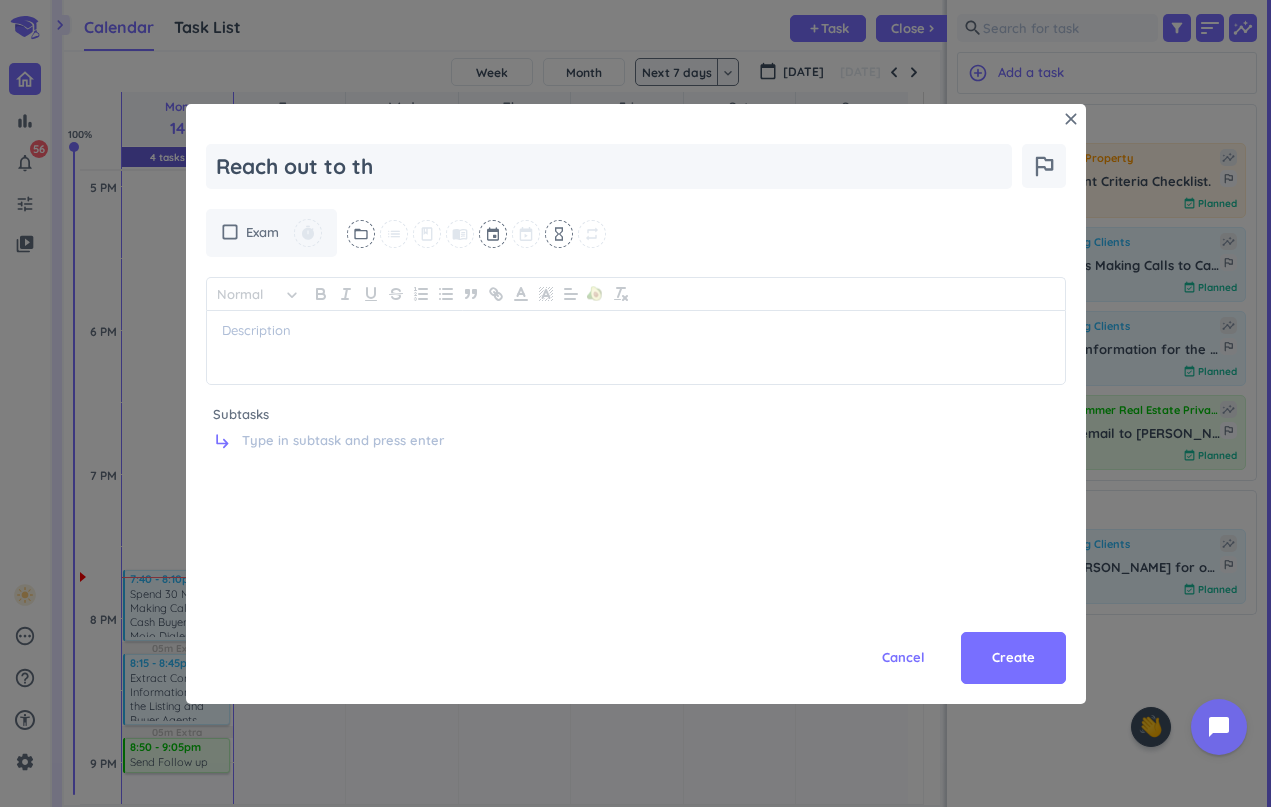 type on "x" 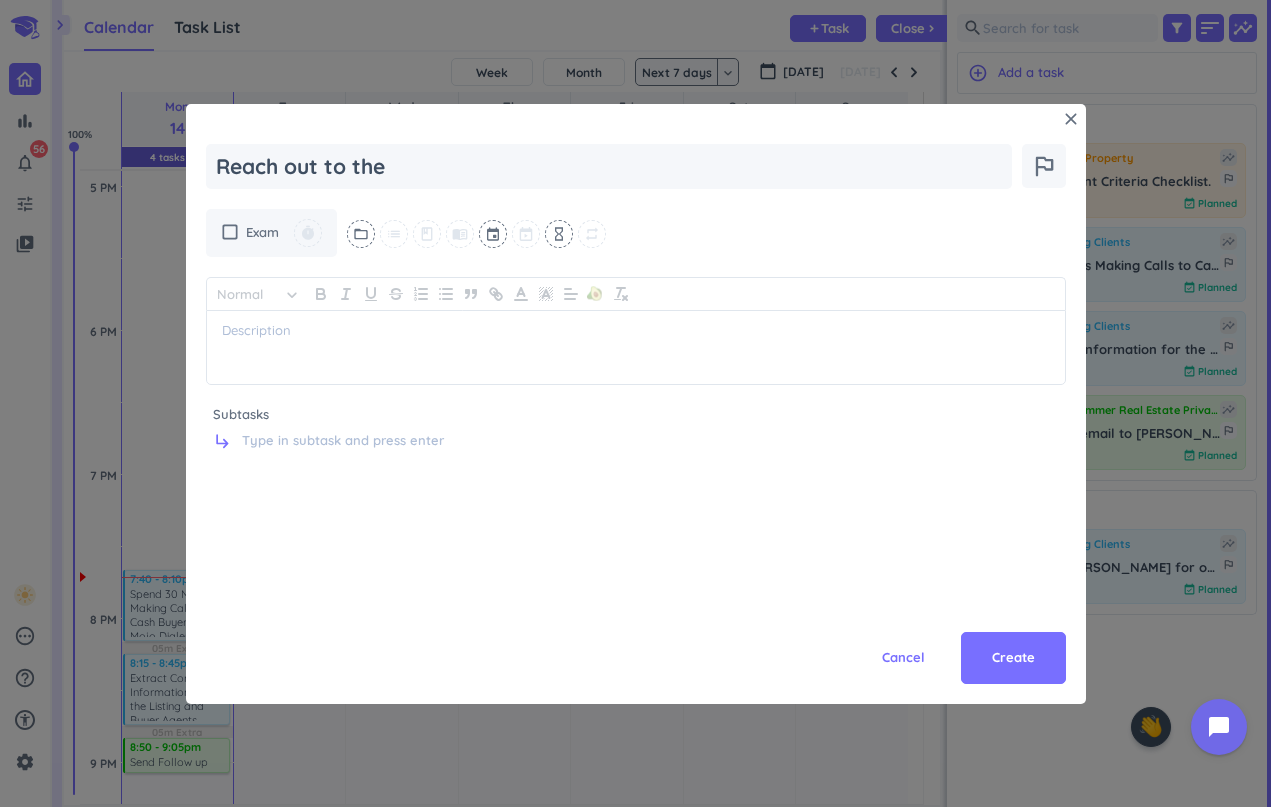type on "x" 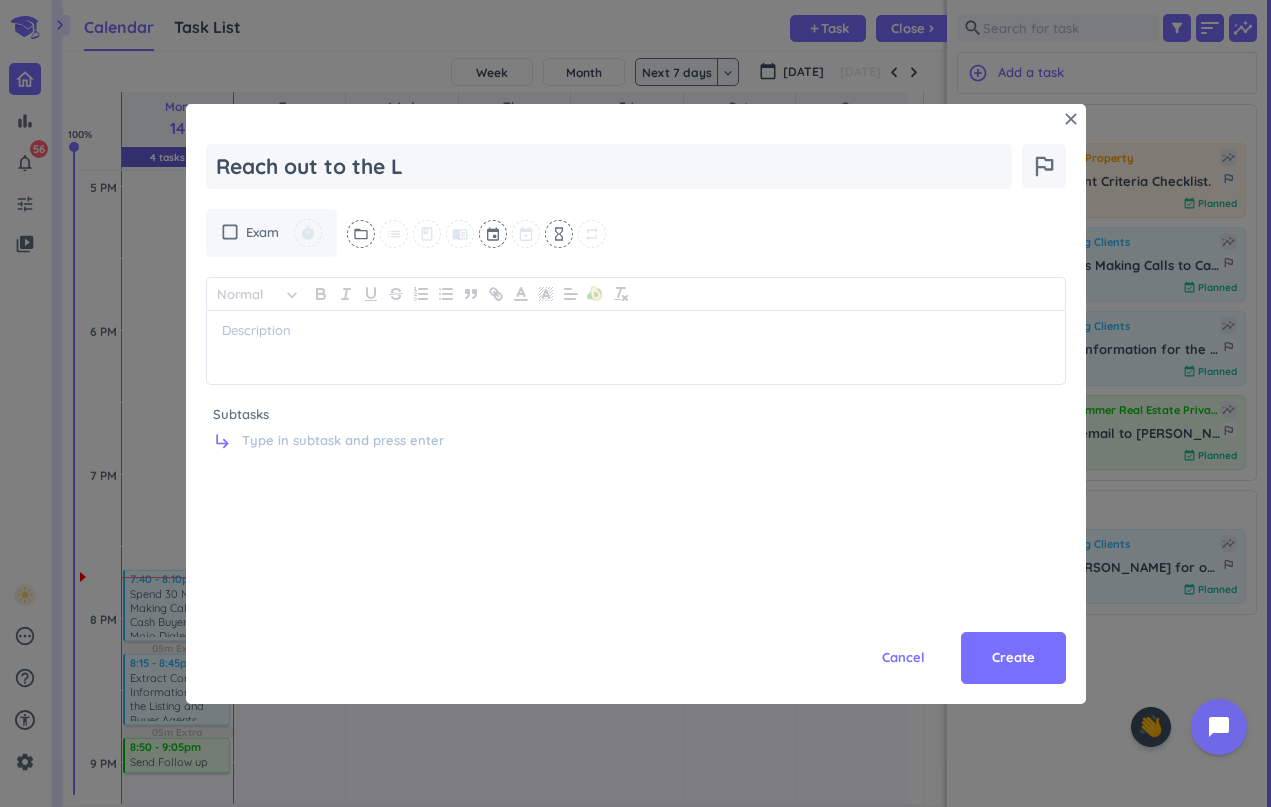 type on "x" 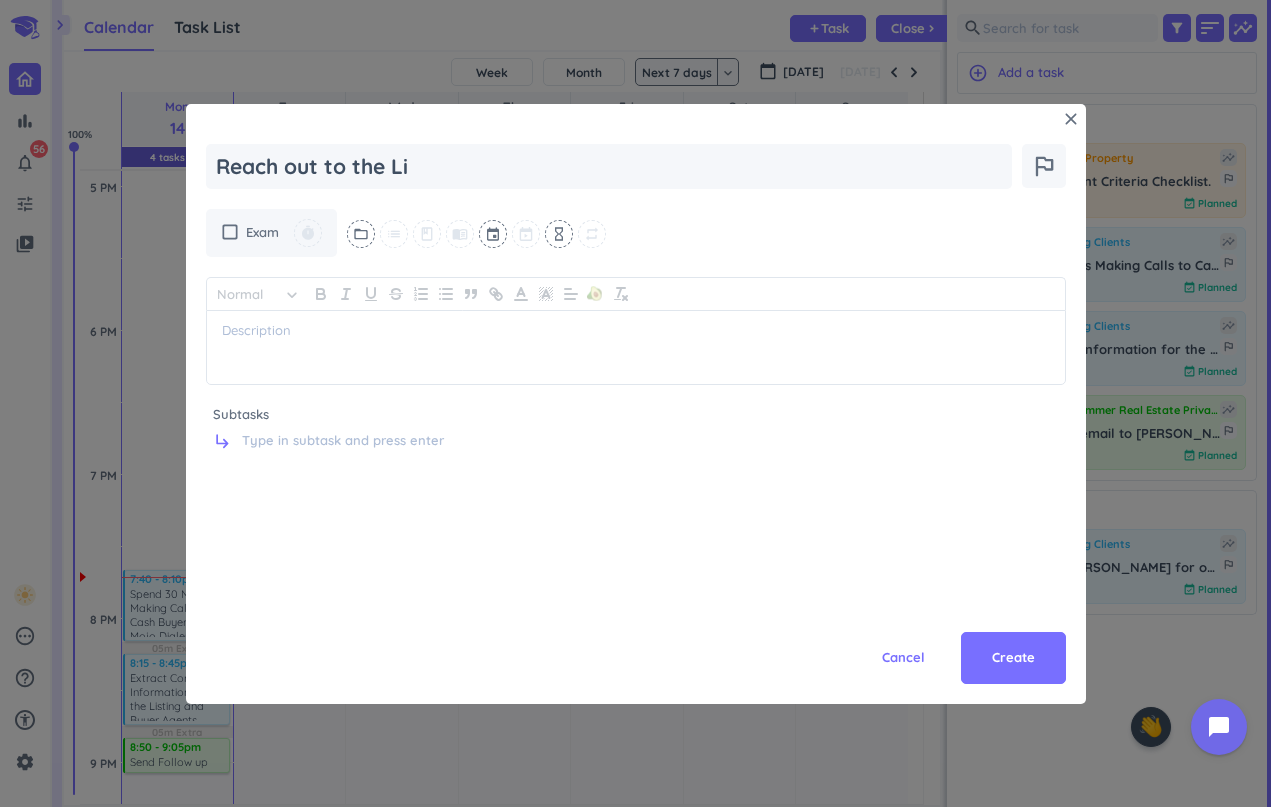 type on "x" 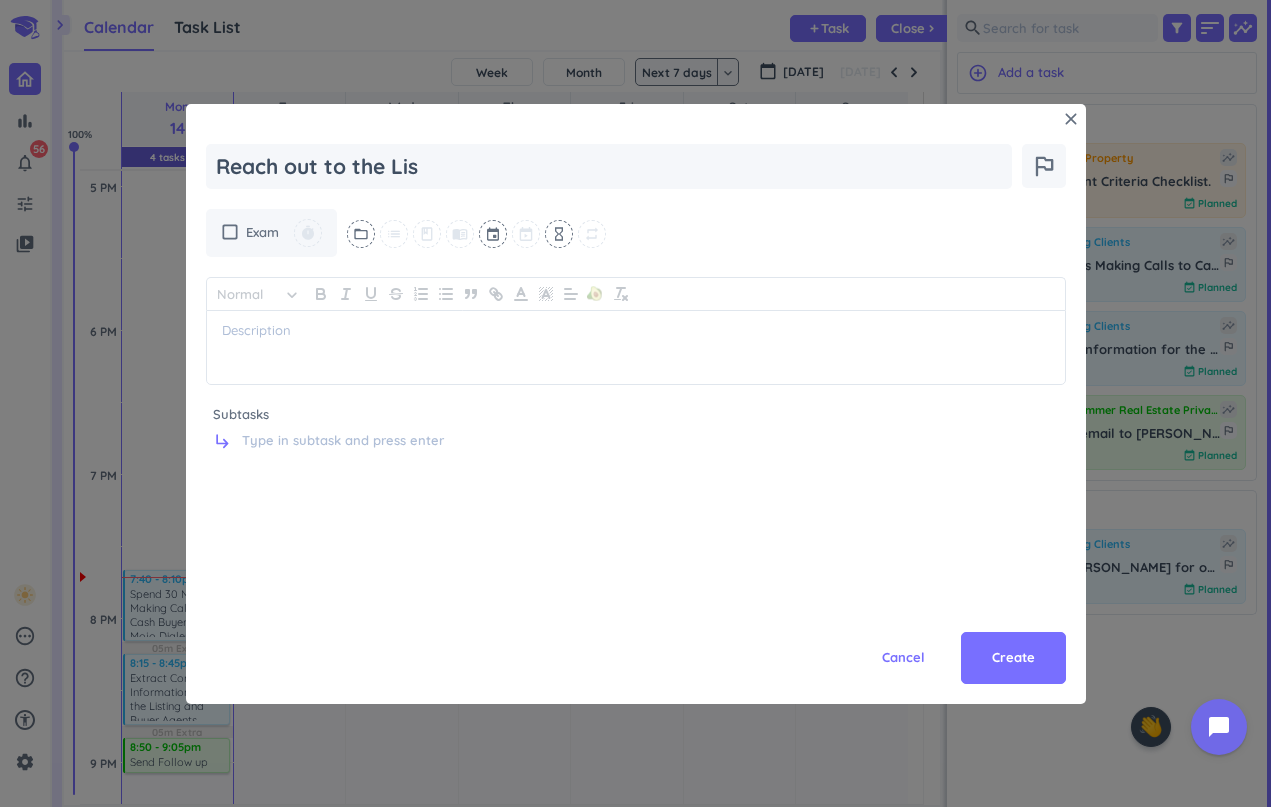 type on "x" 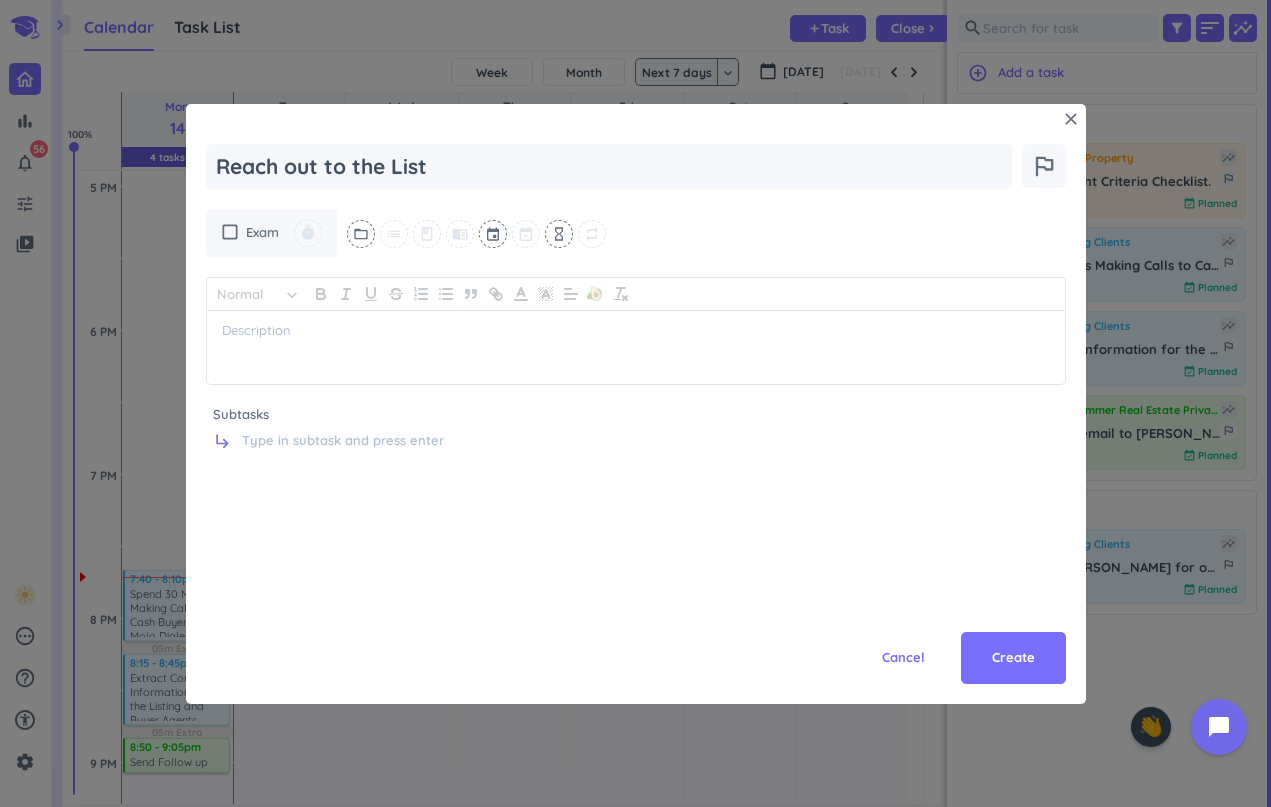 type on "x" 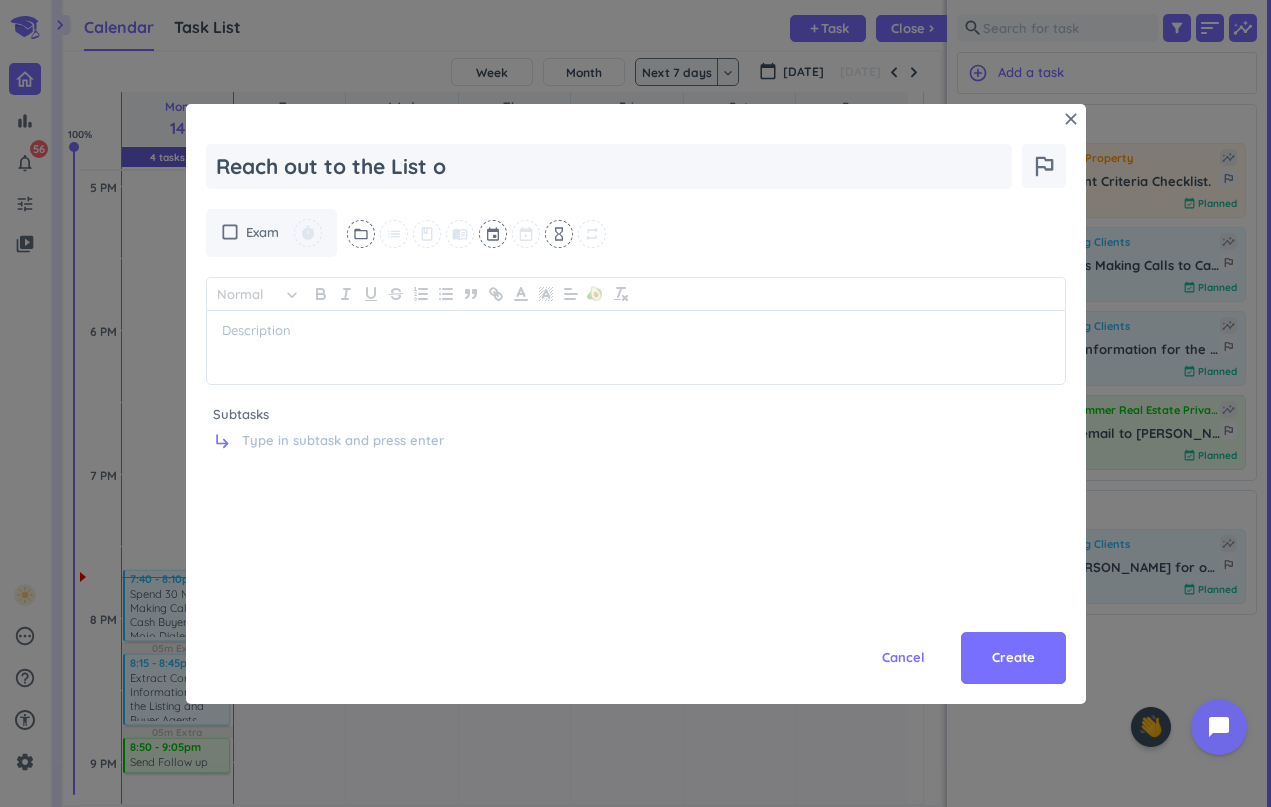 type on "x" 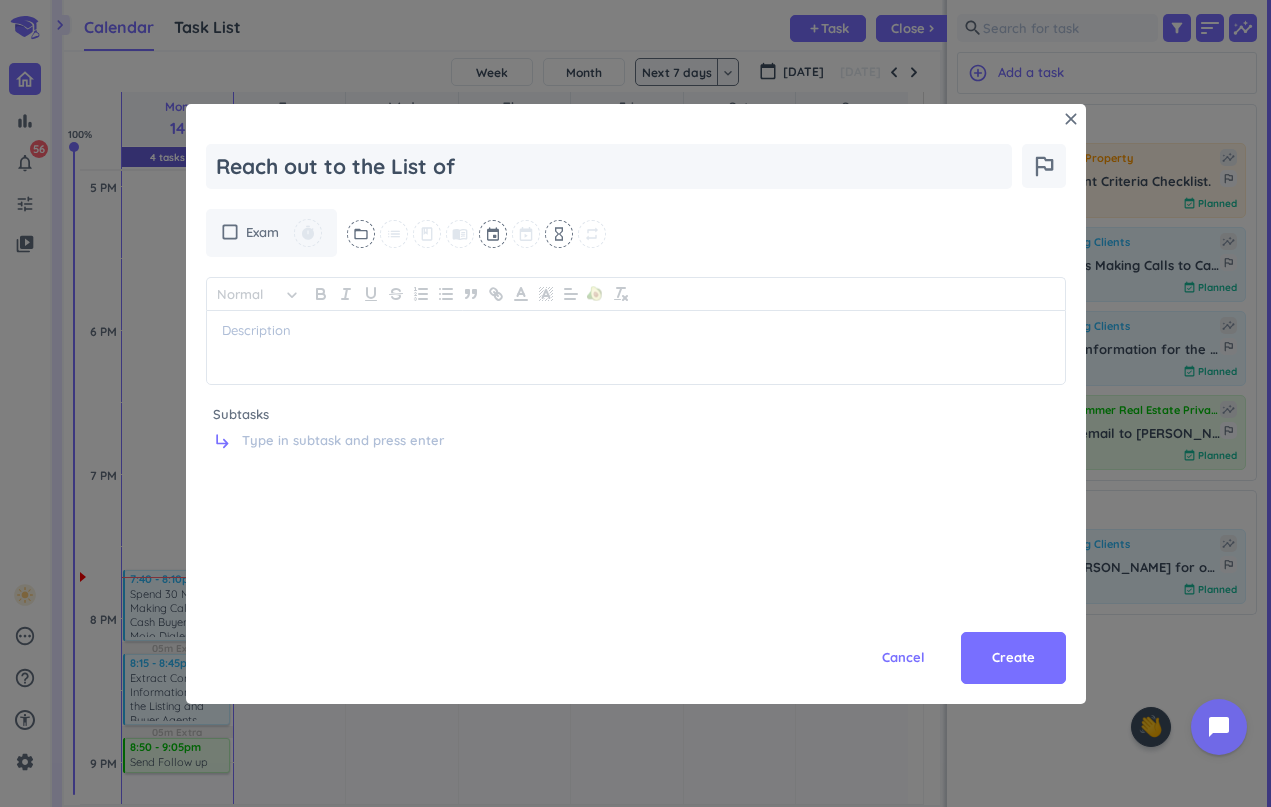 type on "x" 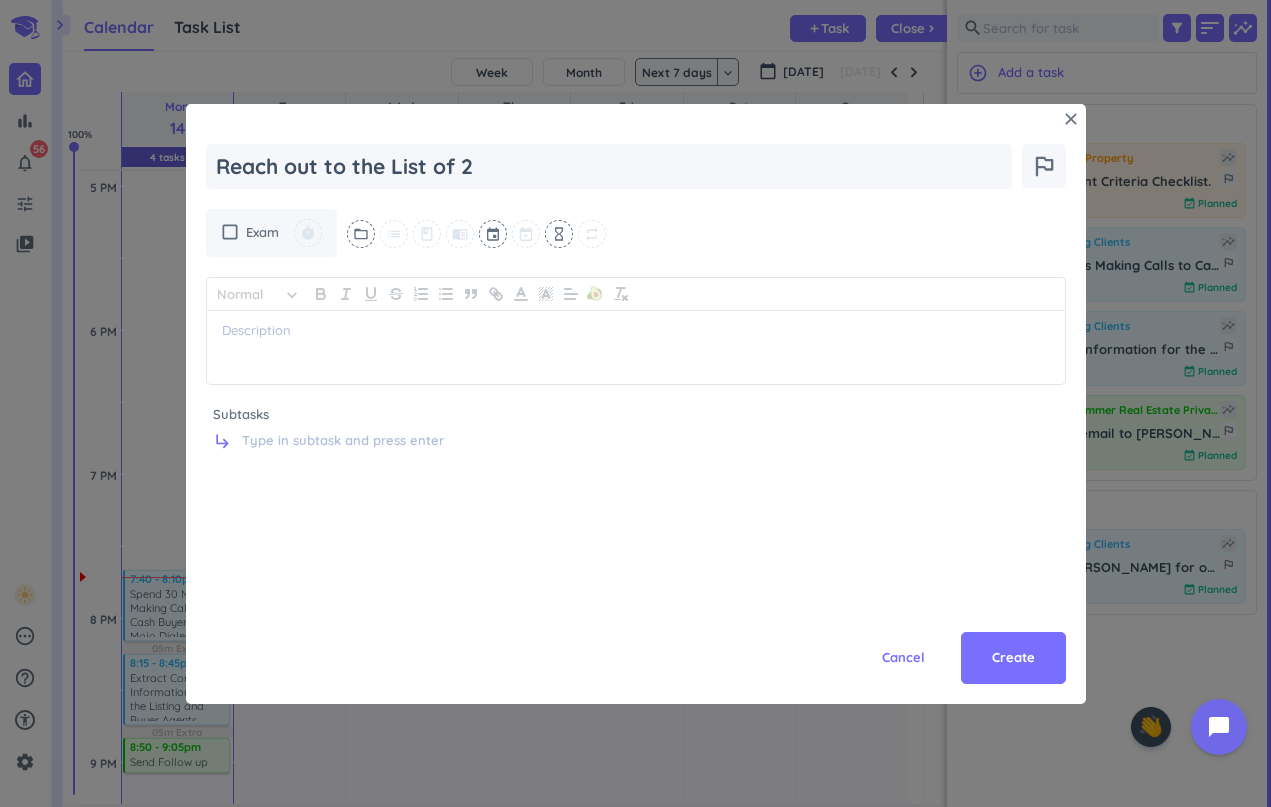 type on "x" 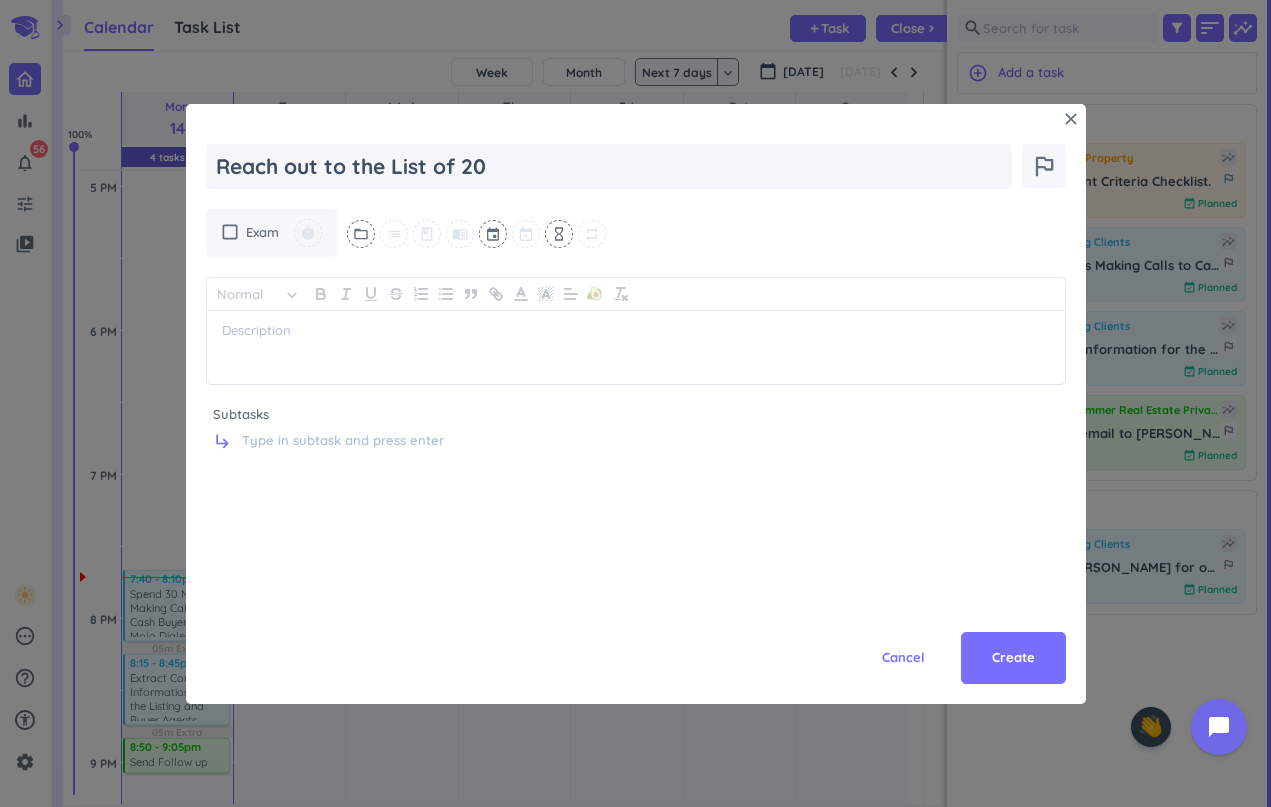 type on "x" 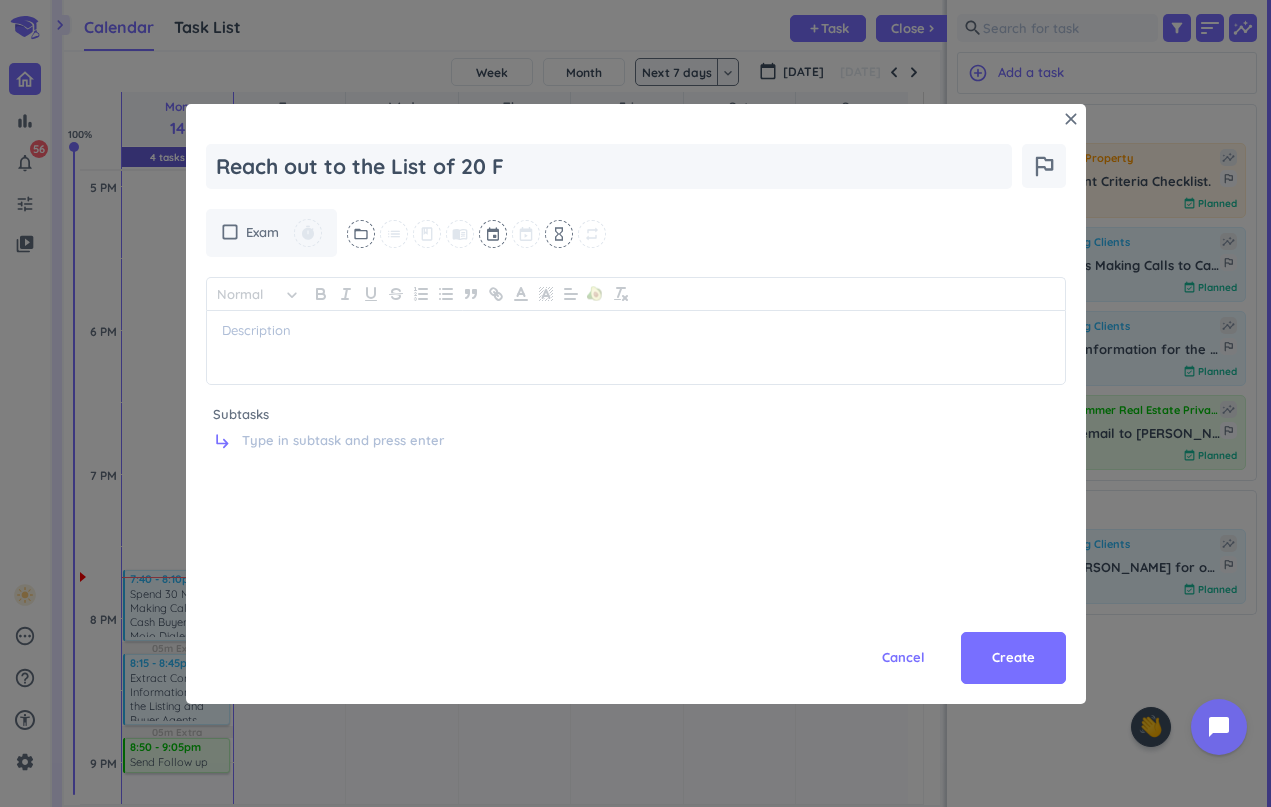 type on "x" 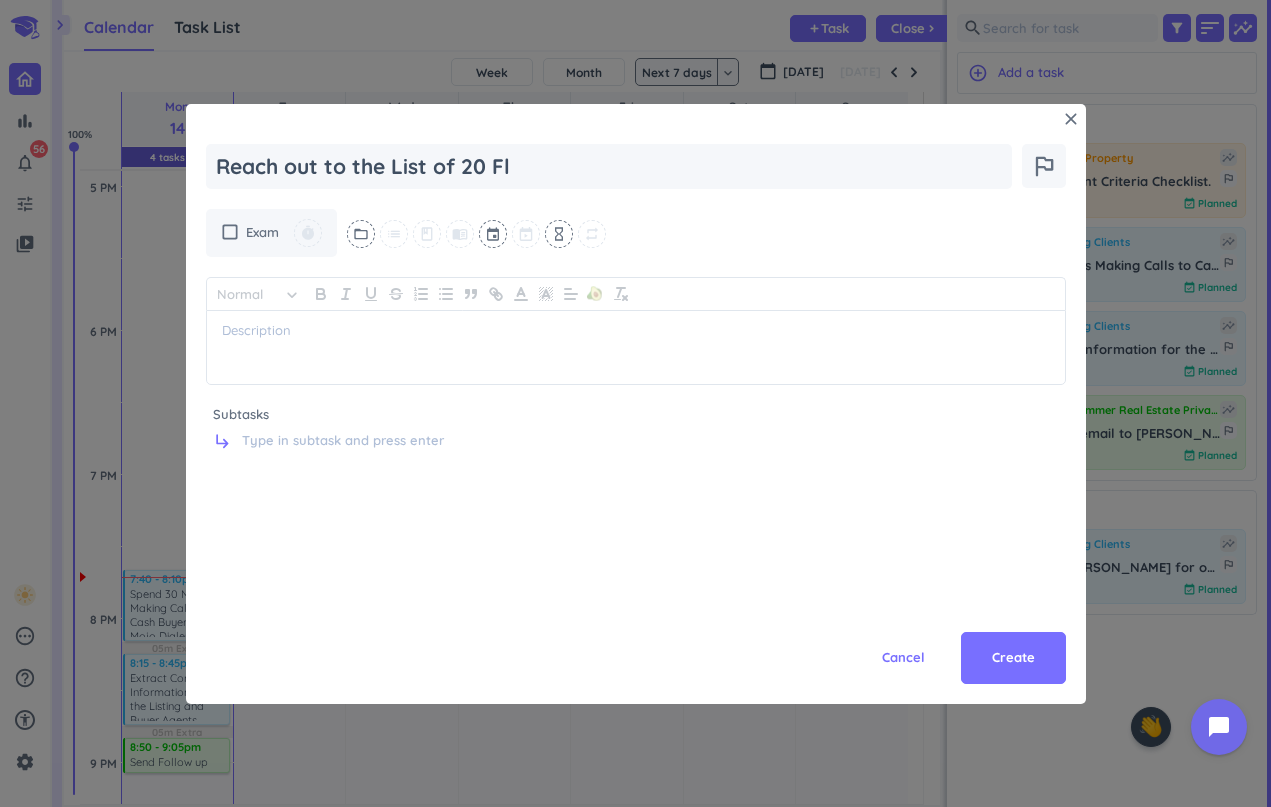 type on "x" 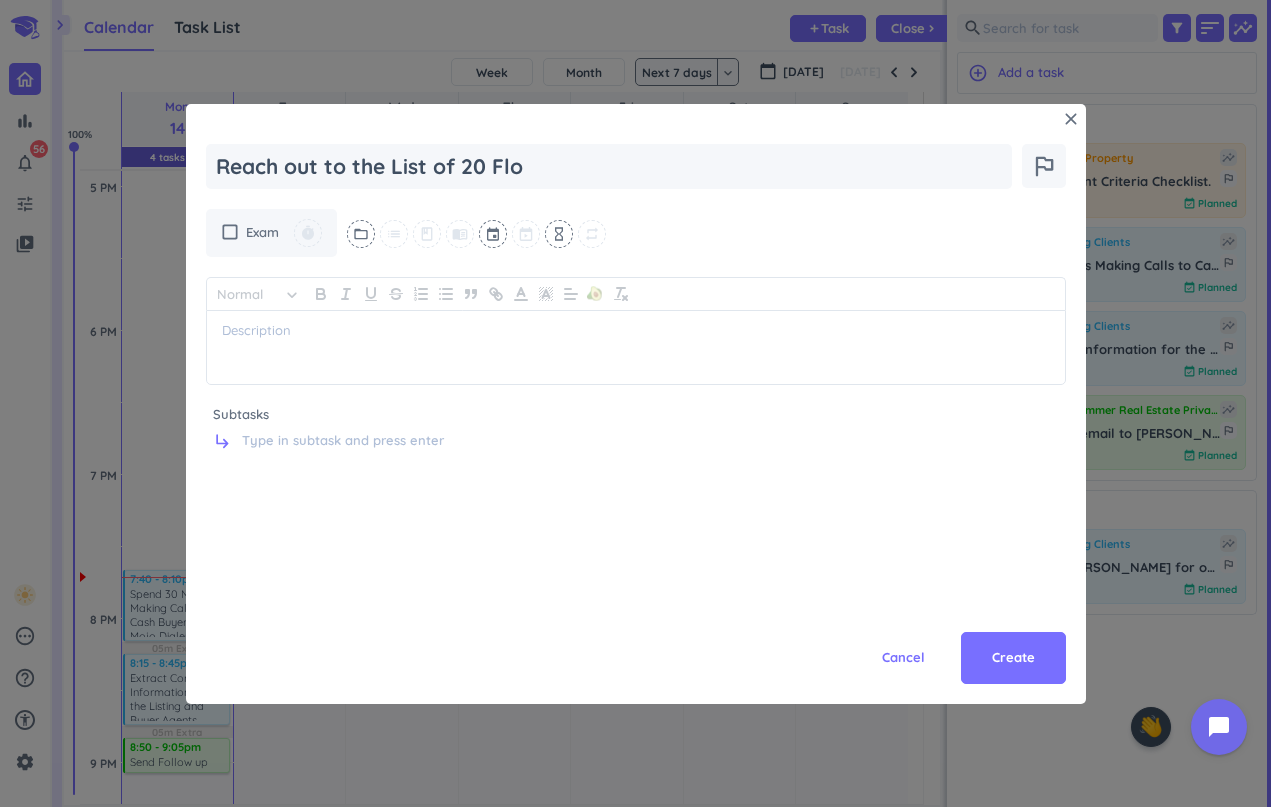 type on "x" 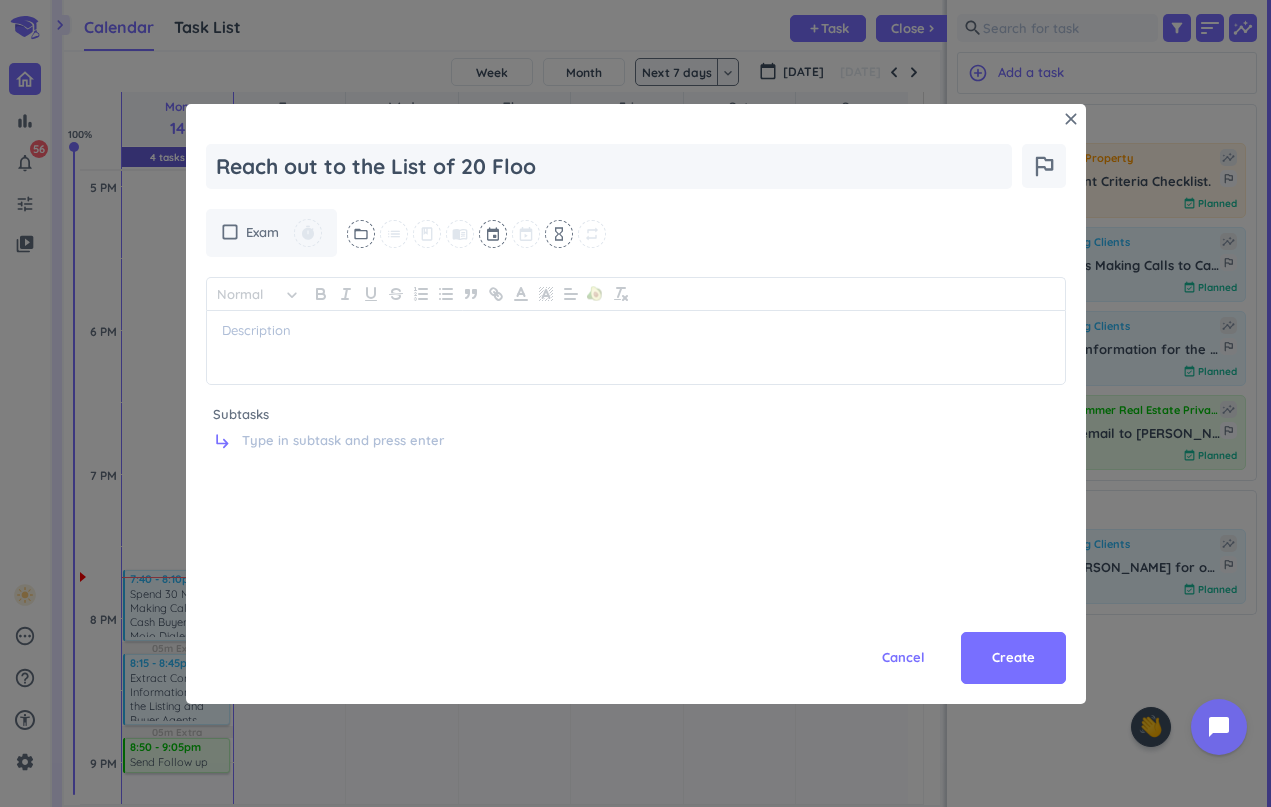 type on "x" 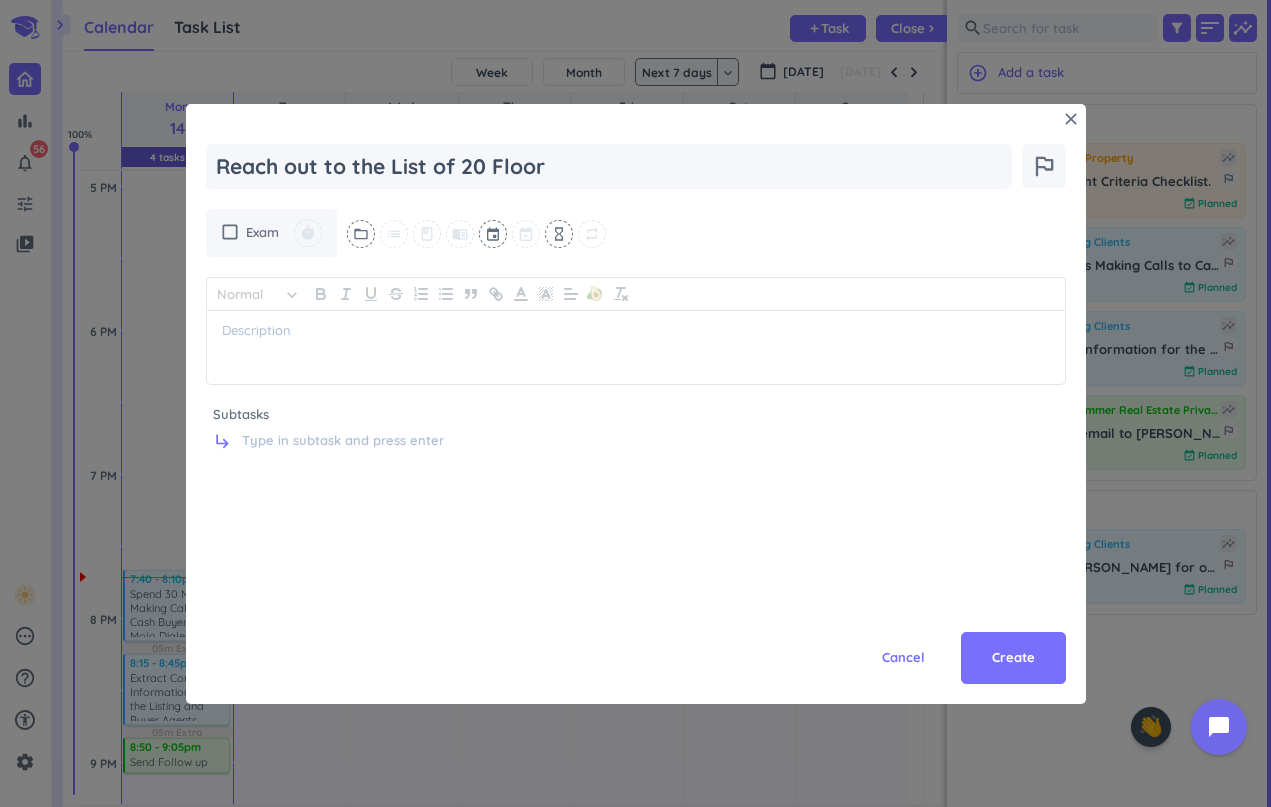 type on "x" 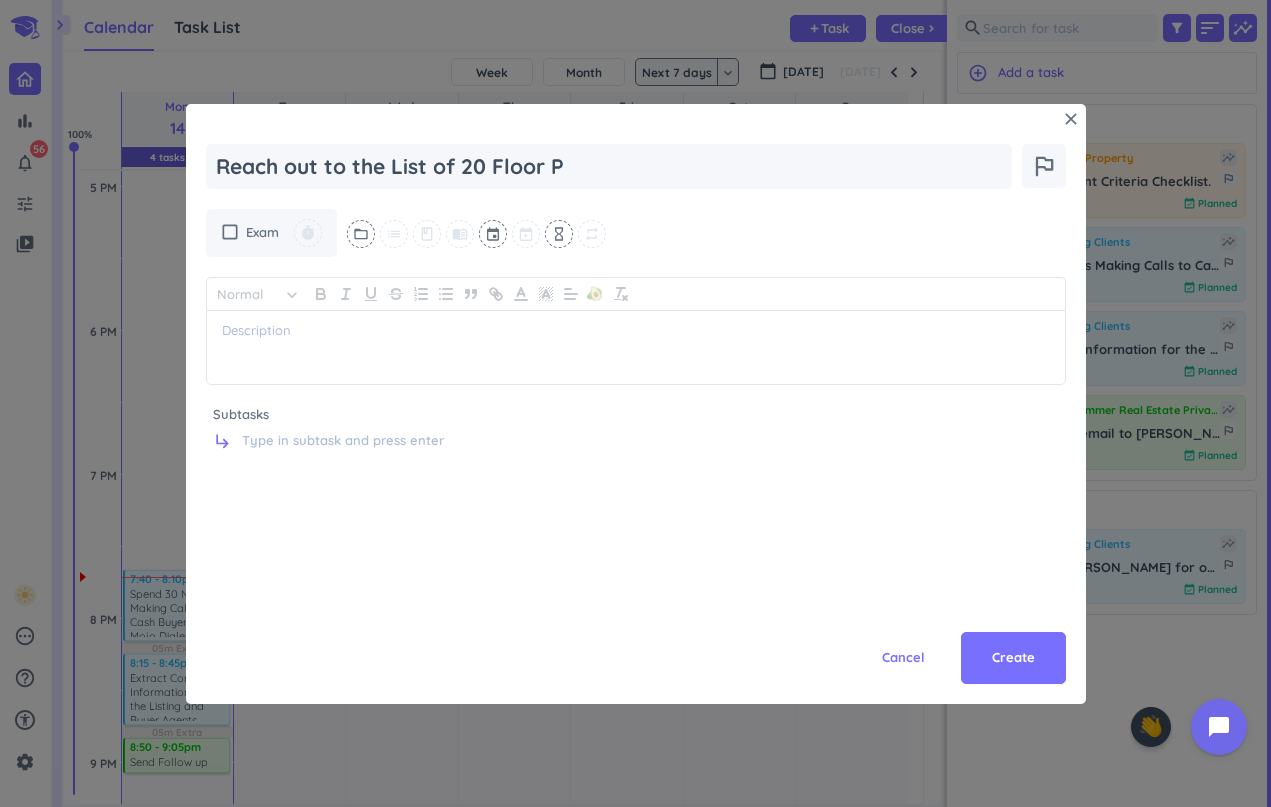 type on "x" 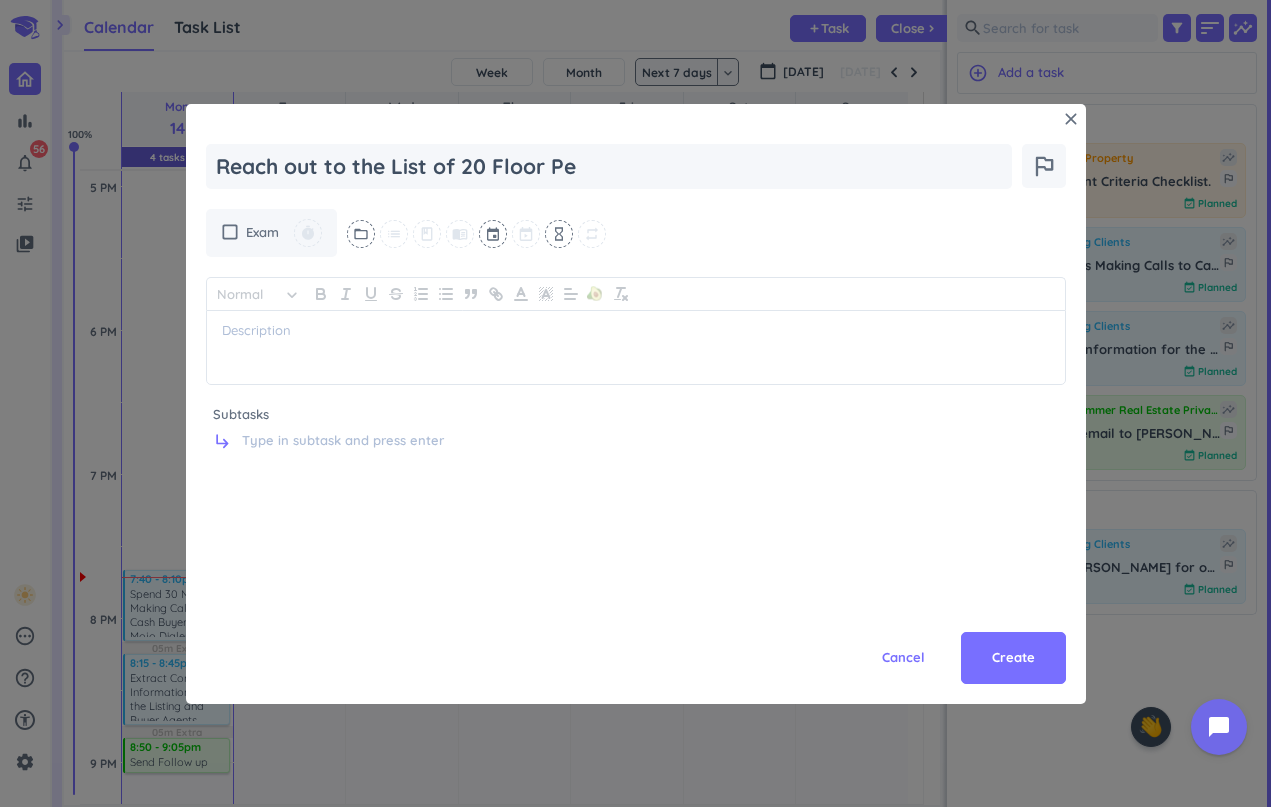 type on "x" 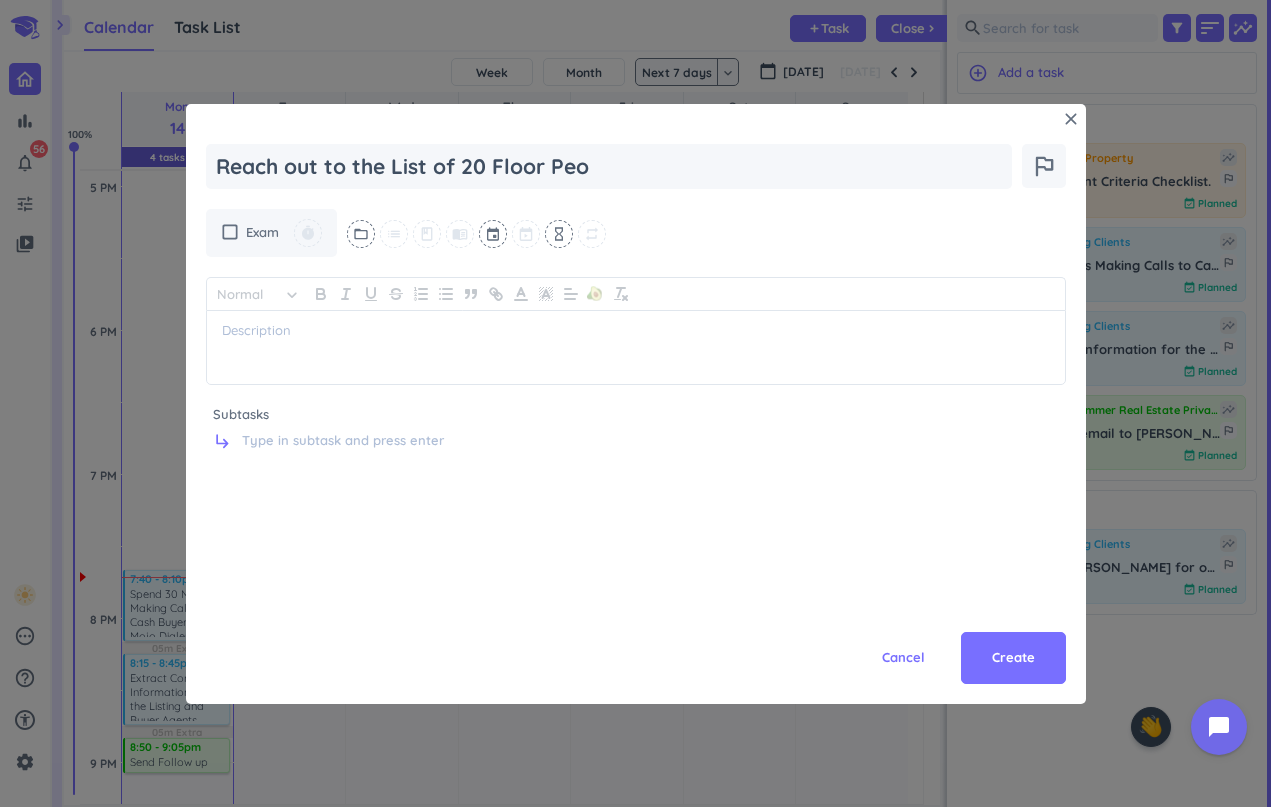 type on "x" 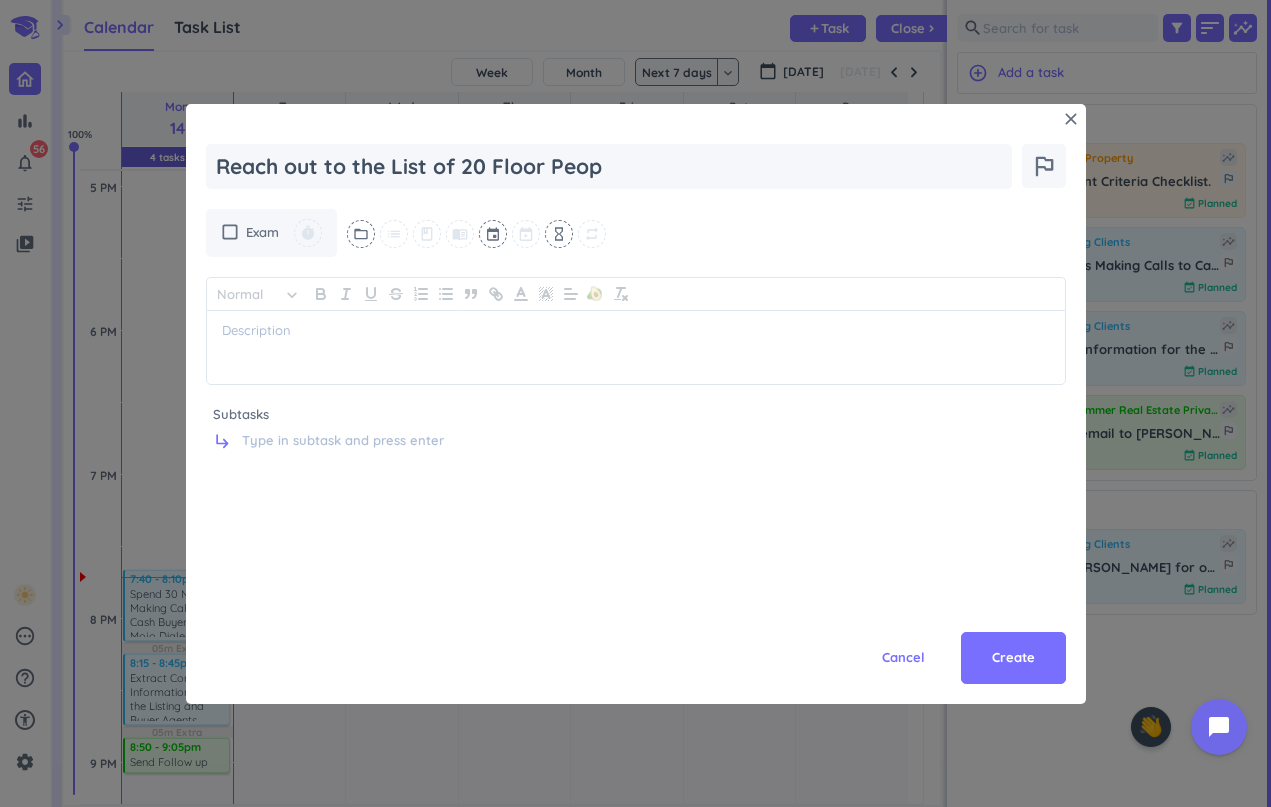 type on "x" 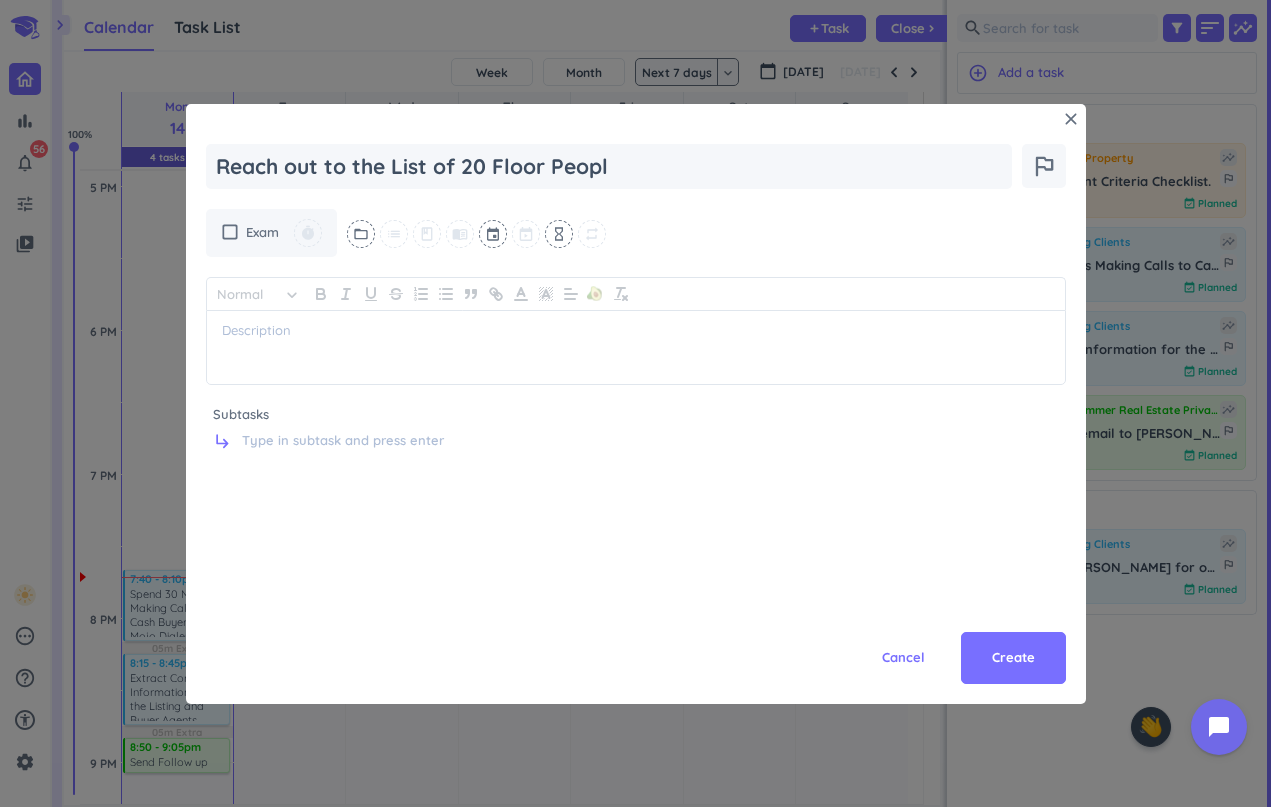 type on "x" 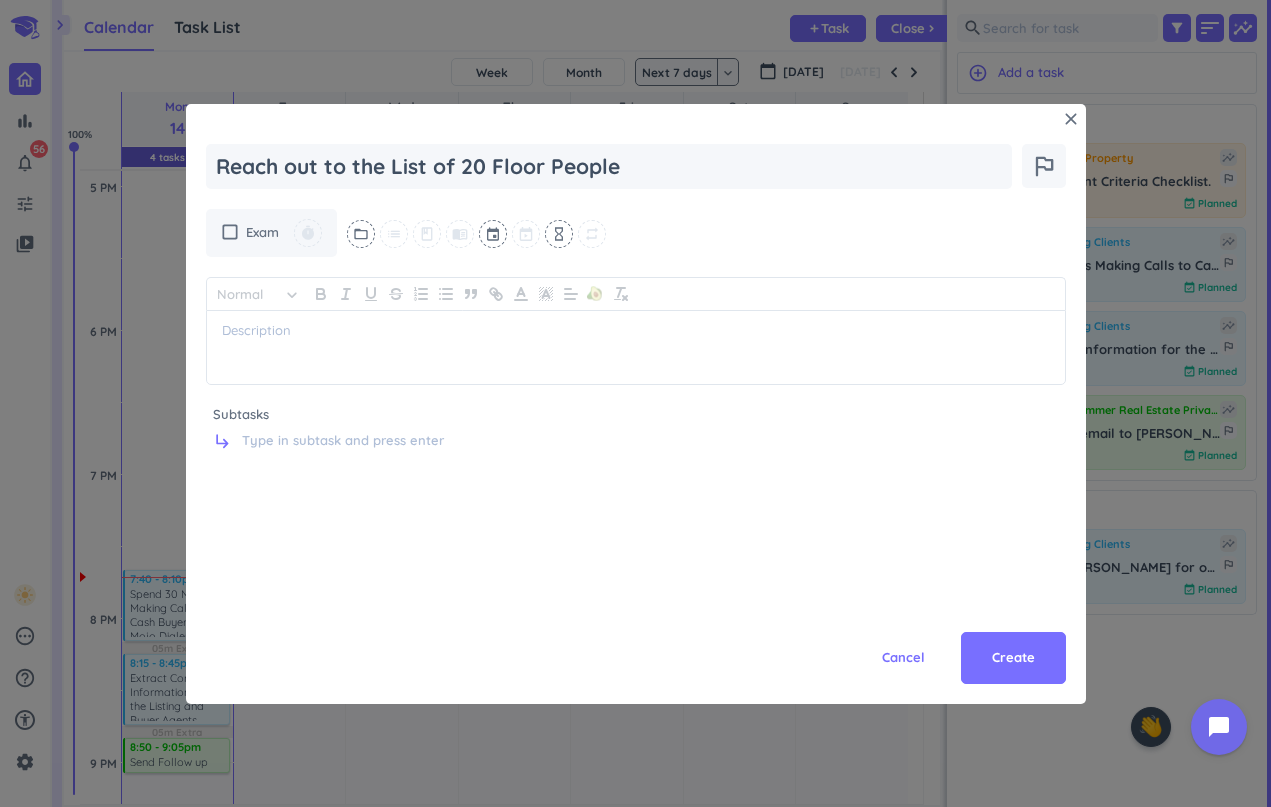 type on "x" 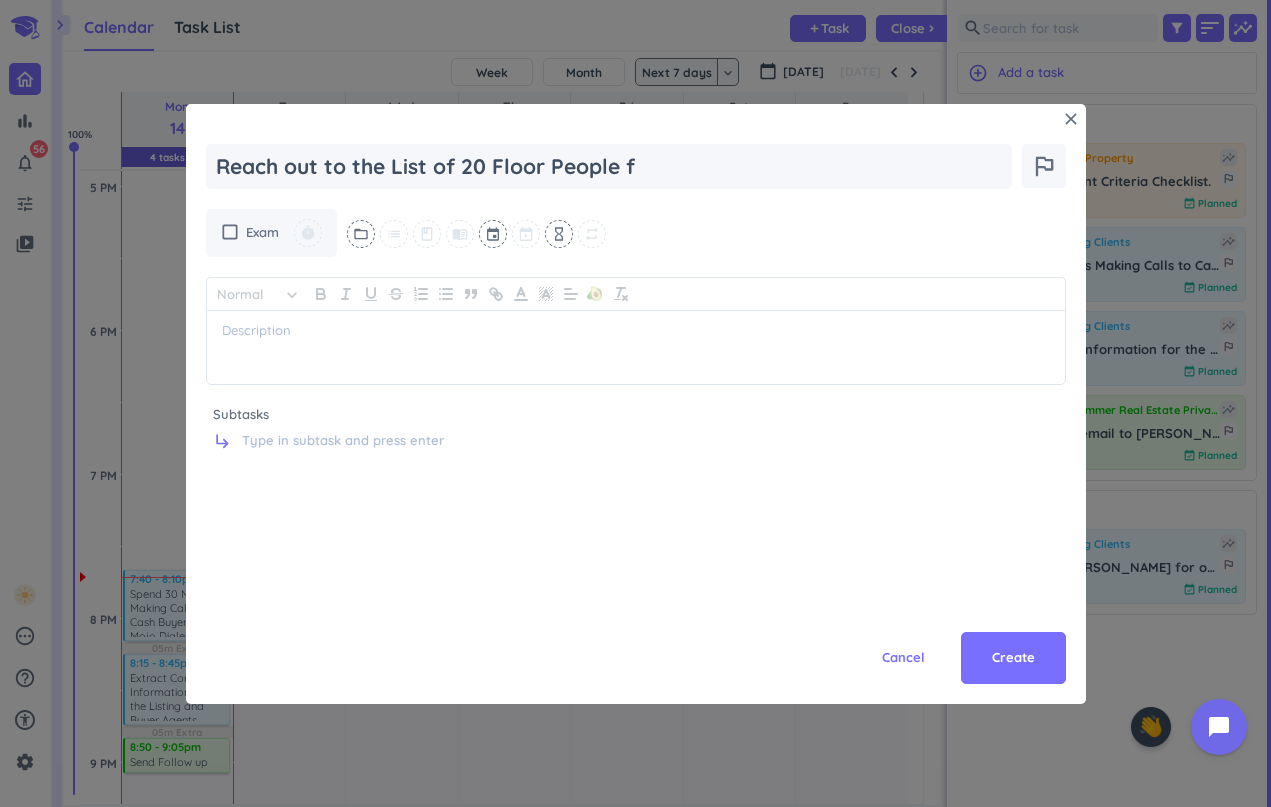 type on "x" 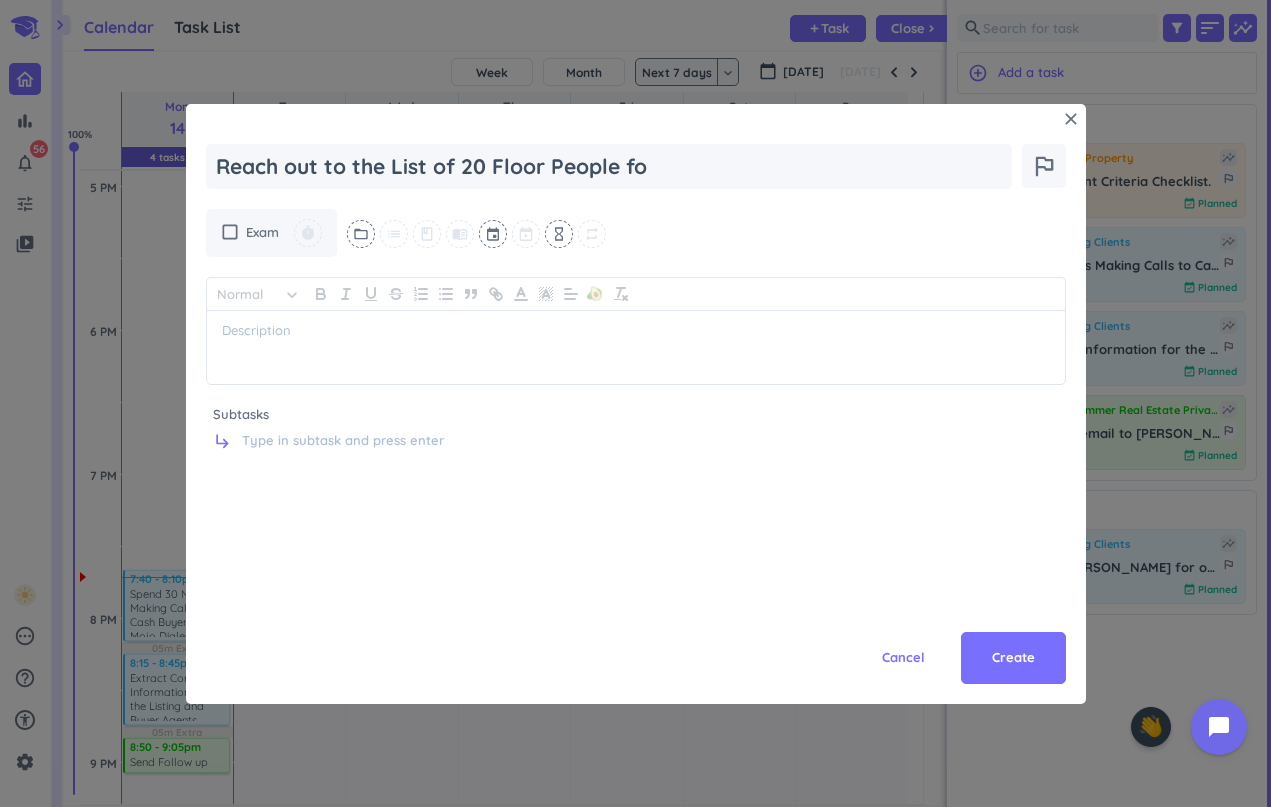 type on "x" 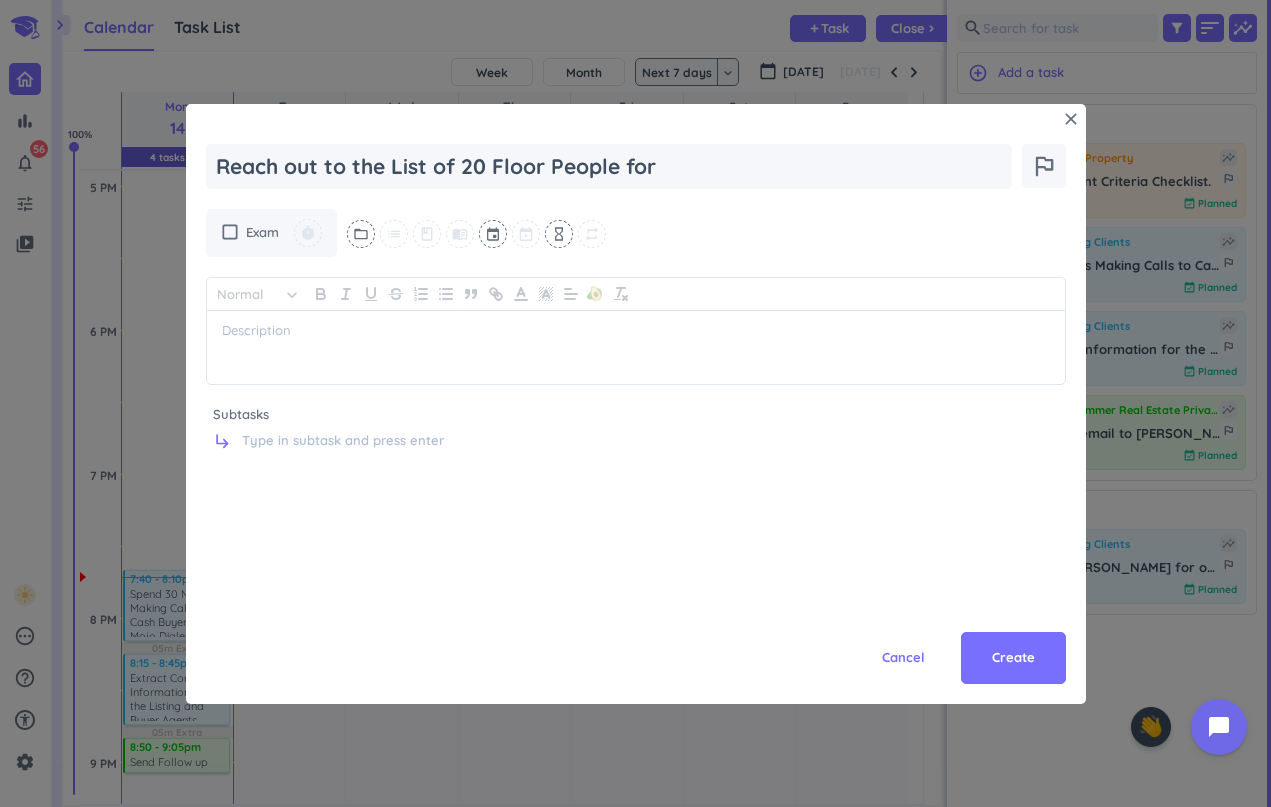 type on "x" 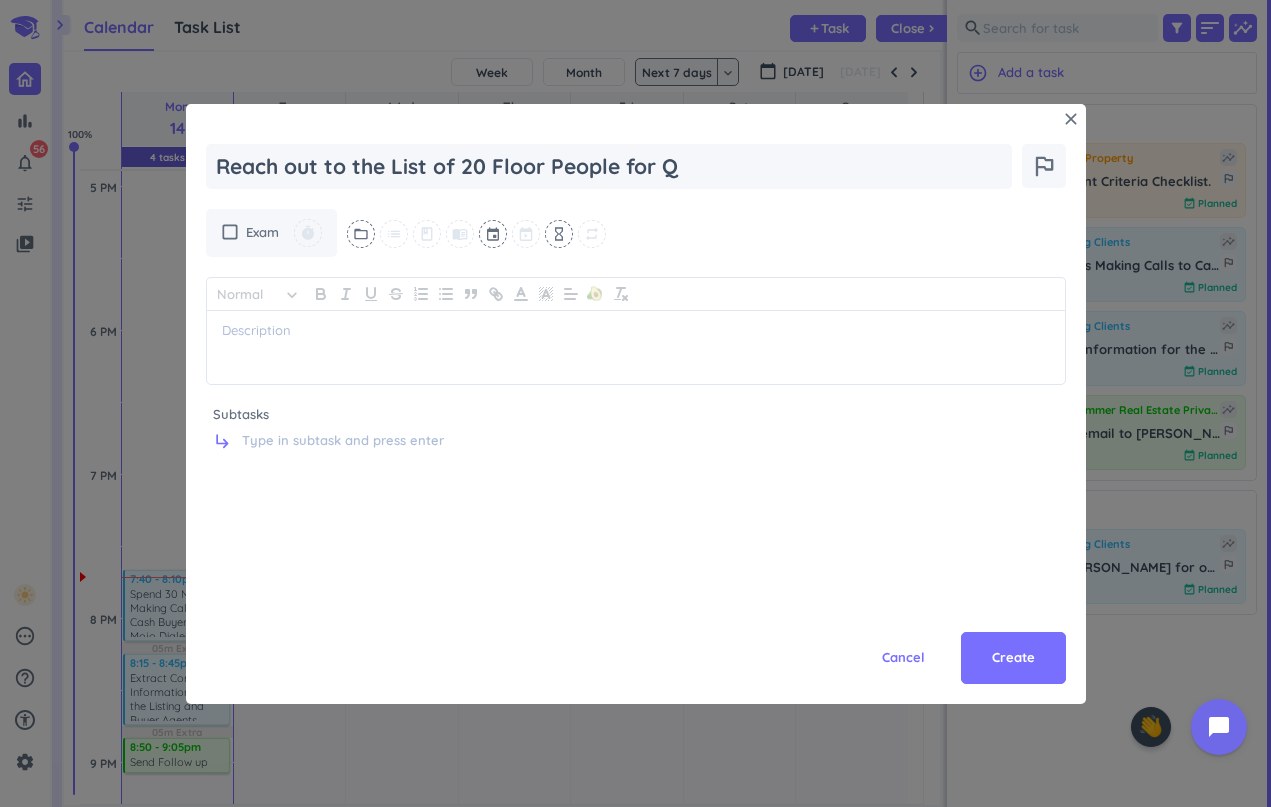 type on "x" 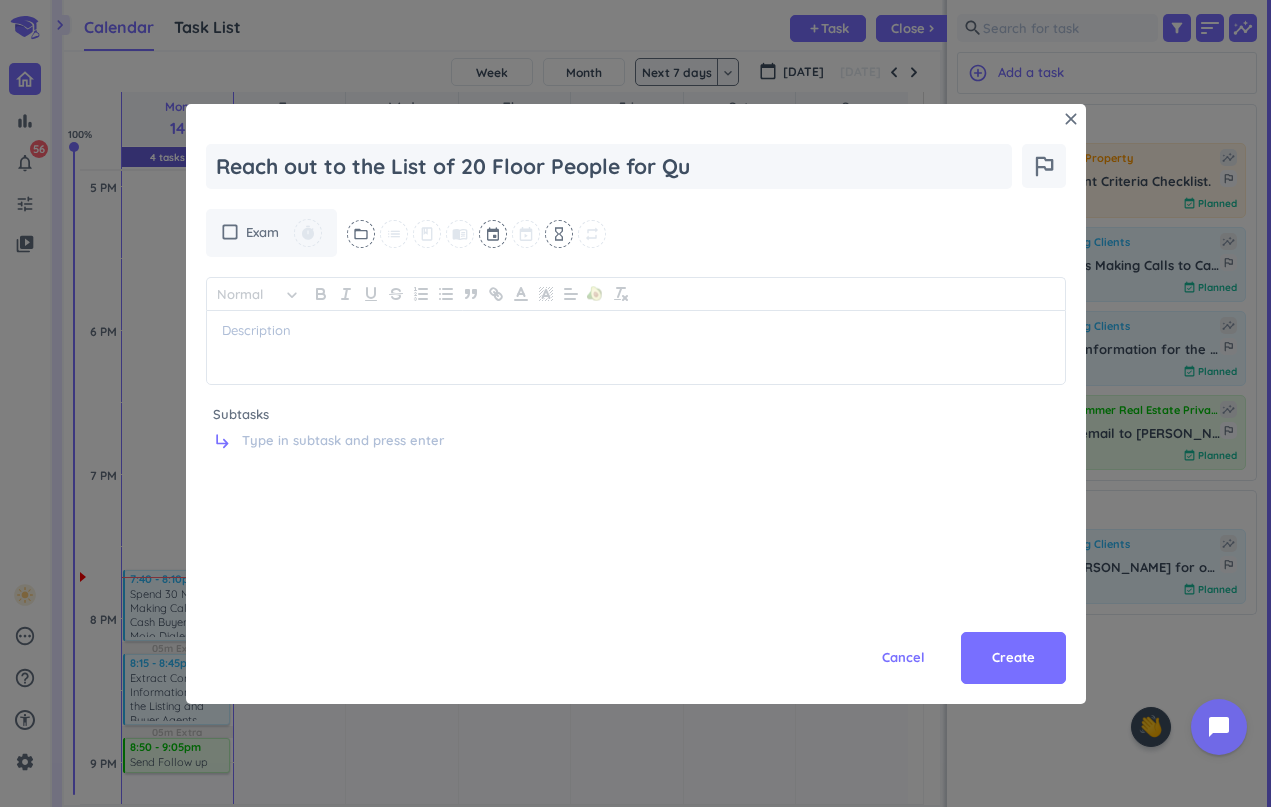 type on "x" 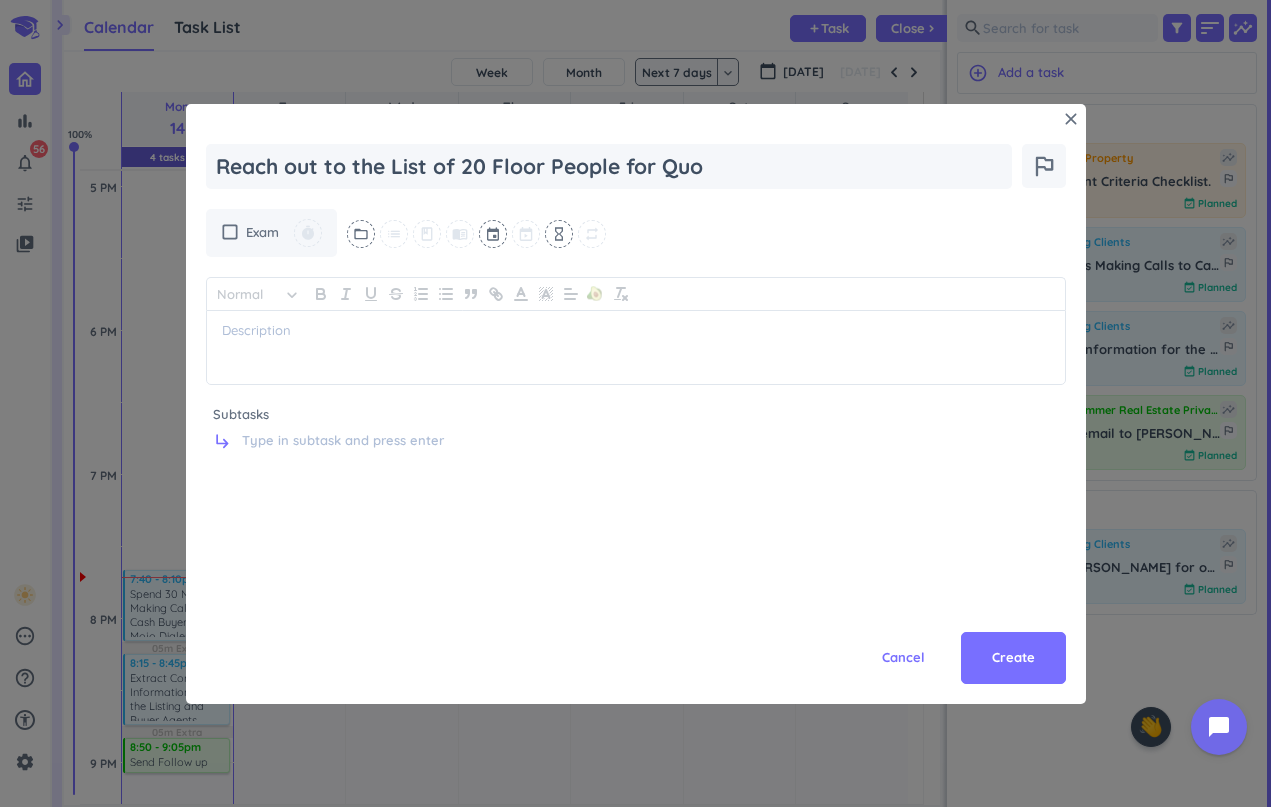 type on "x" 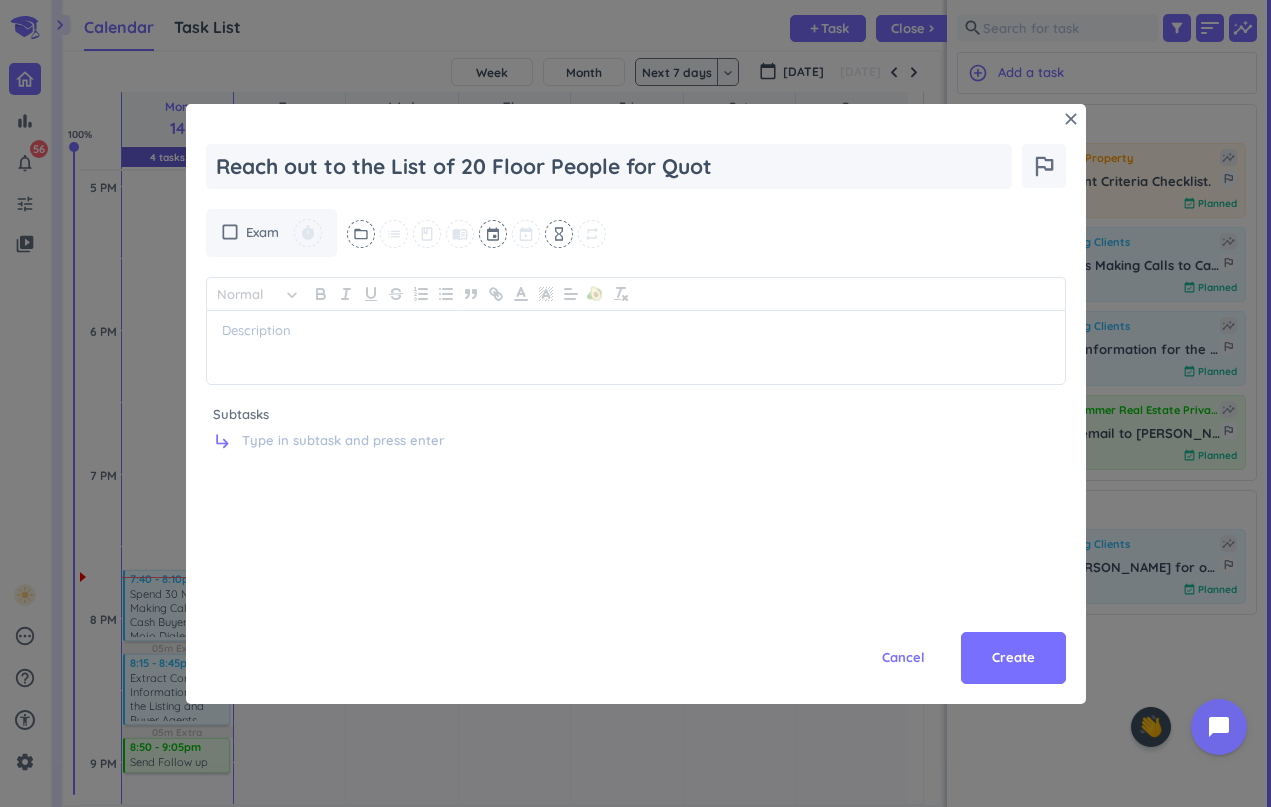 type on "x" 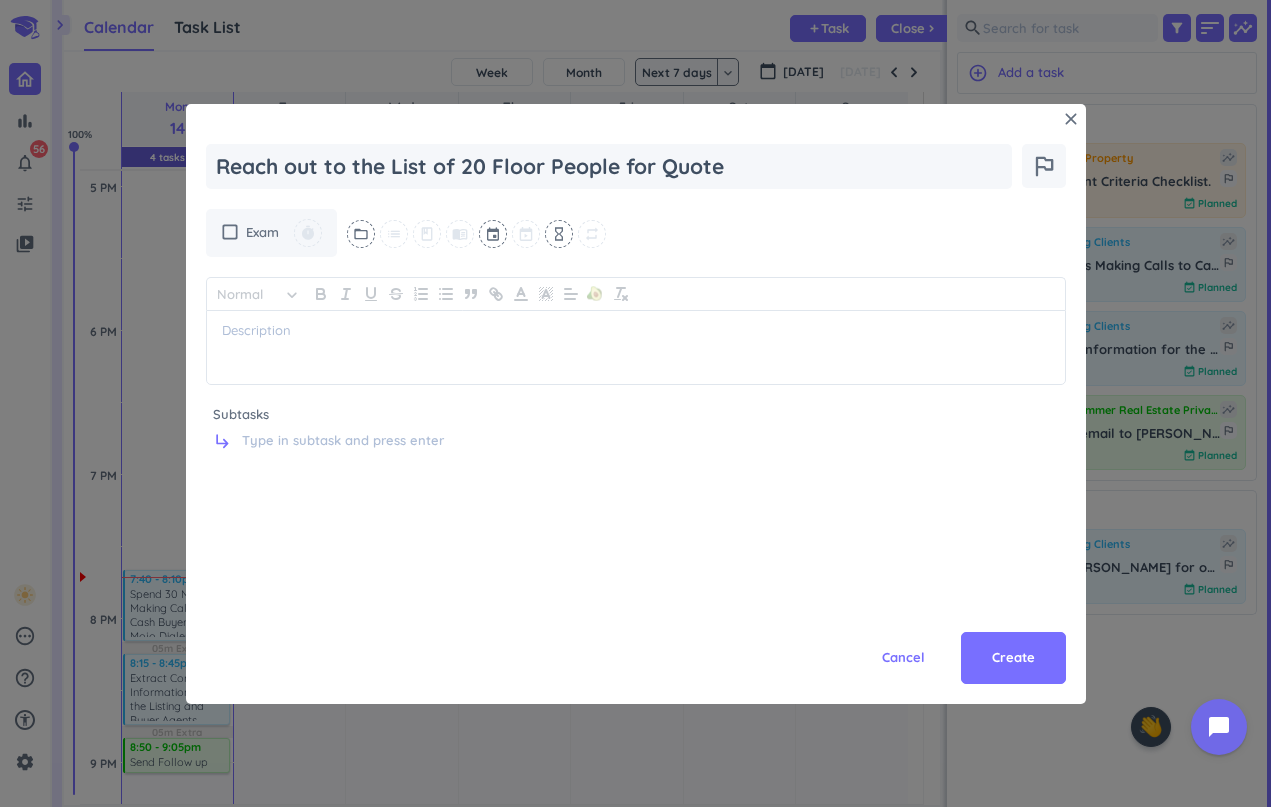 type on "x" 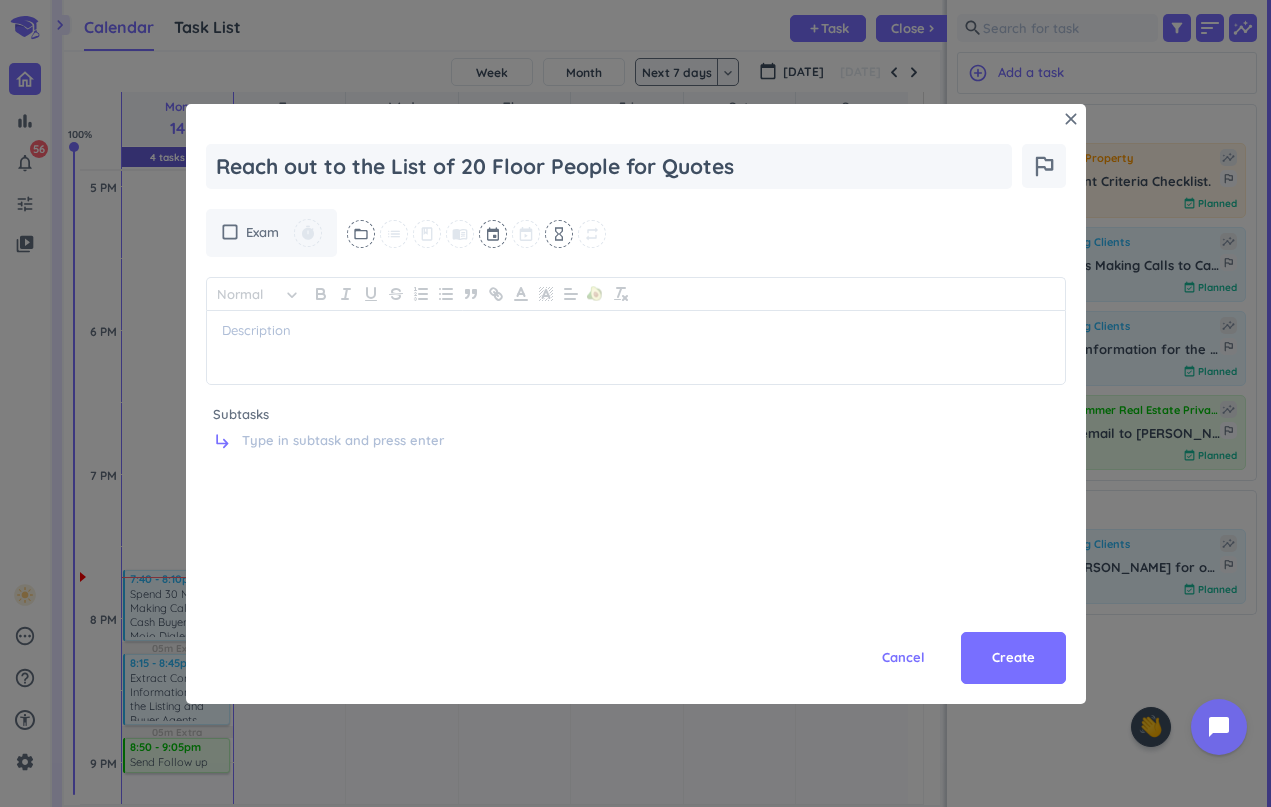 type on "x" 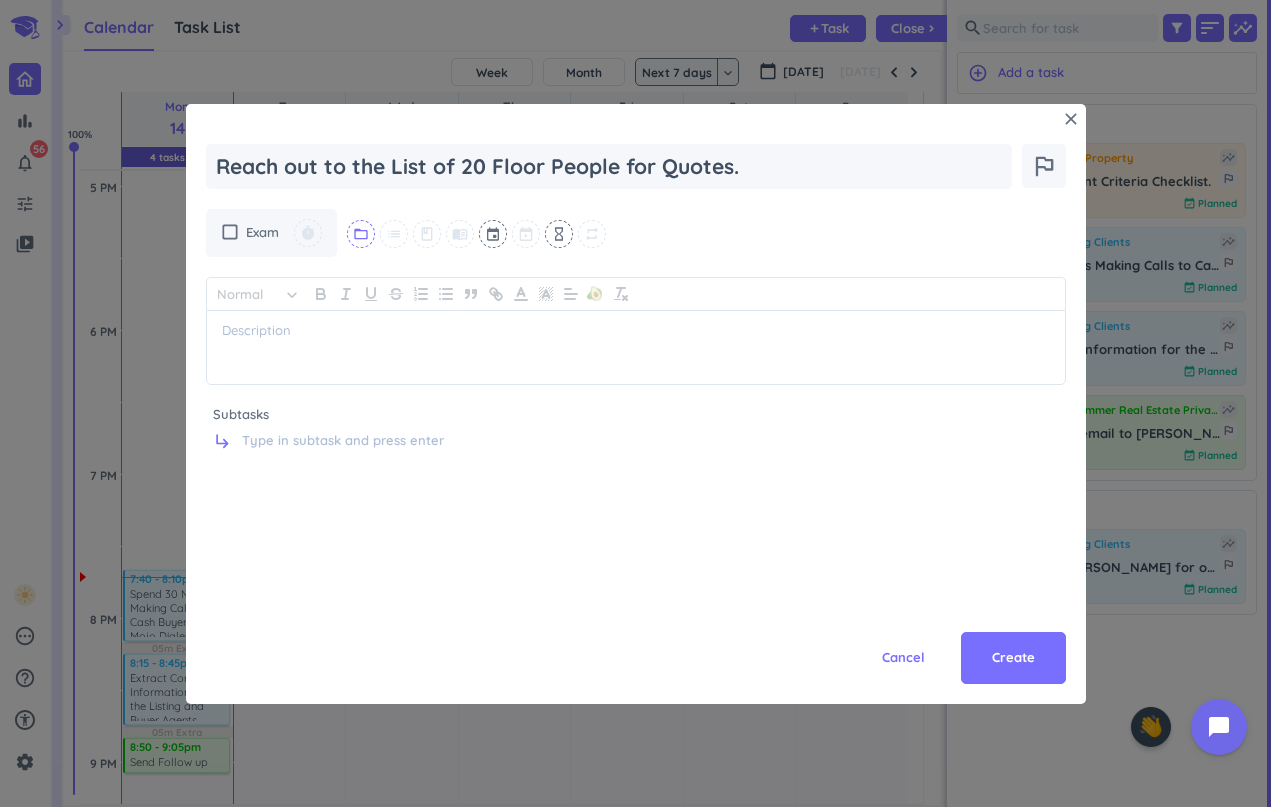 type on "Reach out to the List of 20 Floor People for Quotes." 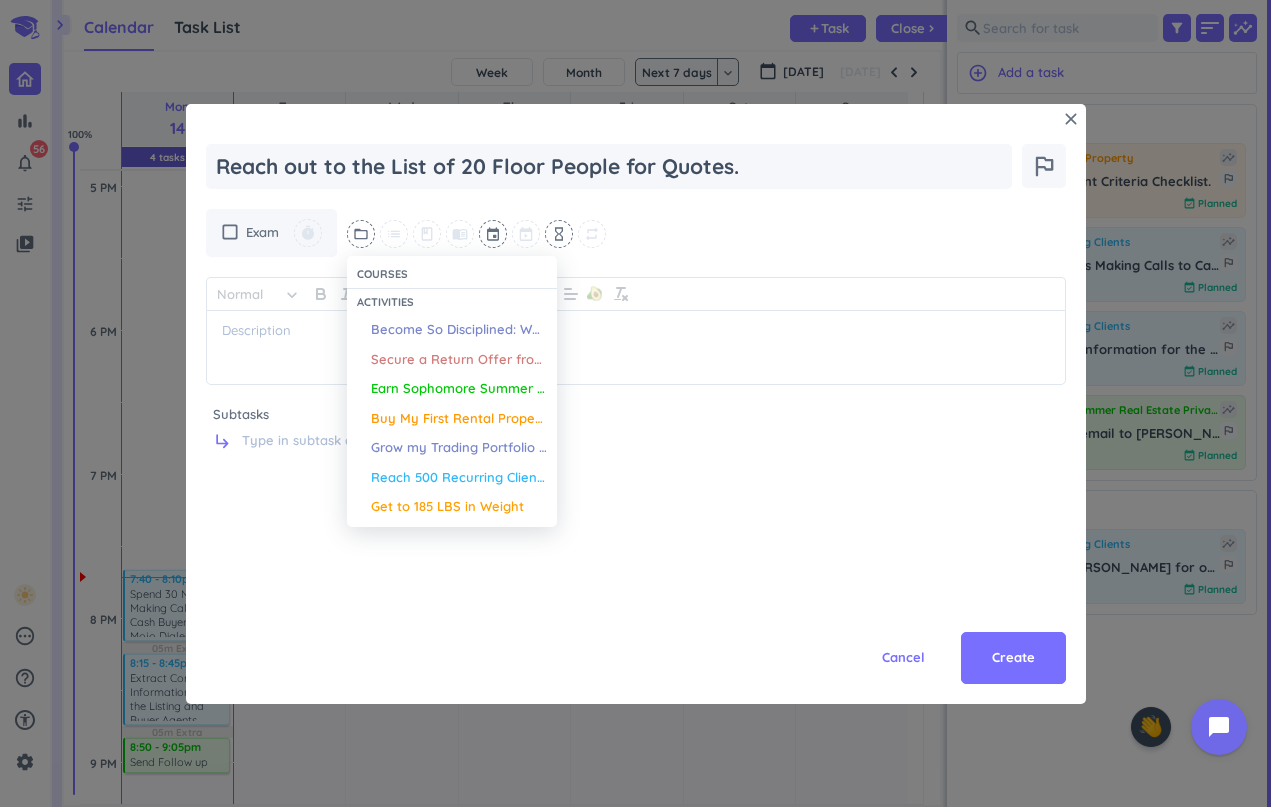 click at bounding box center [635, 403] 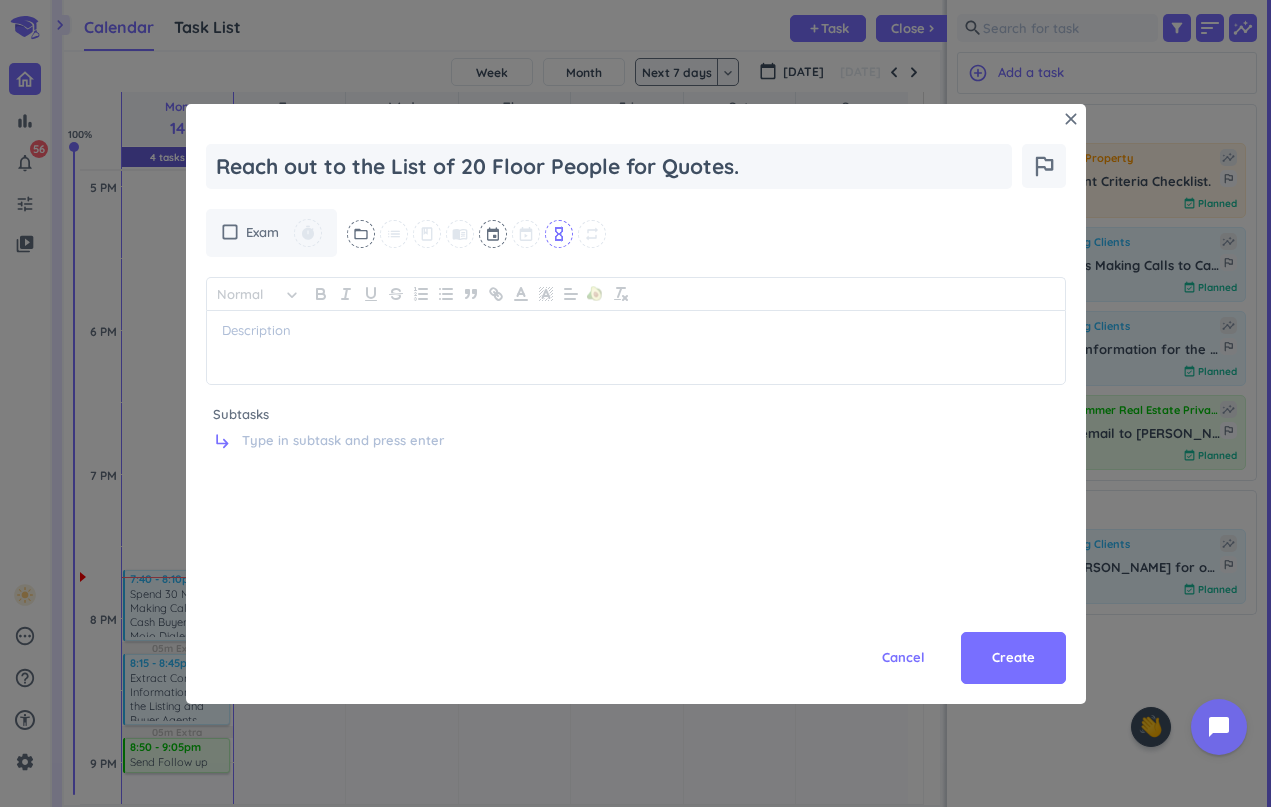 click on "hourglass_empty" at bounding box center (559, 234) 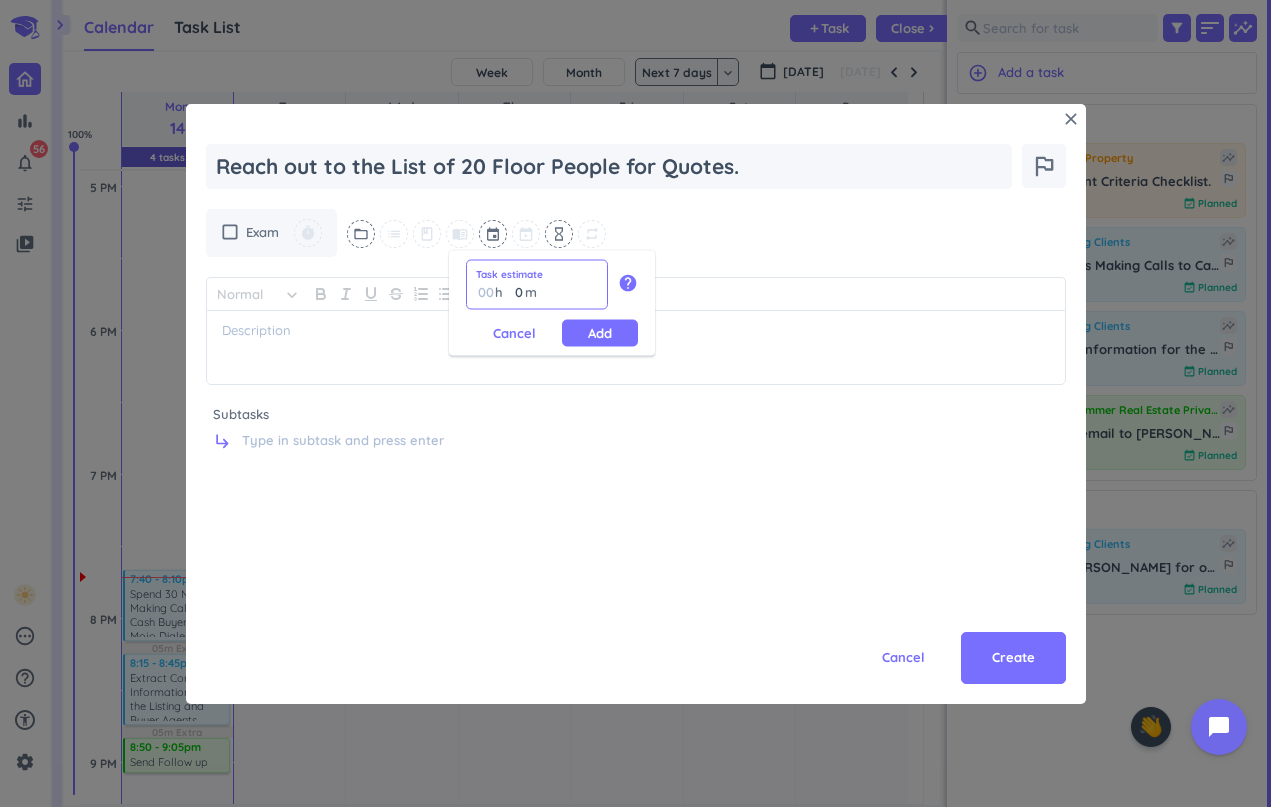 click on "0" at bounding box center [514, 292] 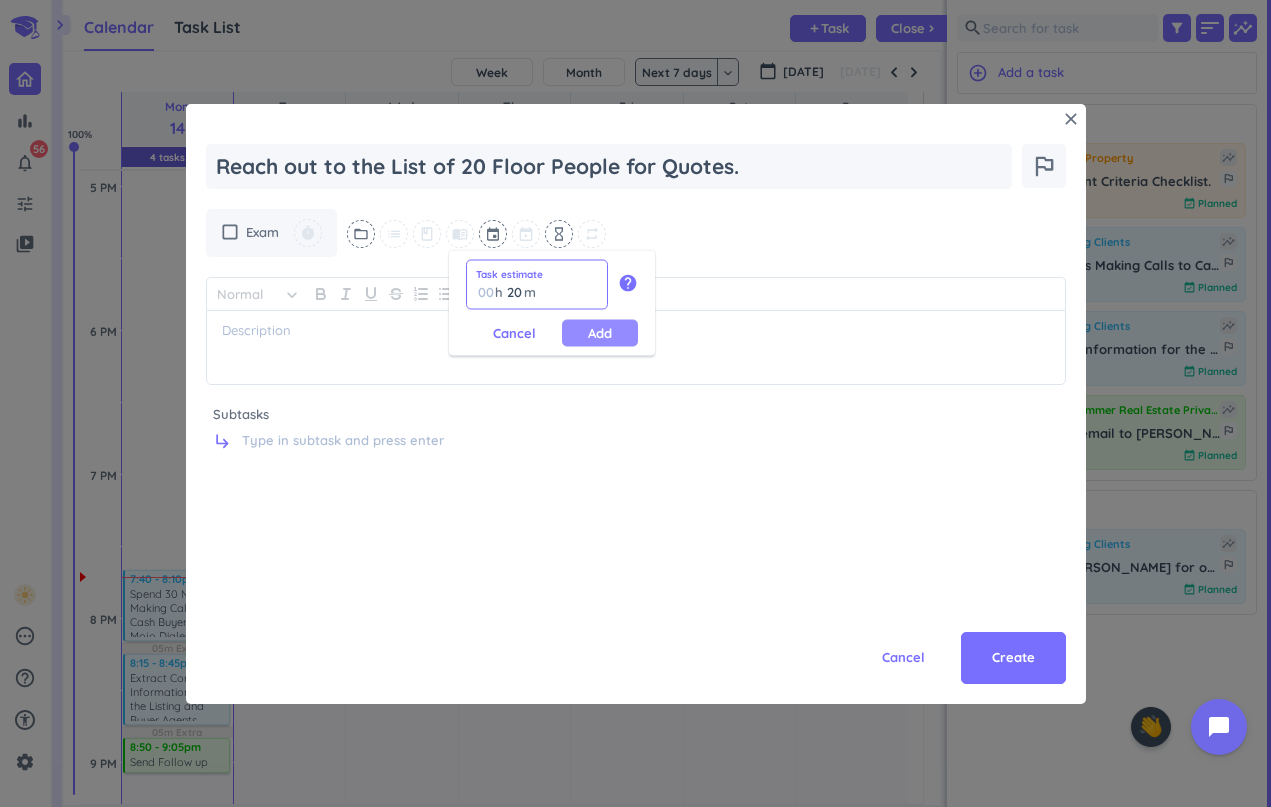 type on "20" 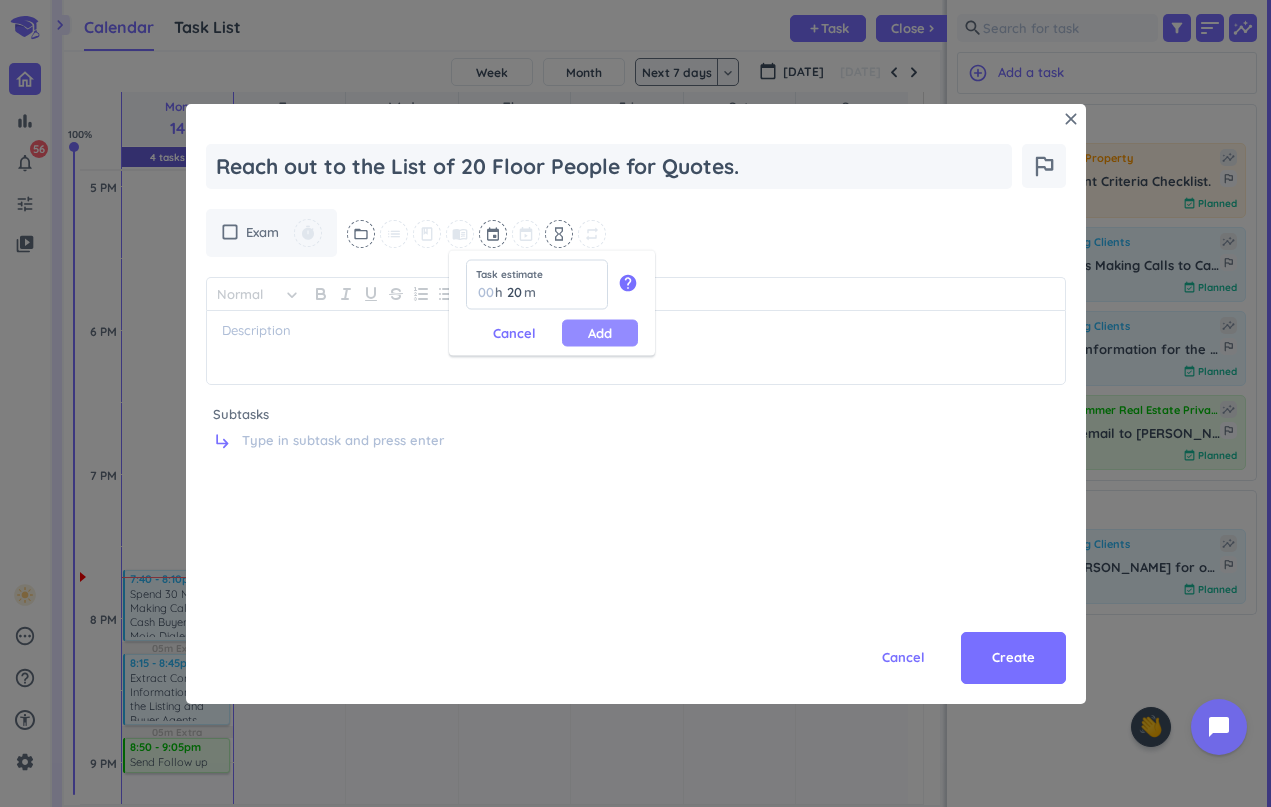 click on "Add" at bounding box center [600, 333] 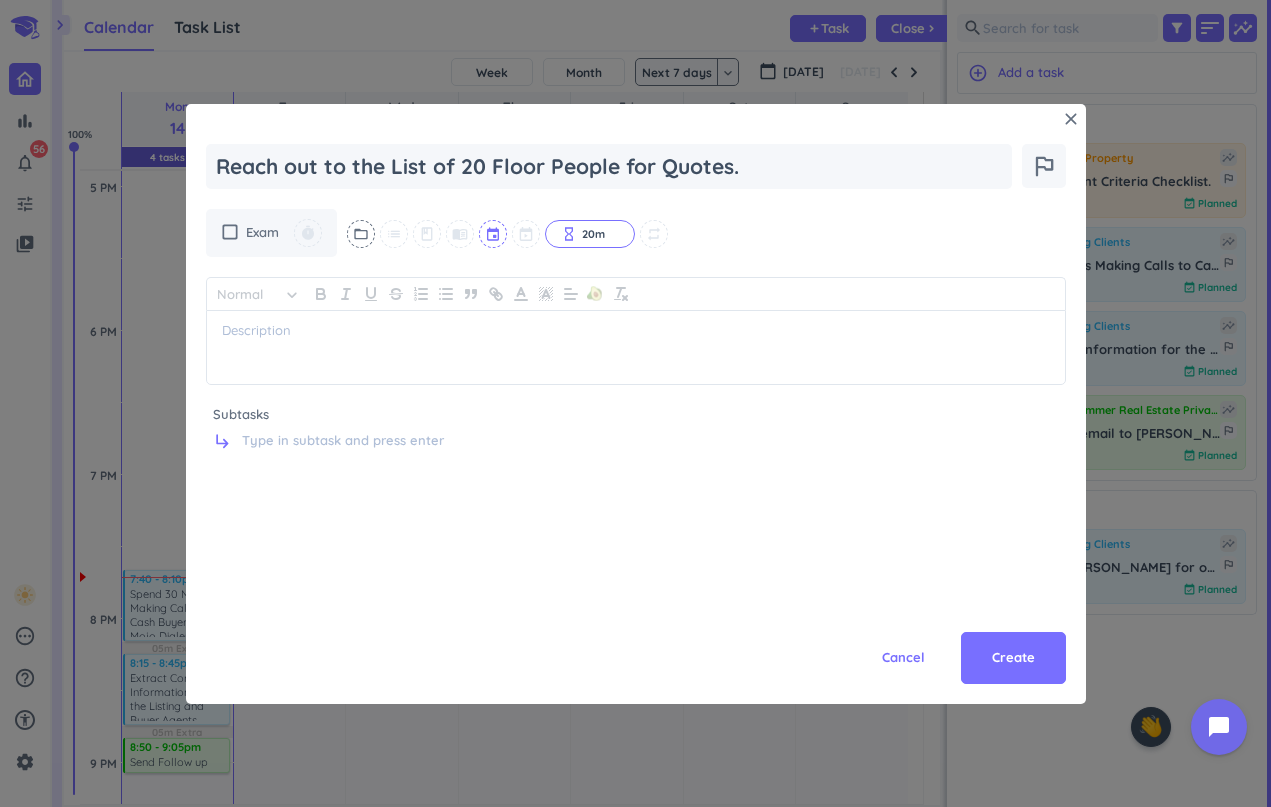 click at bounding box center [494, 234] 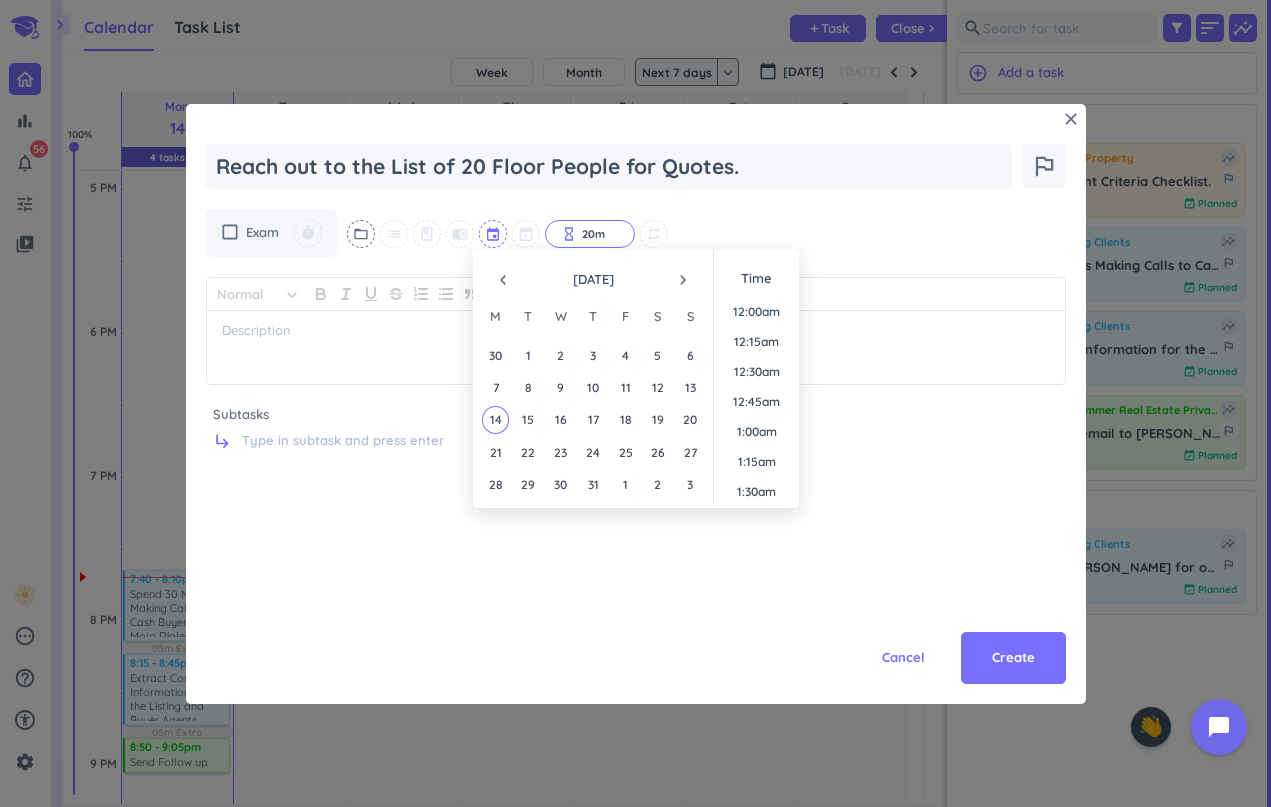 scroll, scrollTop: 2250, scrollLeft: 0, axis: vertical 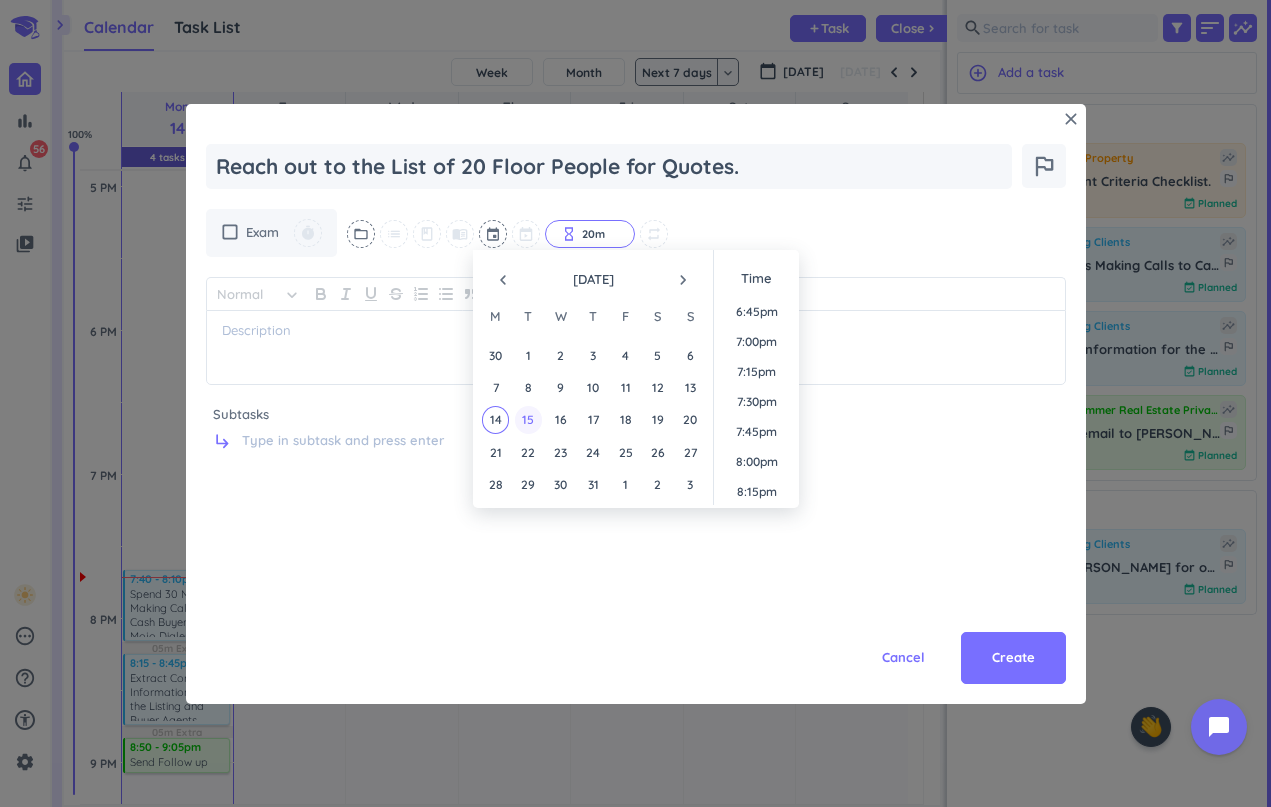 click on "15" at bounding box center (528, 419) 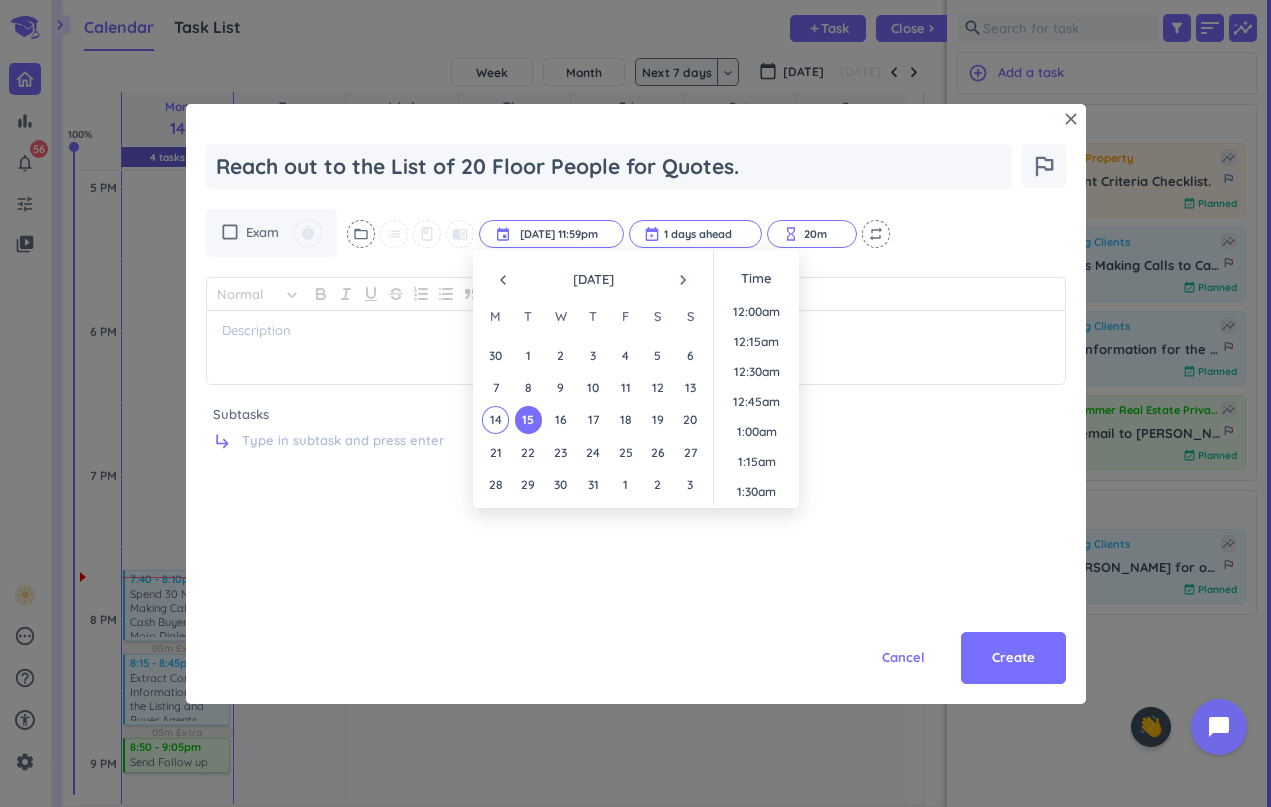 scroll, scrollTop: 2701, scrollLeft: 0, axis: vertical 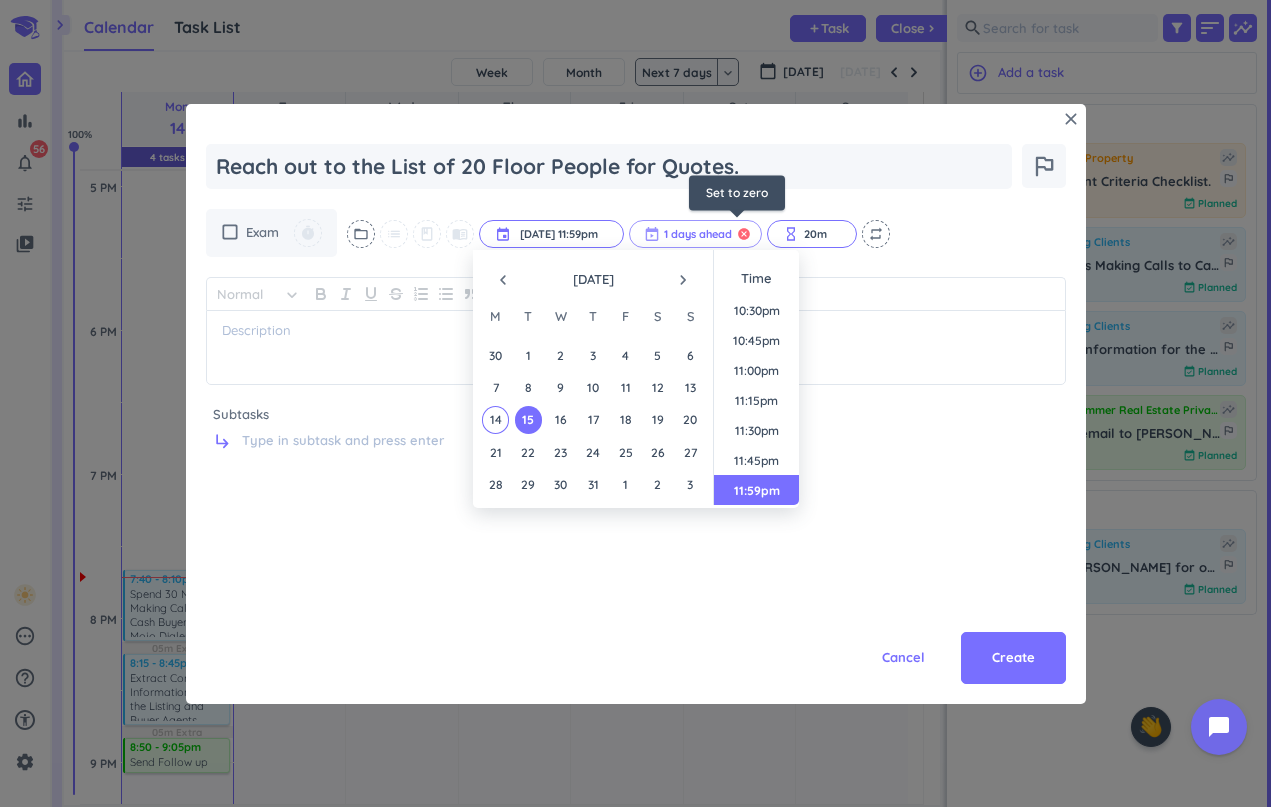 click on "cancel" at bounding box center [744, 234] 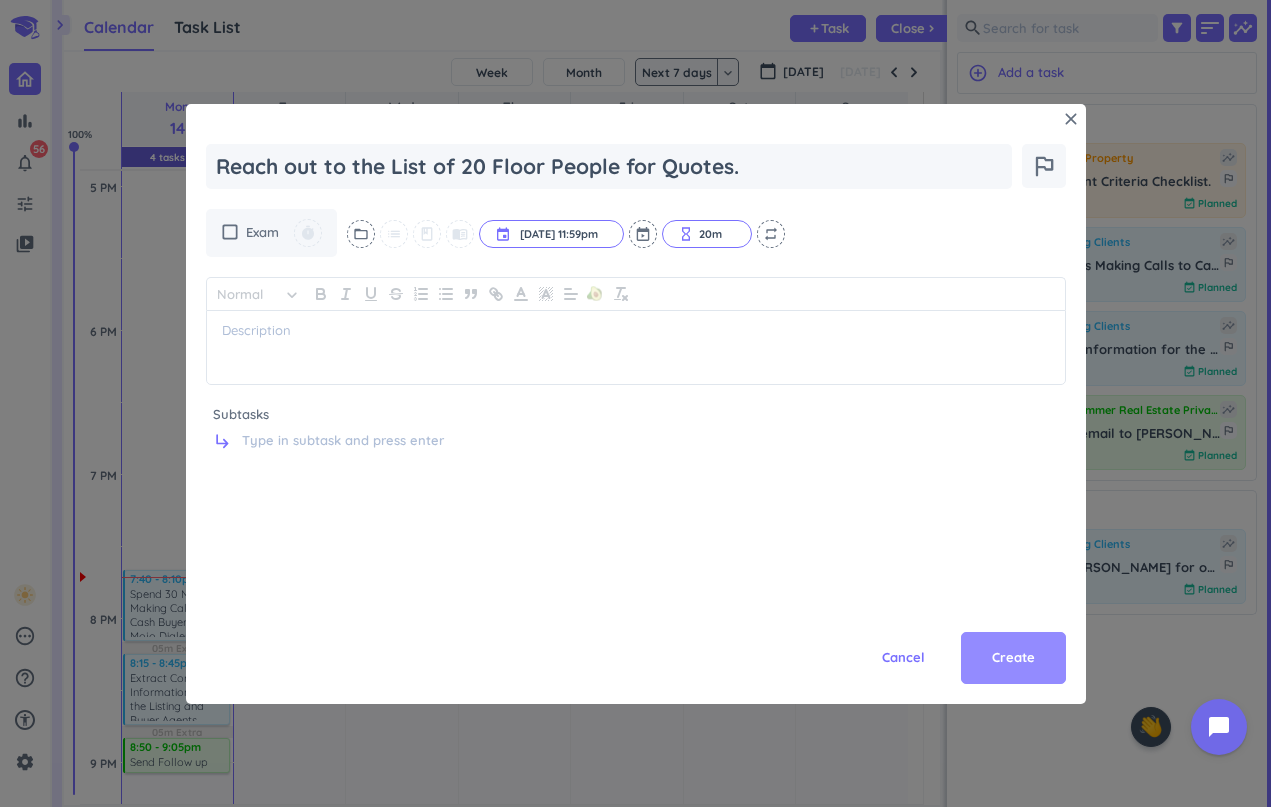 click on "Create" at bounding box center [1013, 658] 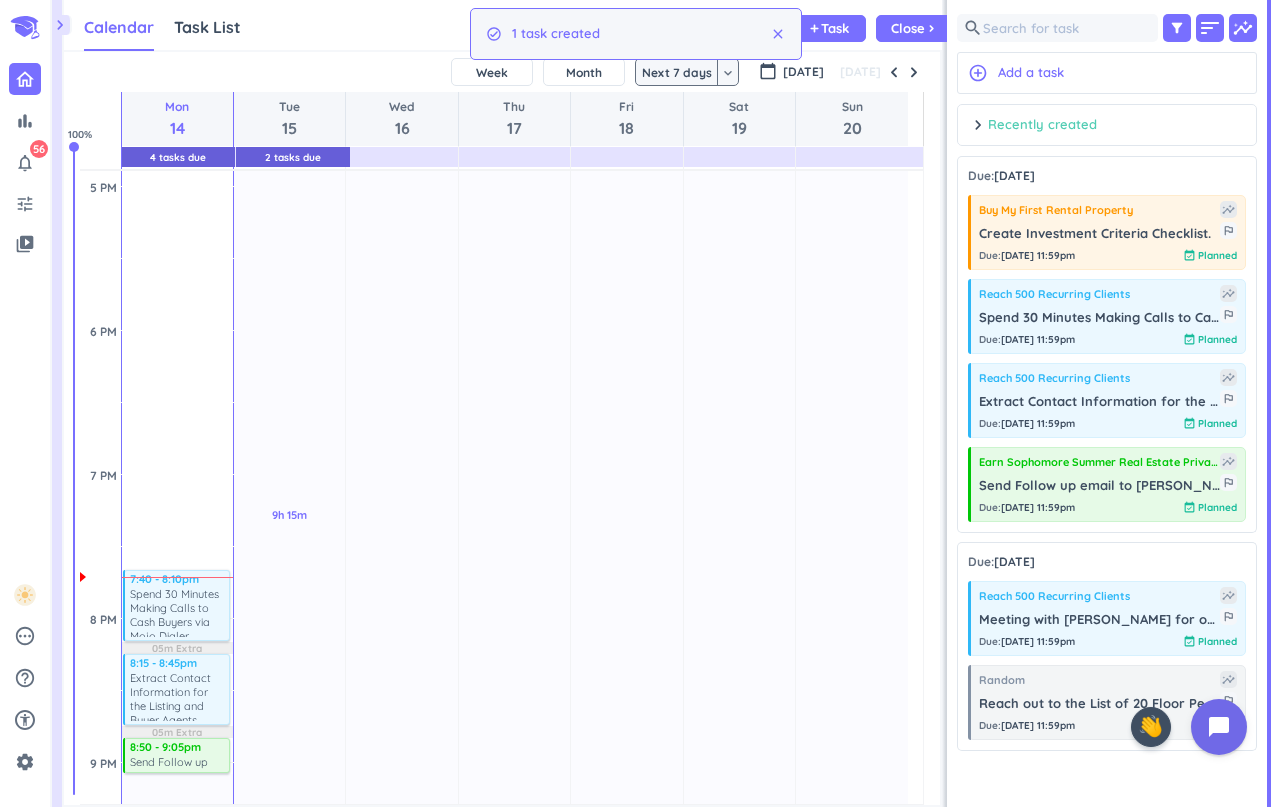 click on "chevron_right Recently created done Mark all complete" at bounding box center (1107, 130) 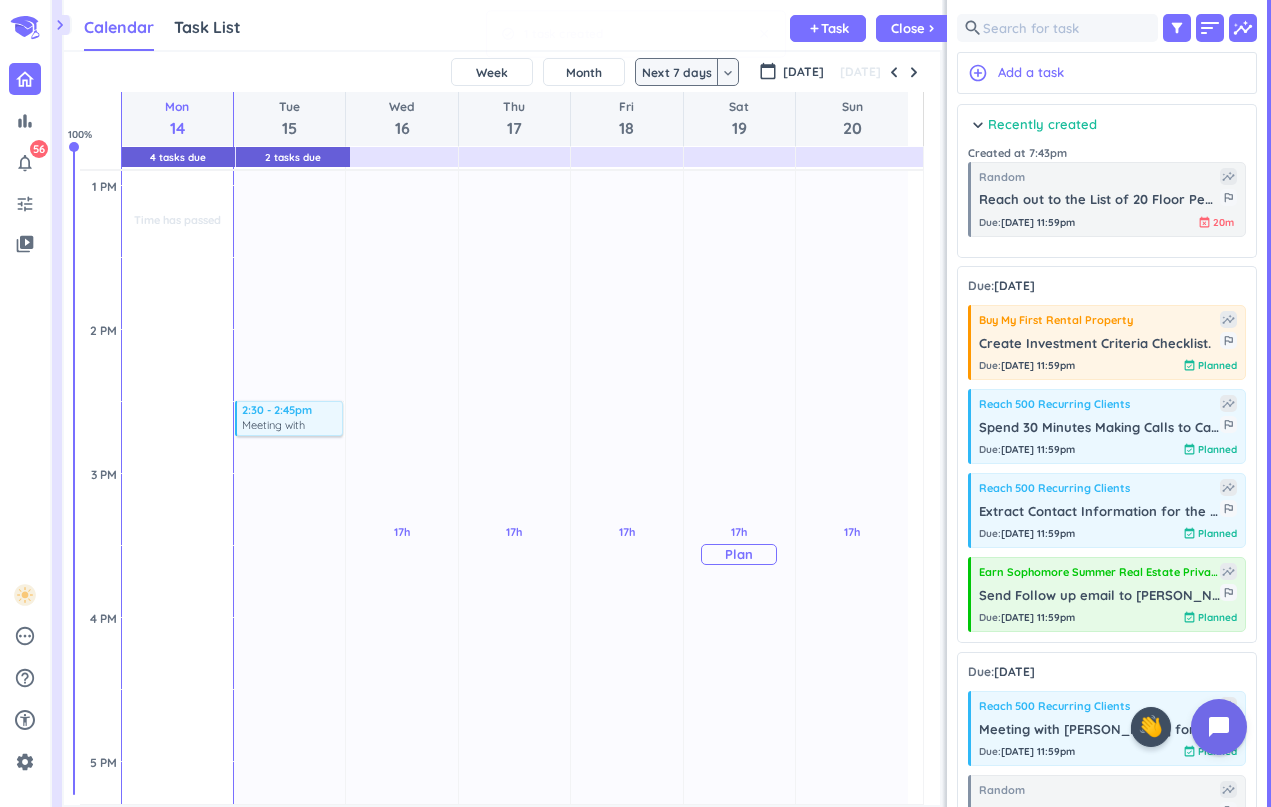 scroll, scrollTop: 1280, scrollLeft: 0, axis: vertical 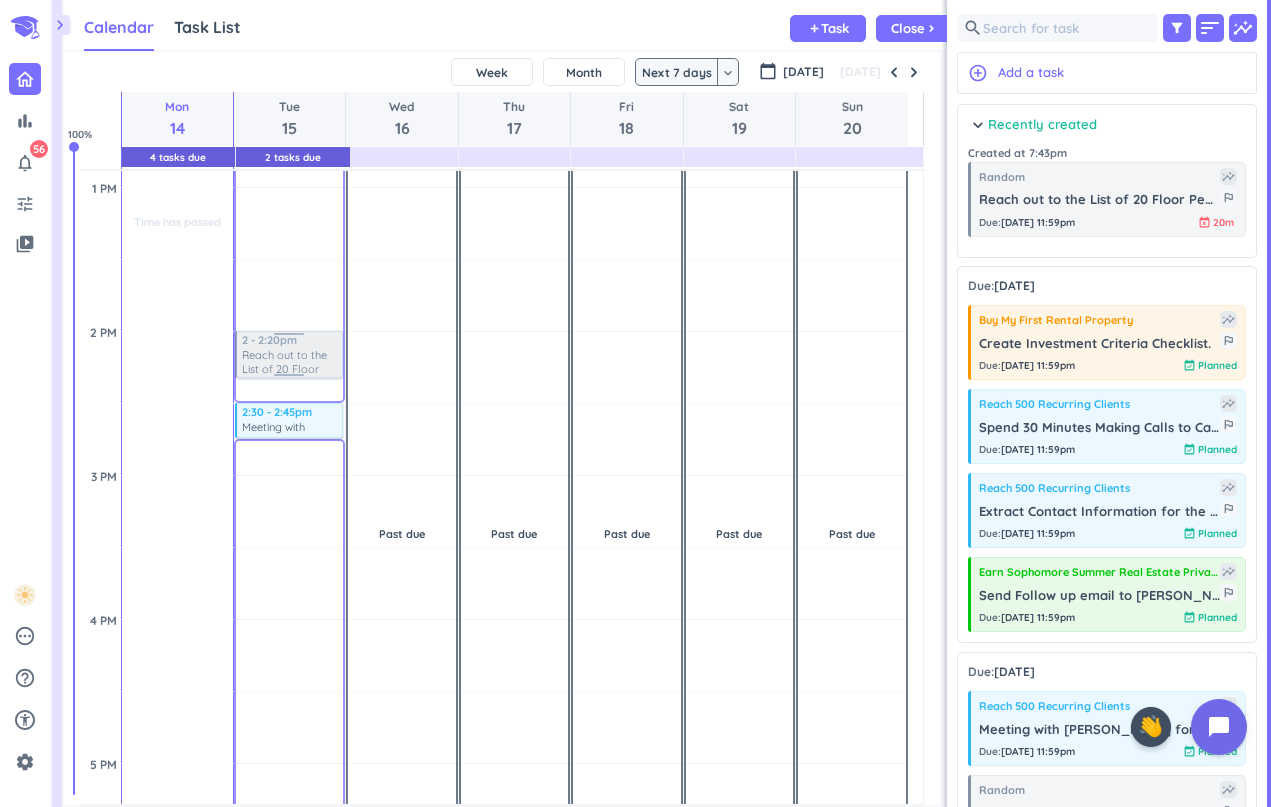 drag, startPoint x: 1058, startPoint y: 200, endPoint x: 293, endPoint y: 337, distance: 777.17053 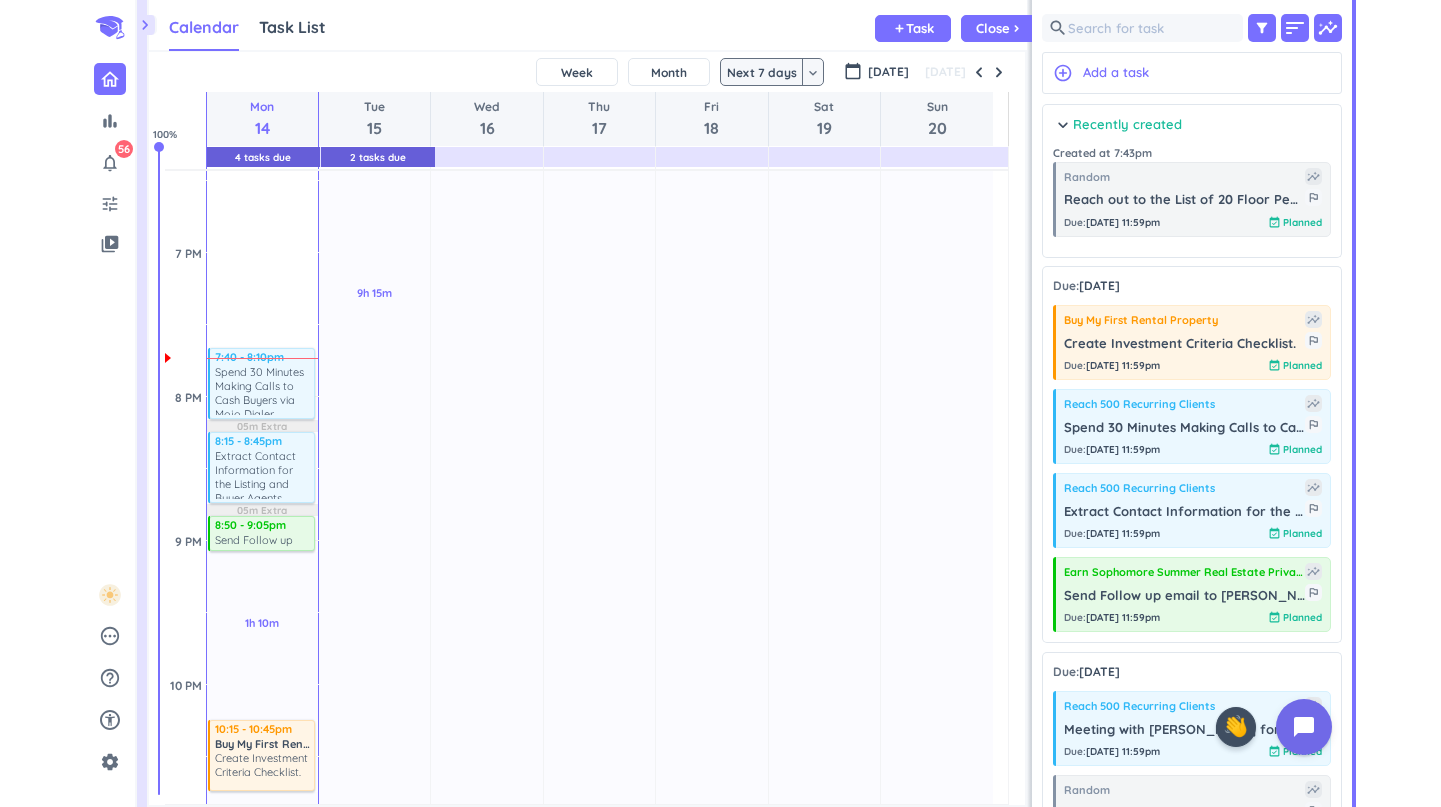 scroll, scrollTop: 2077, scrollLeft: 0, axis: vertical 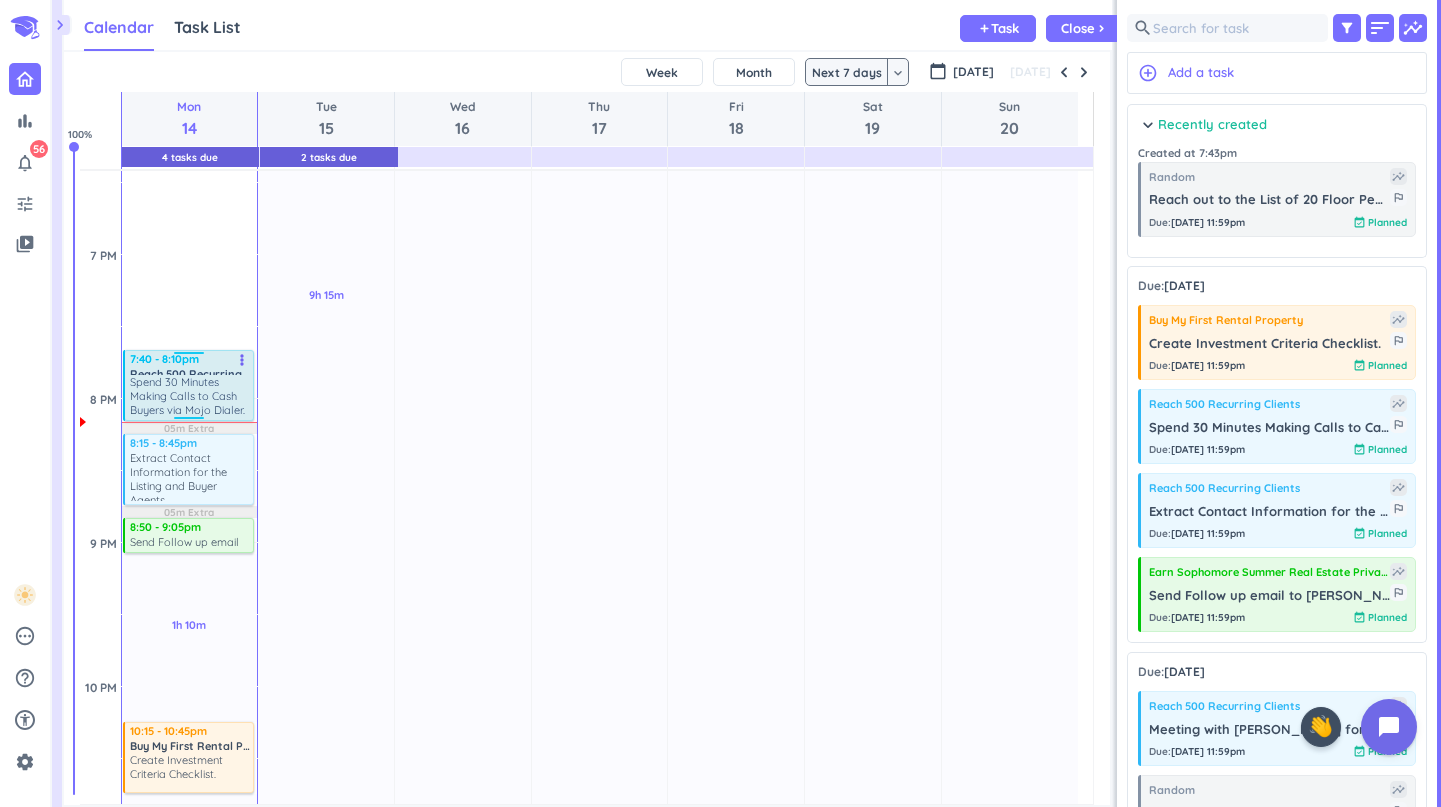 click on "Spend 30 Minutes Making Calls to Cash Buyers via Mojo Dialer." at bounding box center (190, 396) 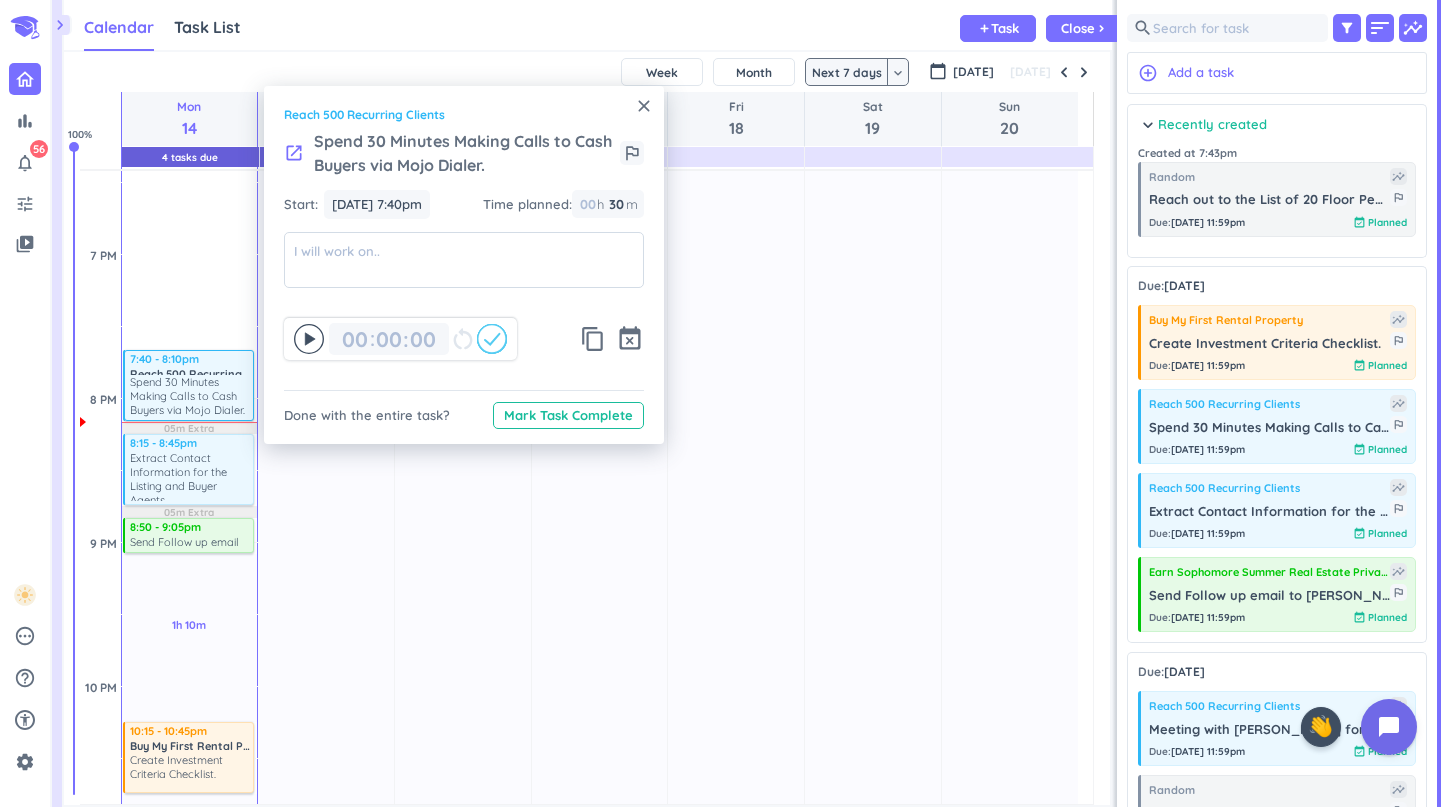 click 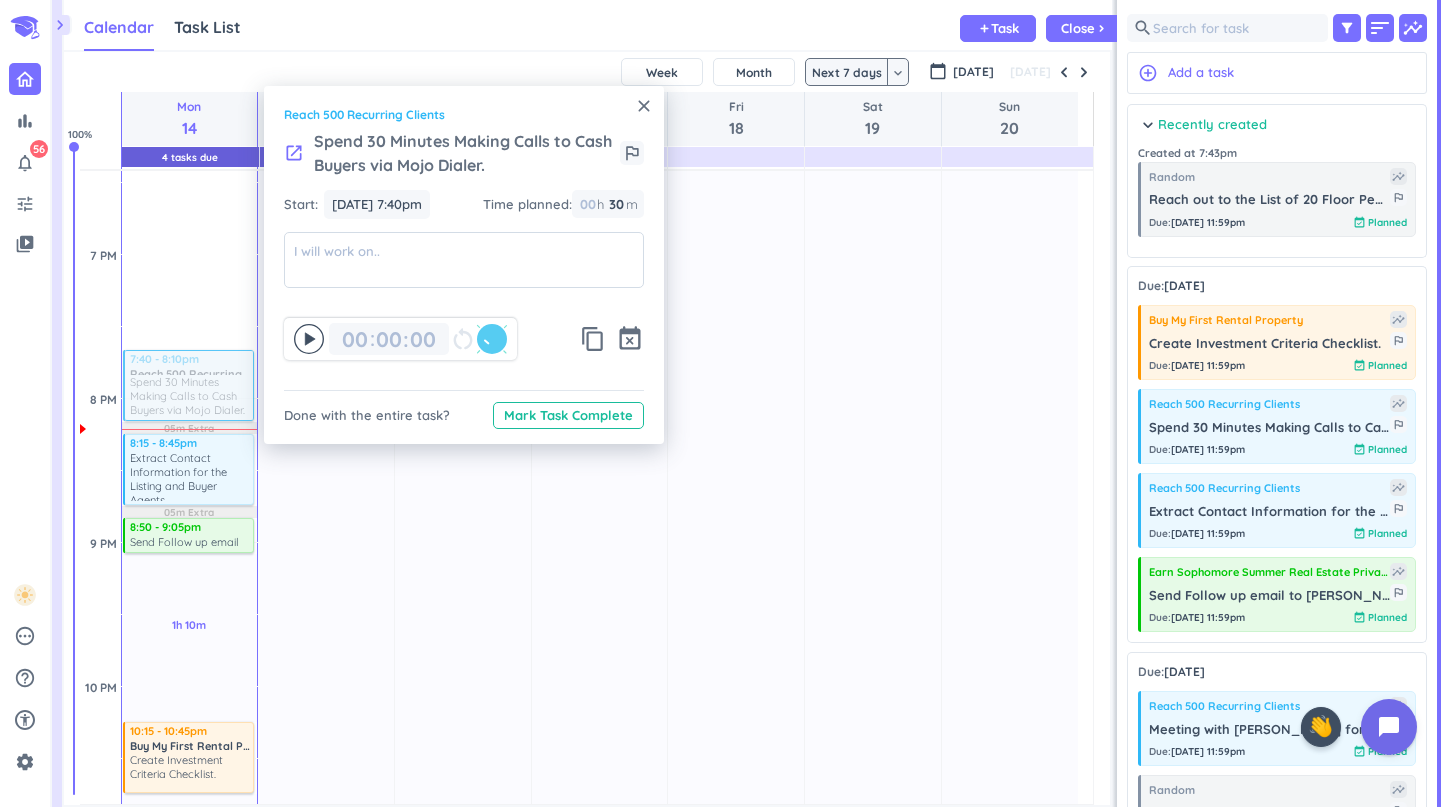 drag, startPoint x: 568, startPoint y: 423, endPoint x: 595, endPoint y: 381, distance: 49.92995 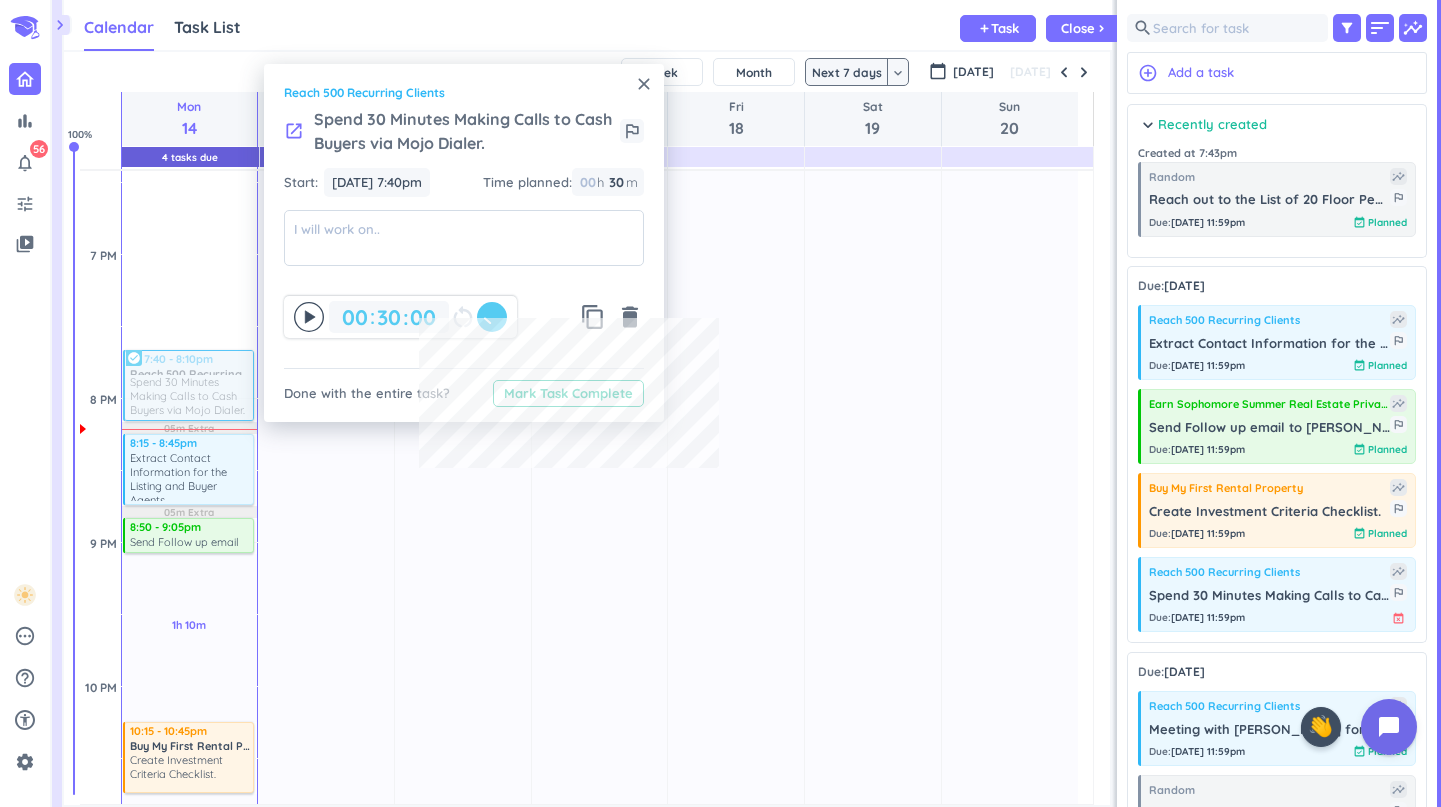 type on "00" 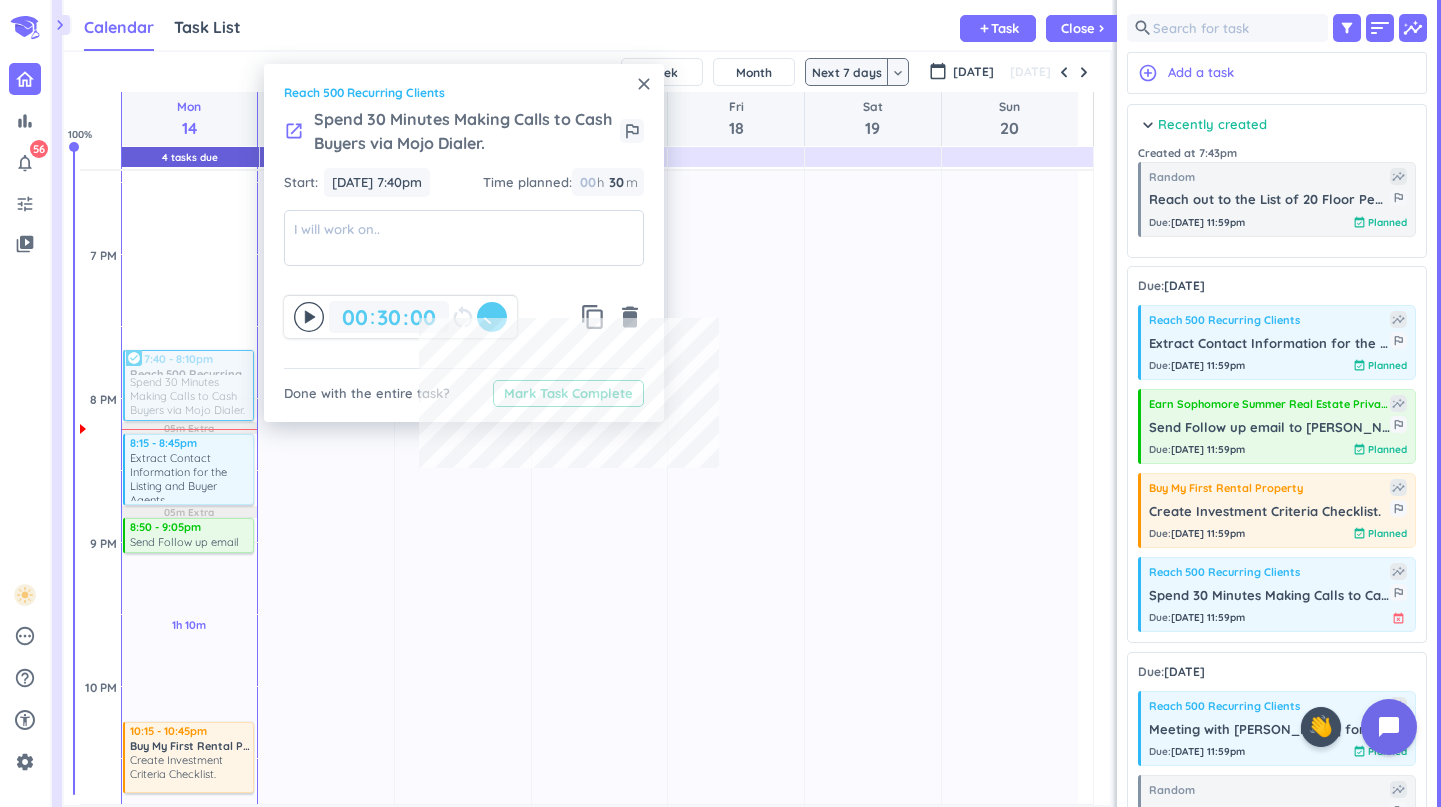 type on "30" 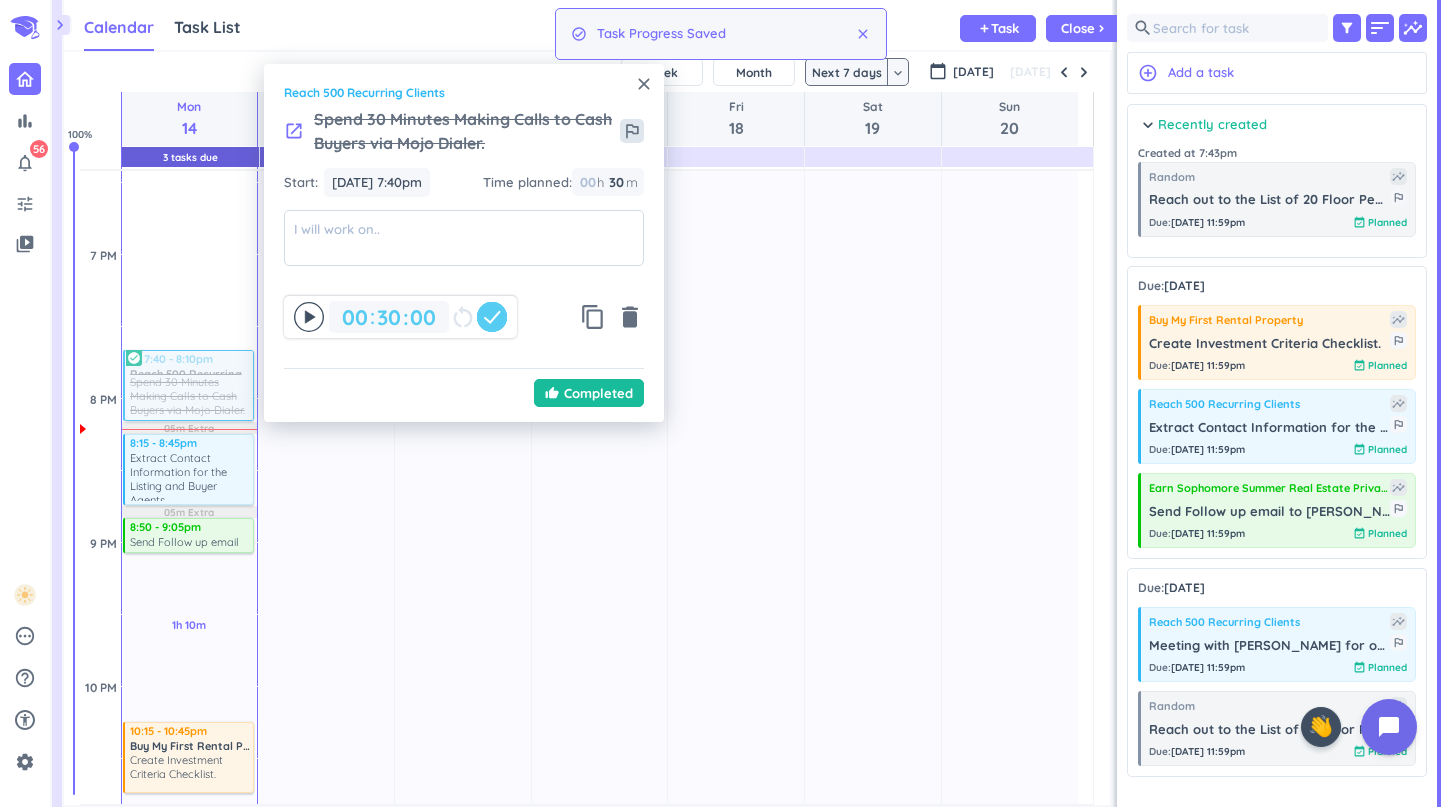 drag, startPoint x: 639, startPoint y: 95, endPoint x: 638, endPoint y: 131, distance: 36.013885 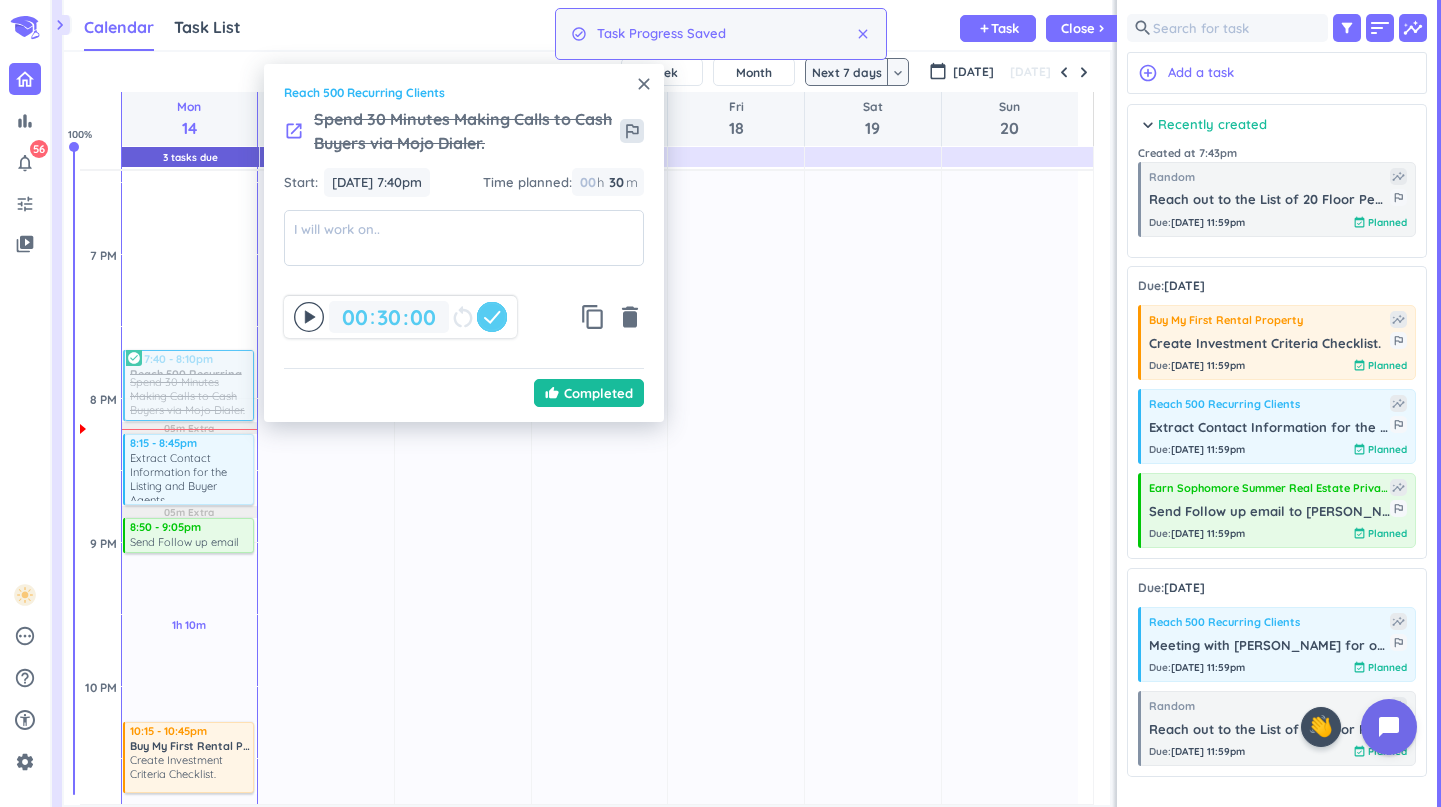 click on "Reach 500 Recurring Clients" at bounding box center [464, 93] 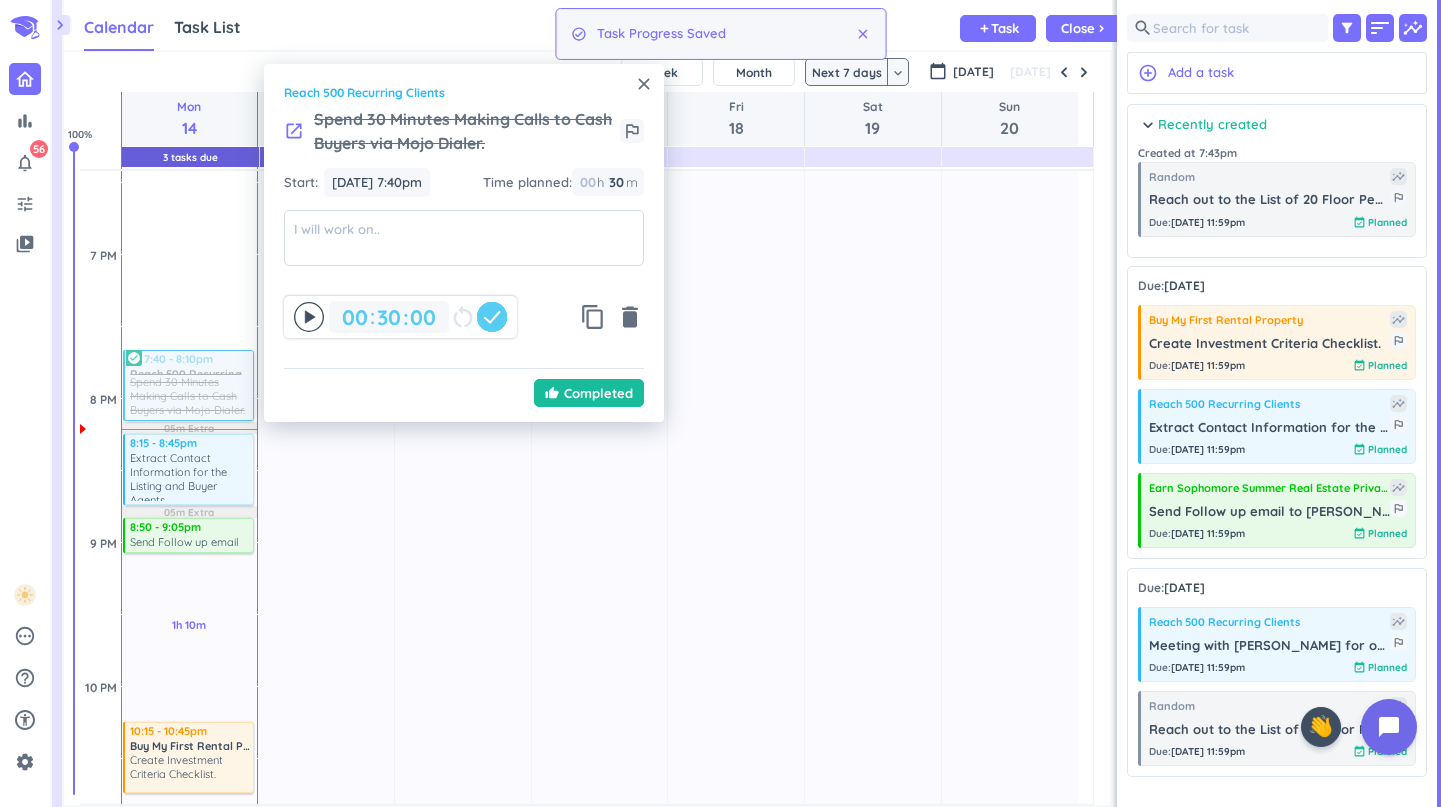 drag, startPoint x: 644, startPoint y: 88, endPoint x: 669, endPoint y: 93, distance: 25.495098 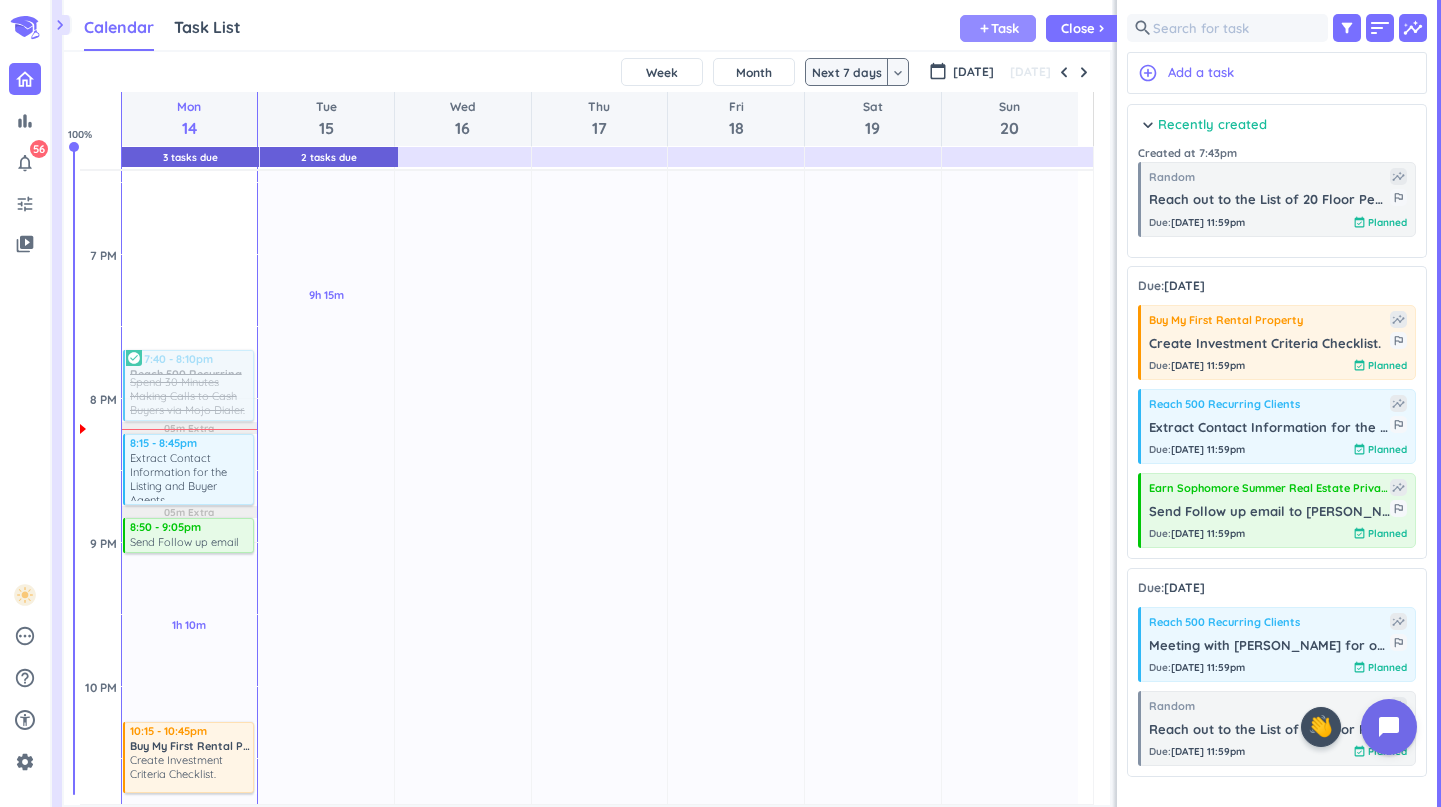 click on "Task" at bounding box center [1005, 28] 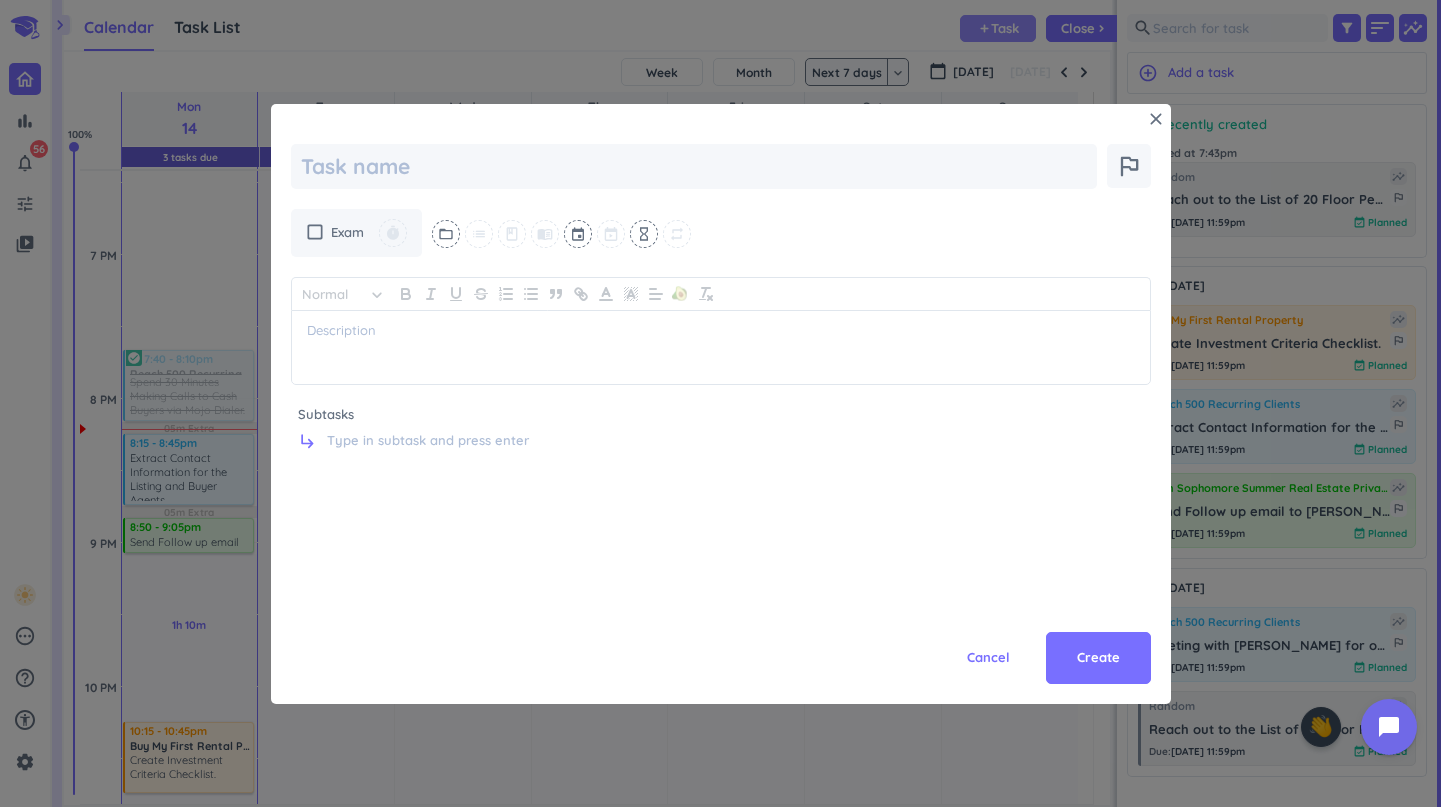 type on "x" 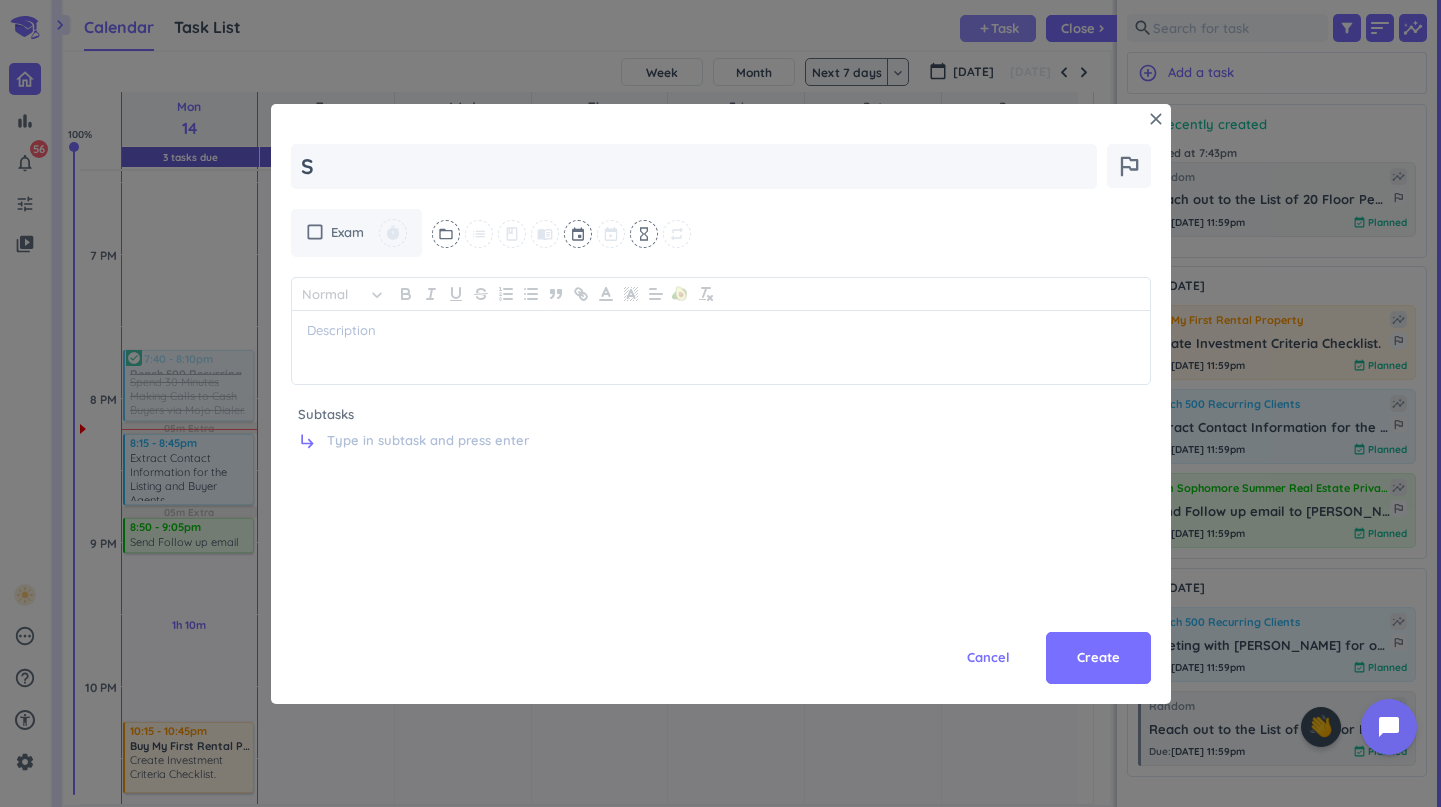 type on "x" 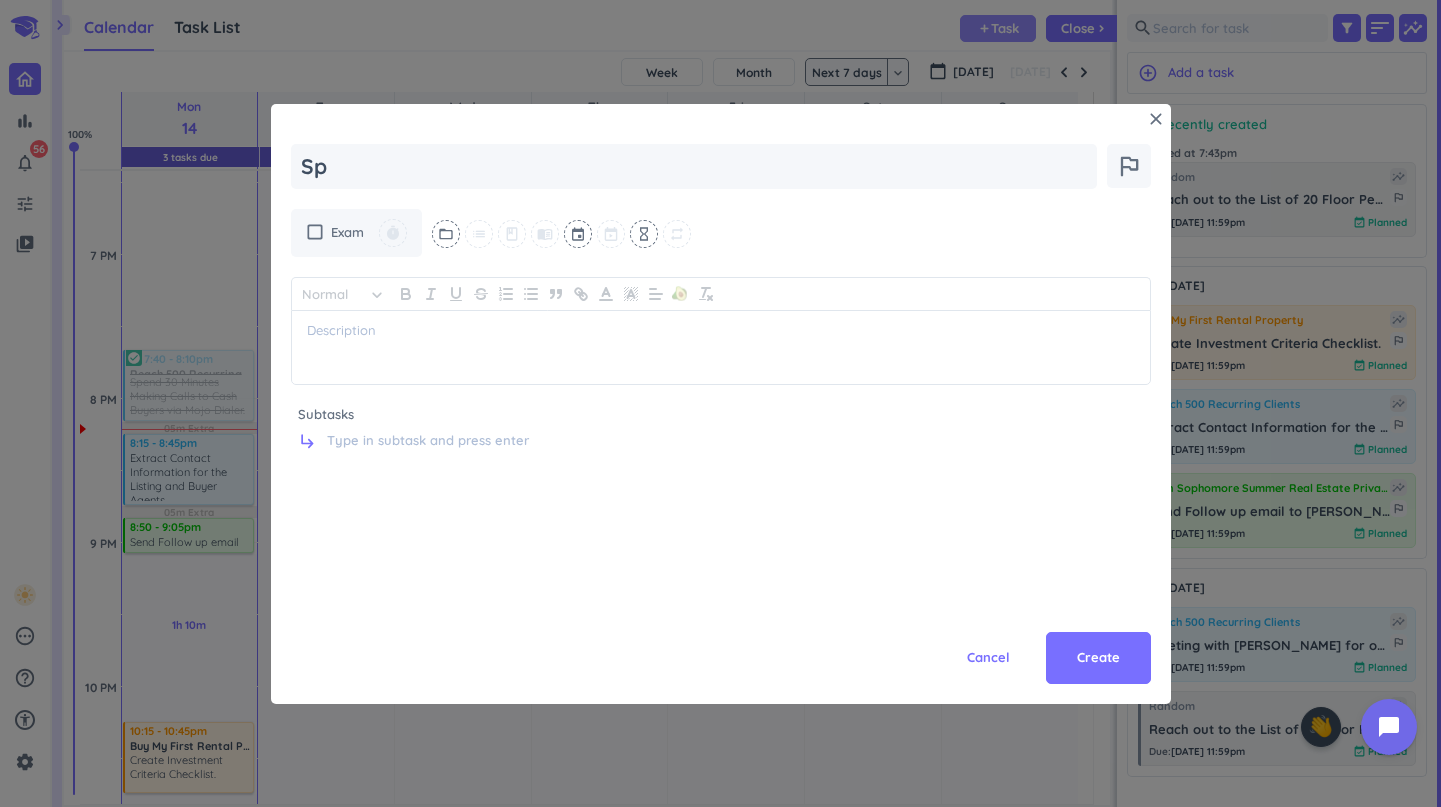 type on "x" 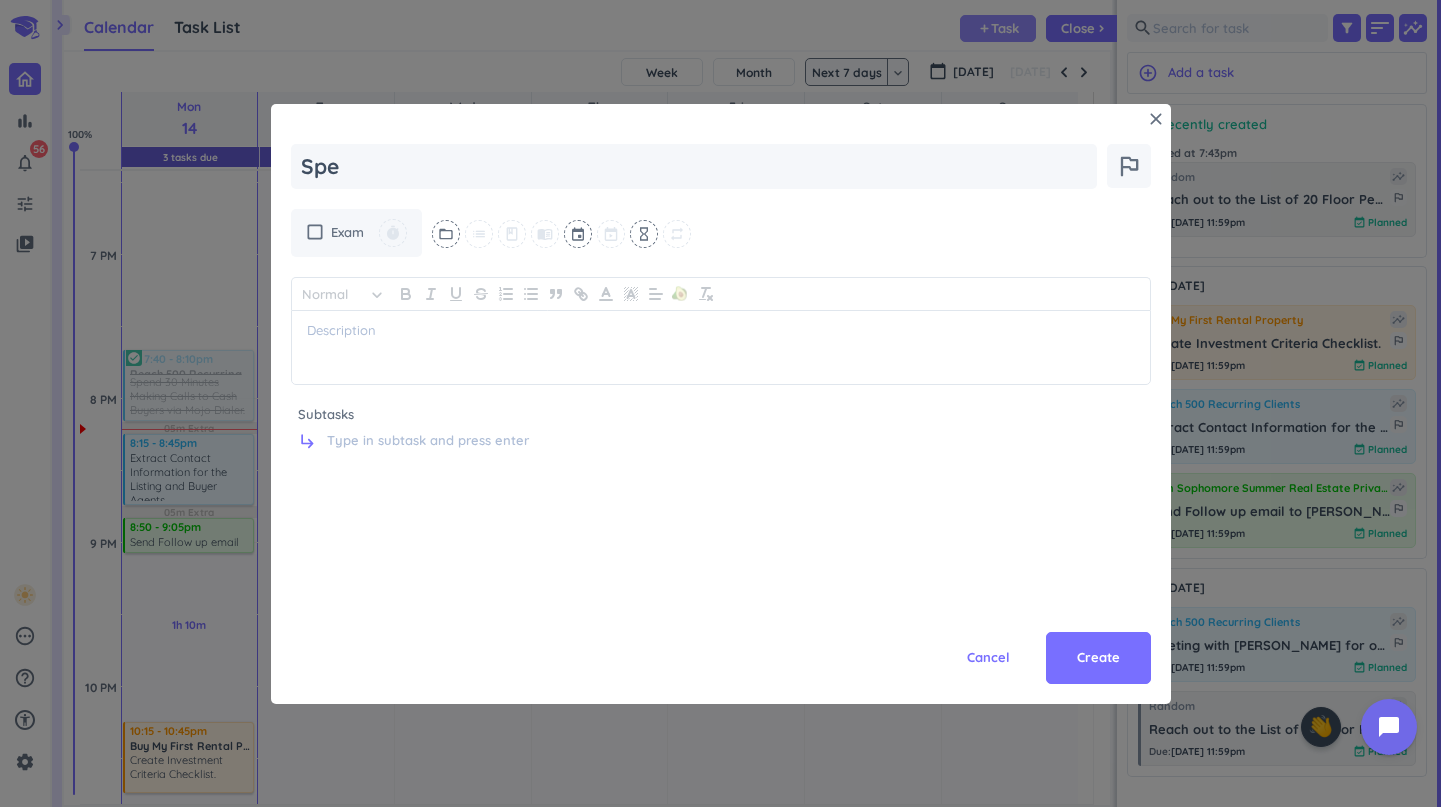 type on "x" 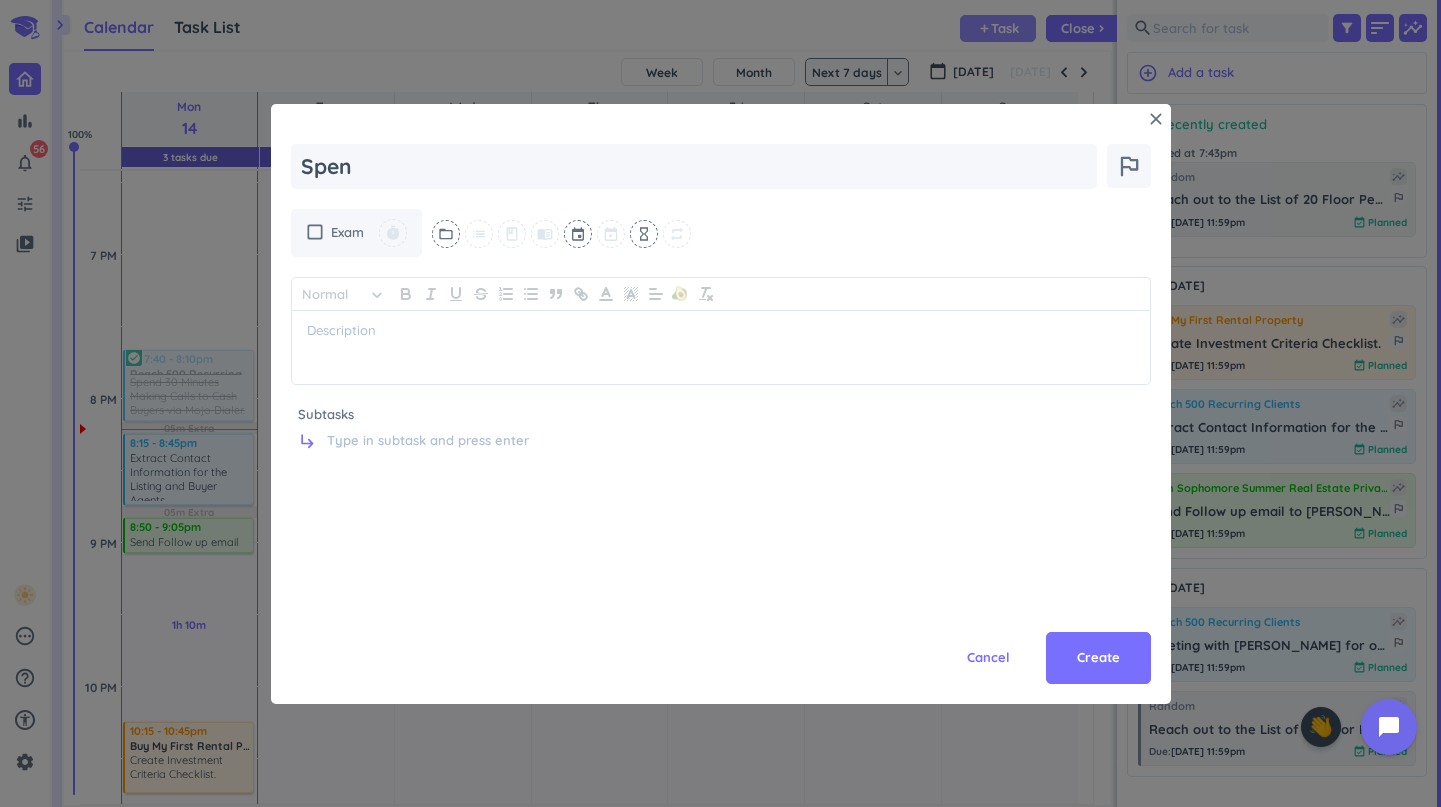 type on "x" 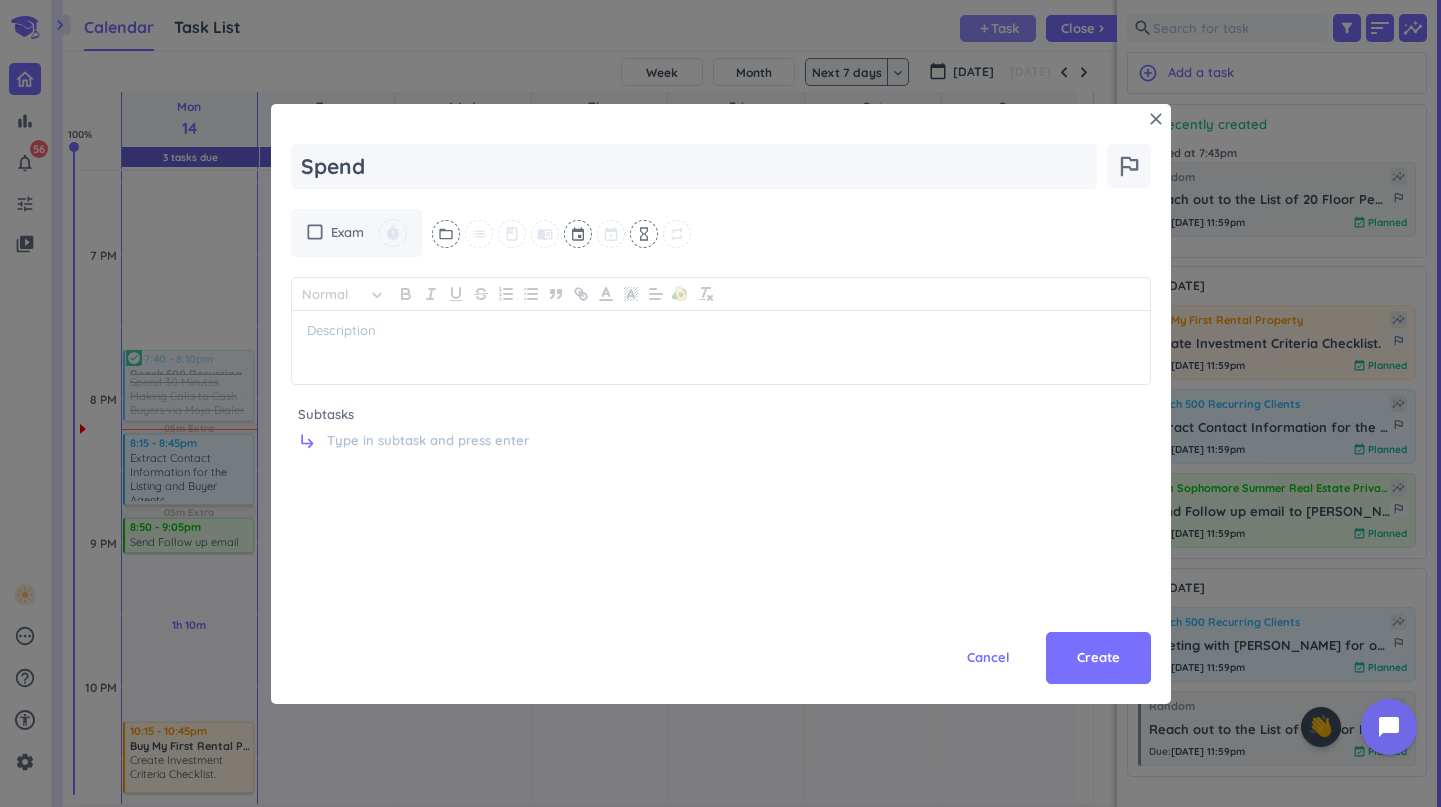 type on "x" 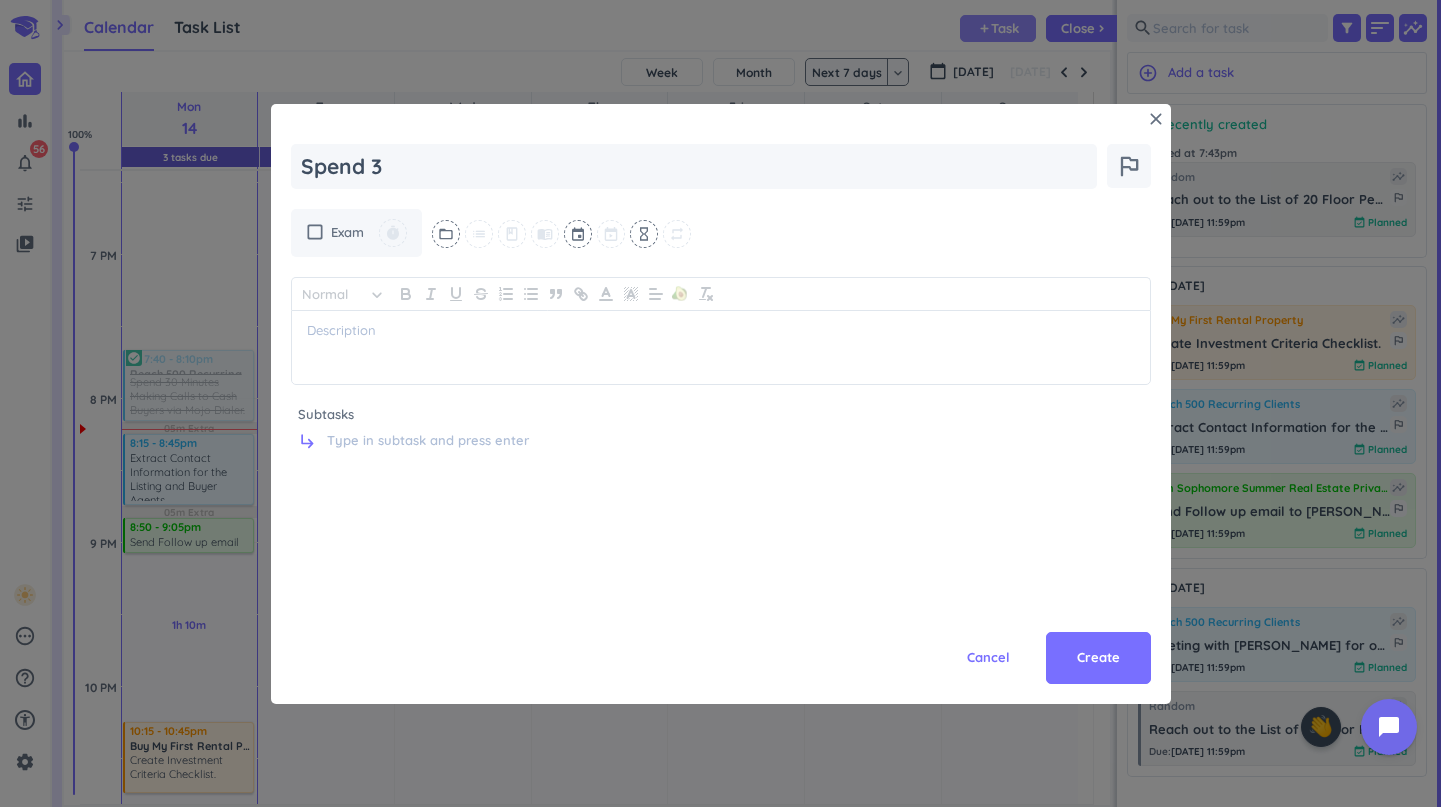 type on "x" 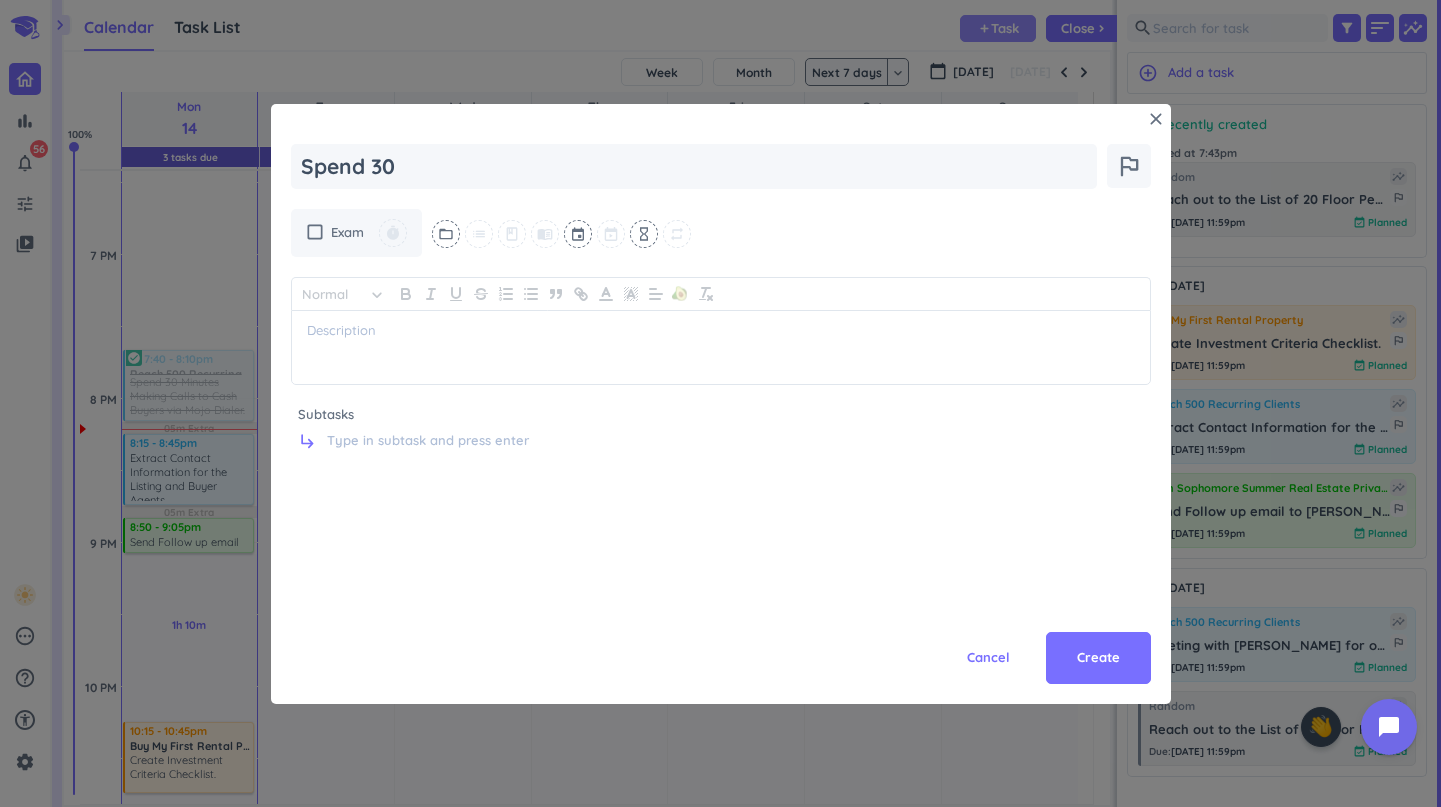 type on "x" 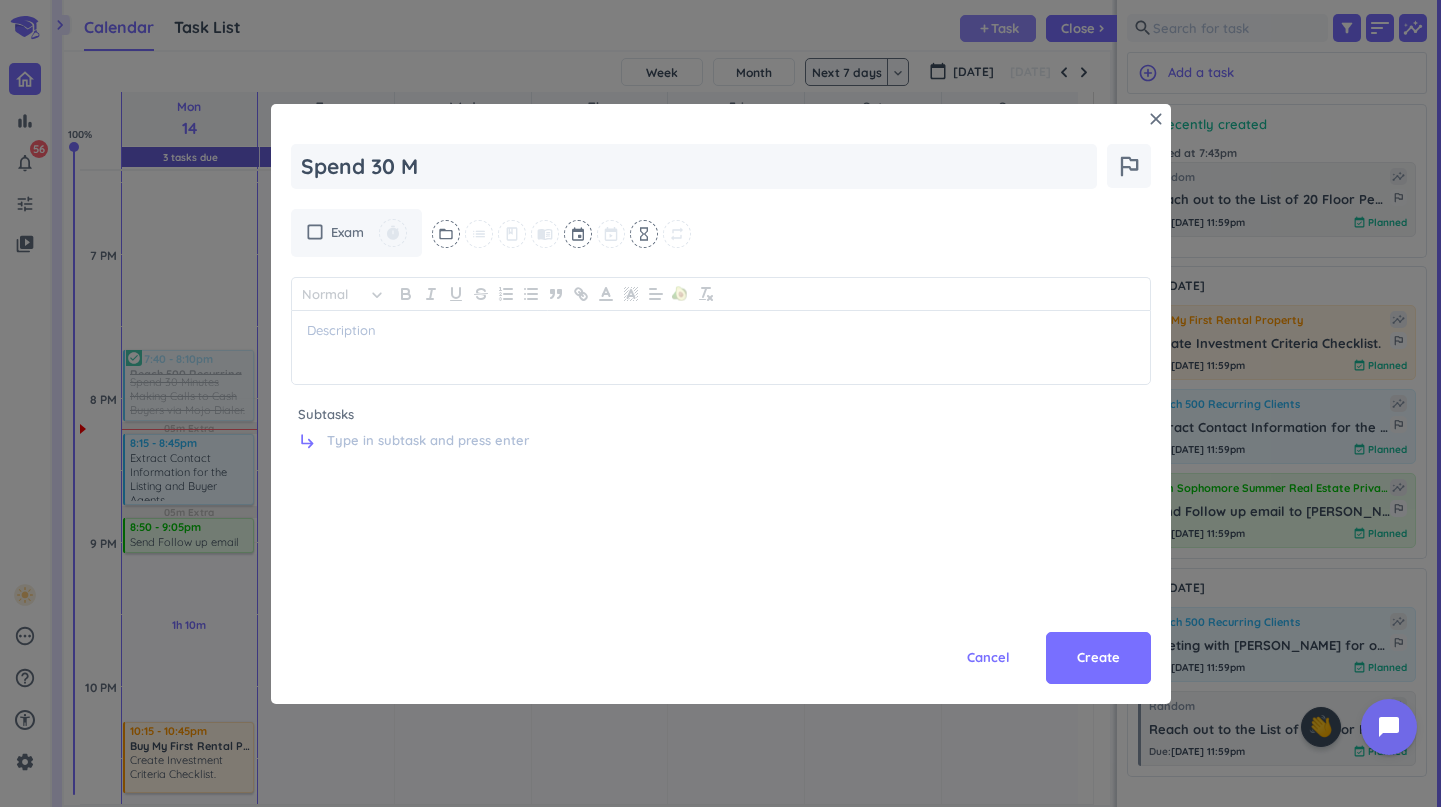 type on "x" 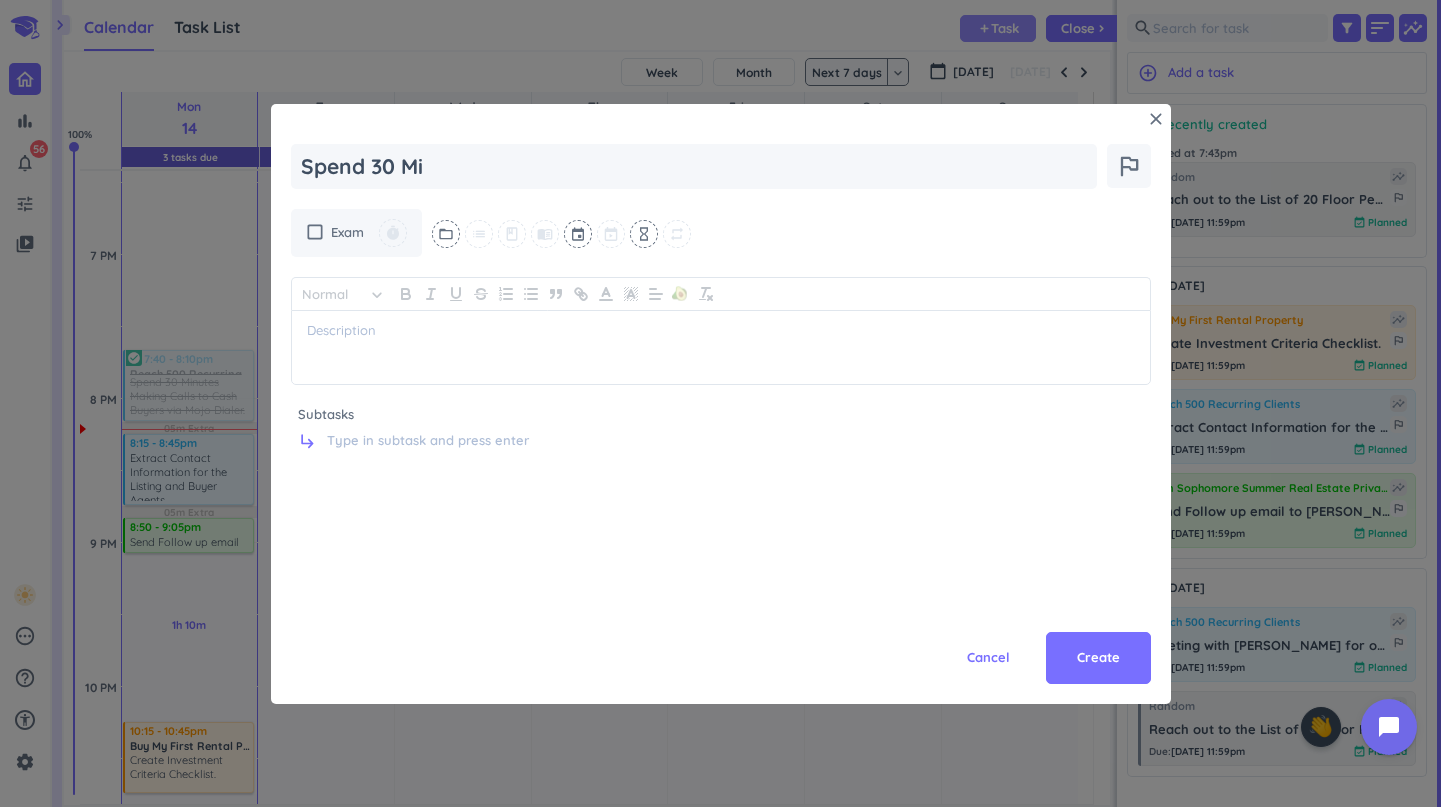 type on "x" 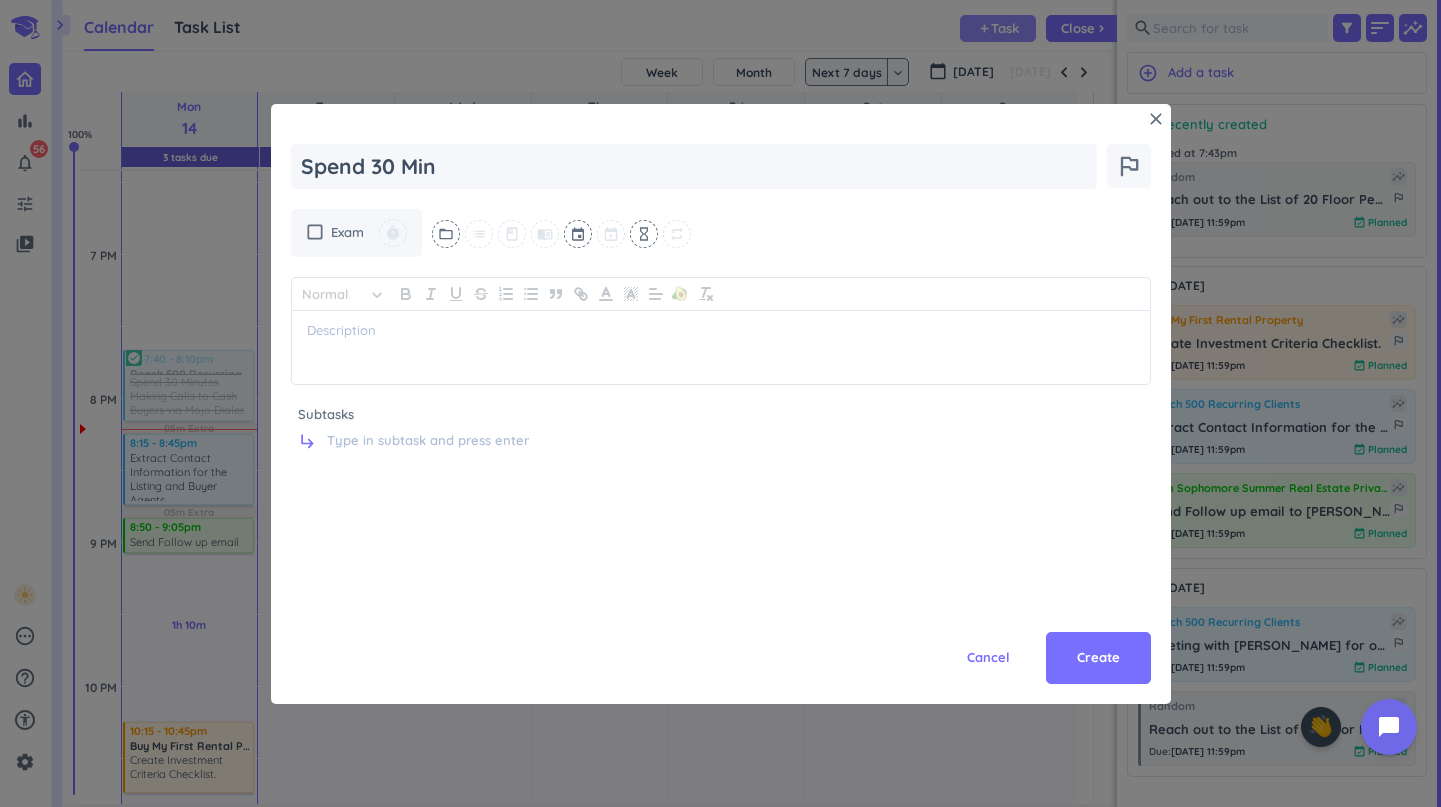 type on "x" 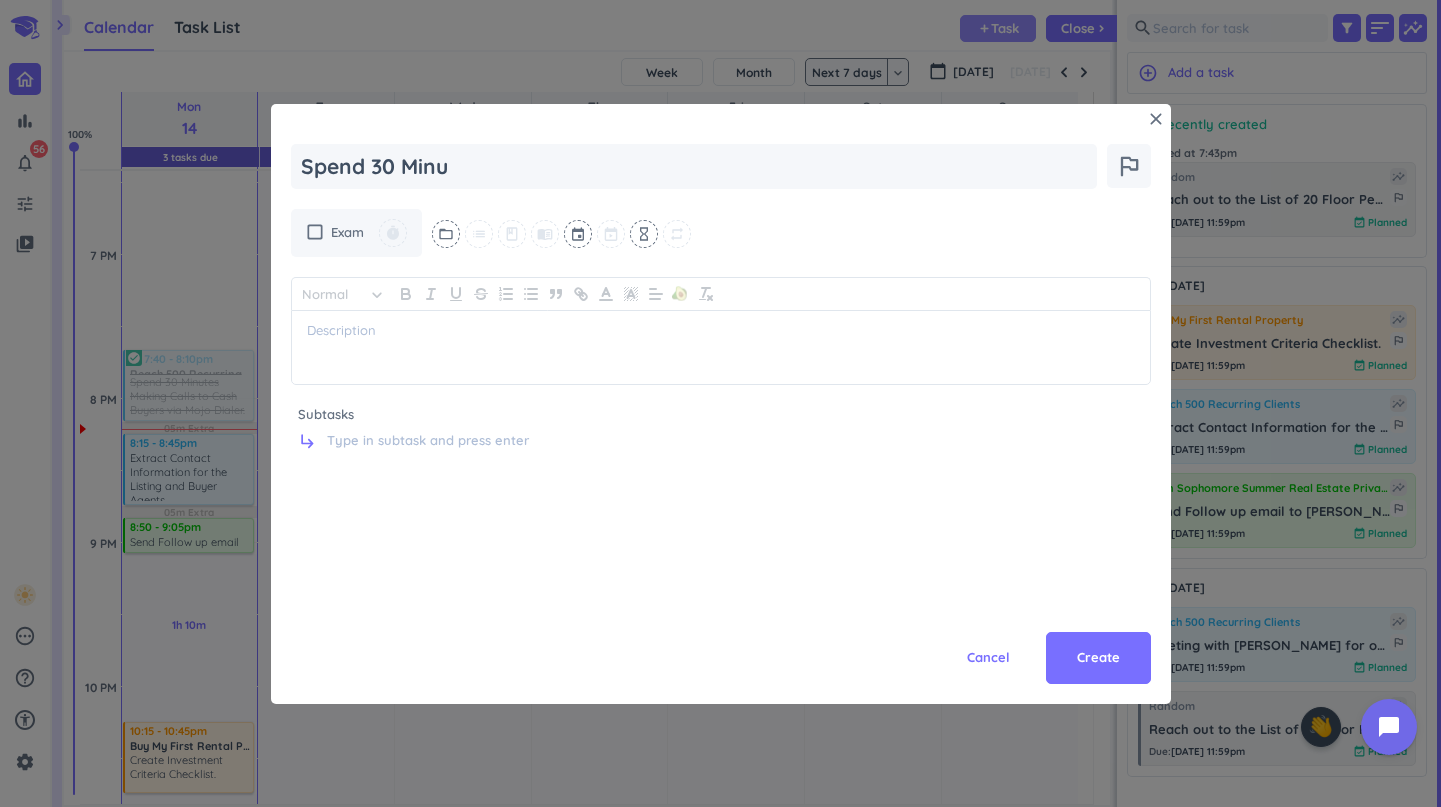 type on "x" 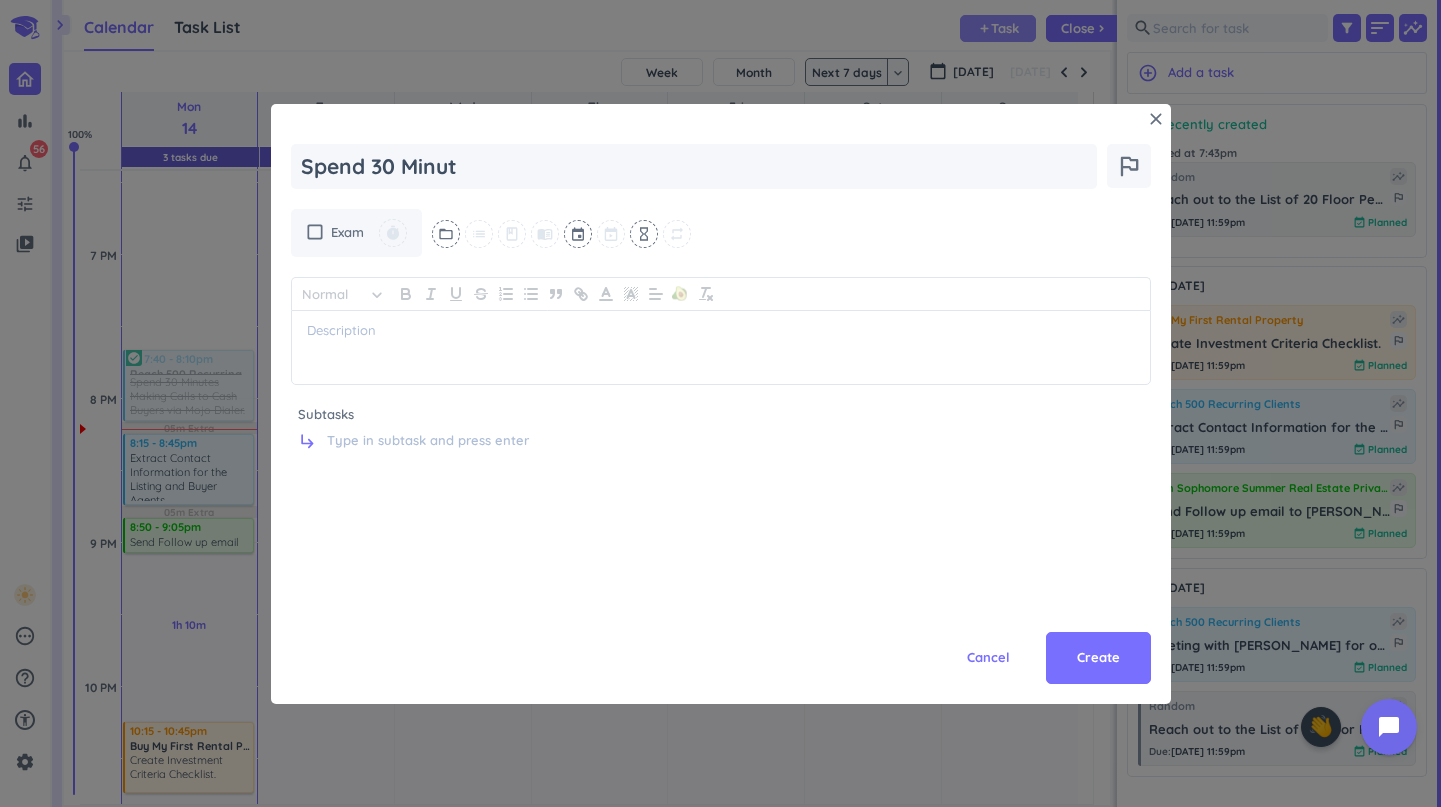 type on "x" 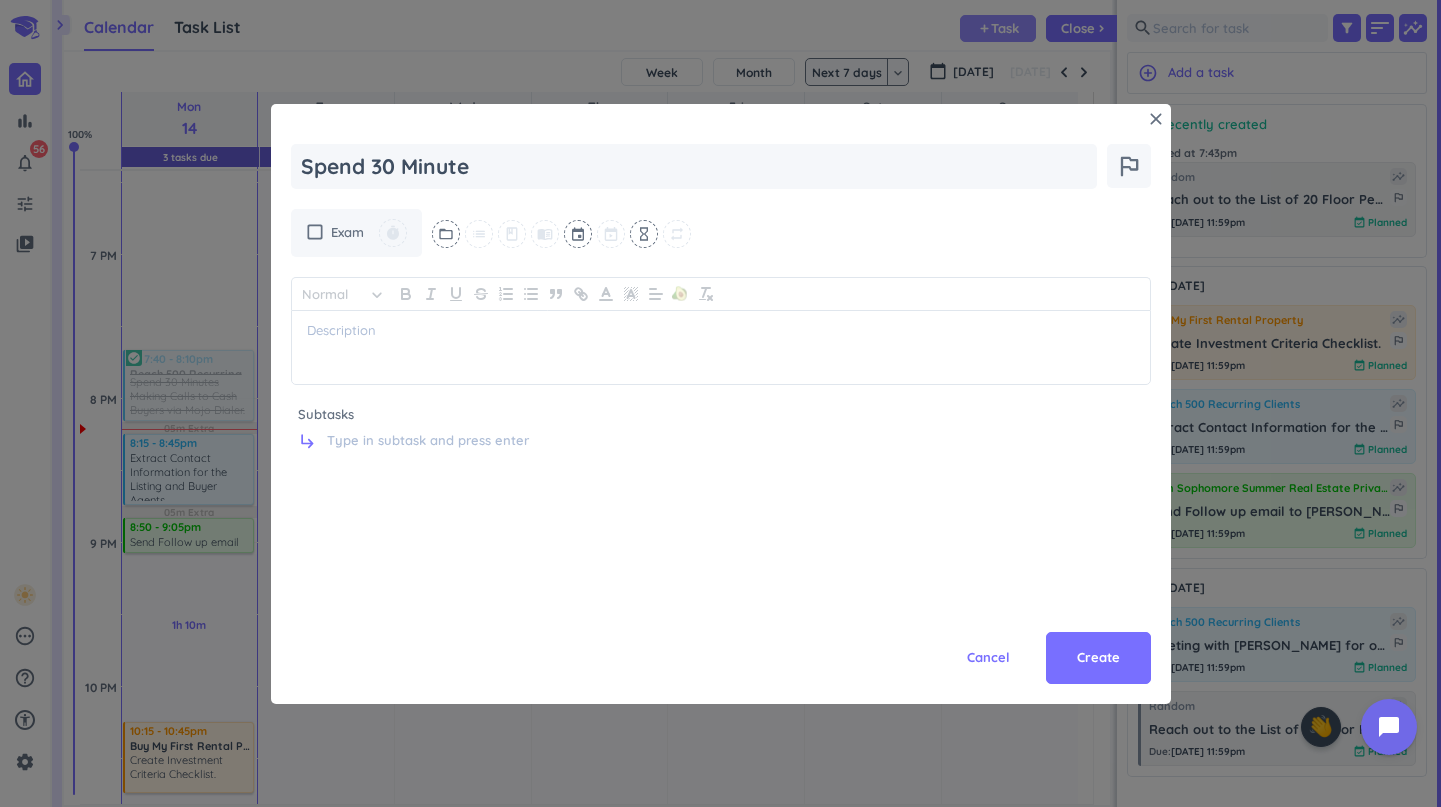 type on "x" 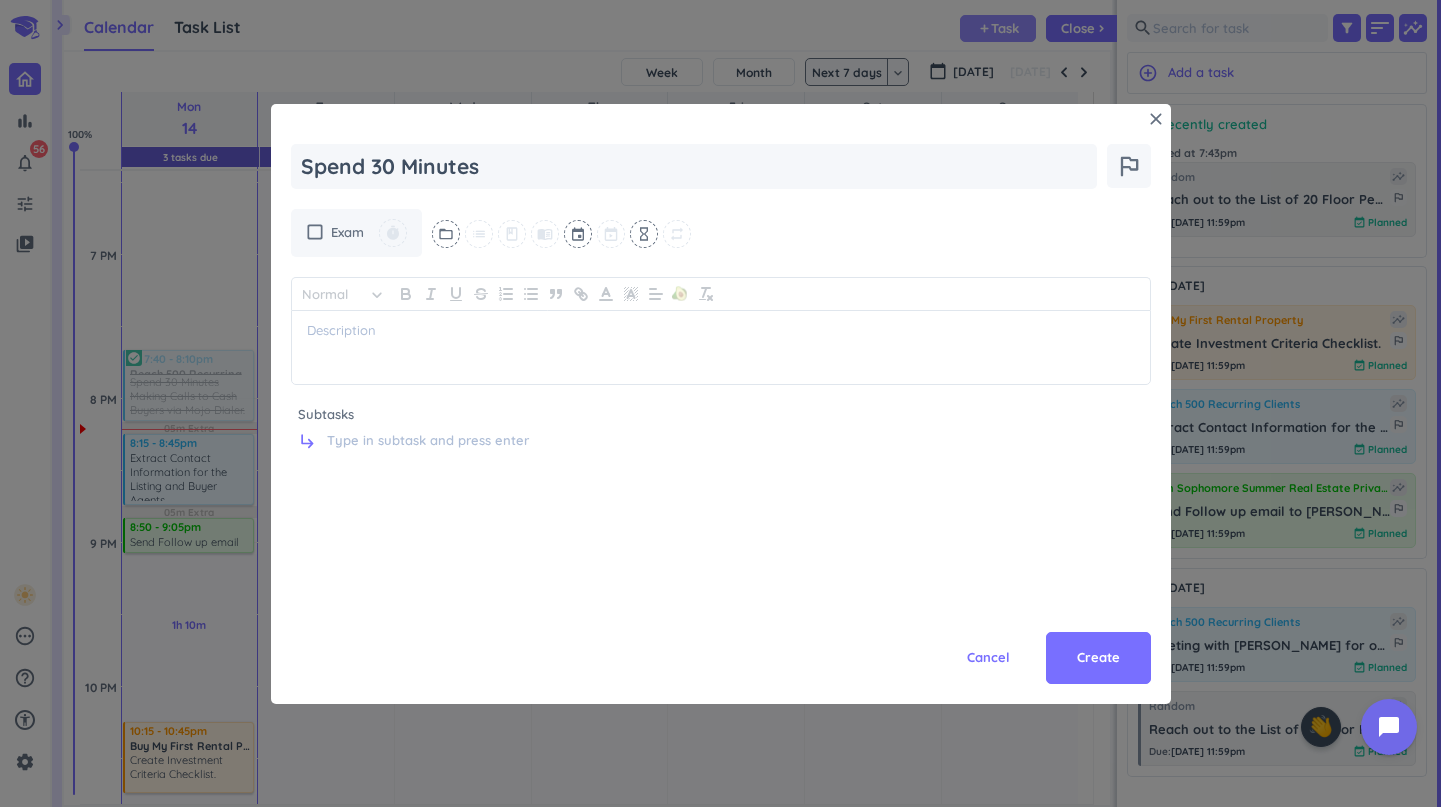 type on "x" 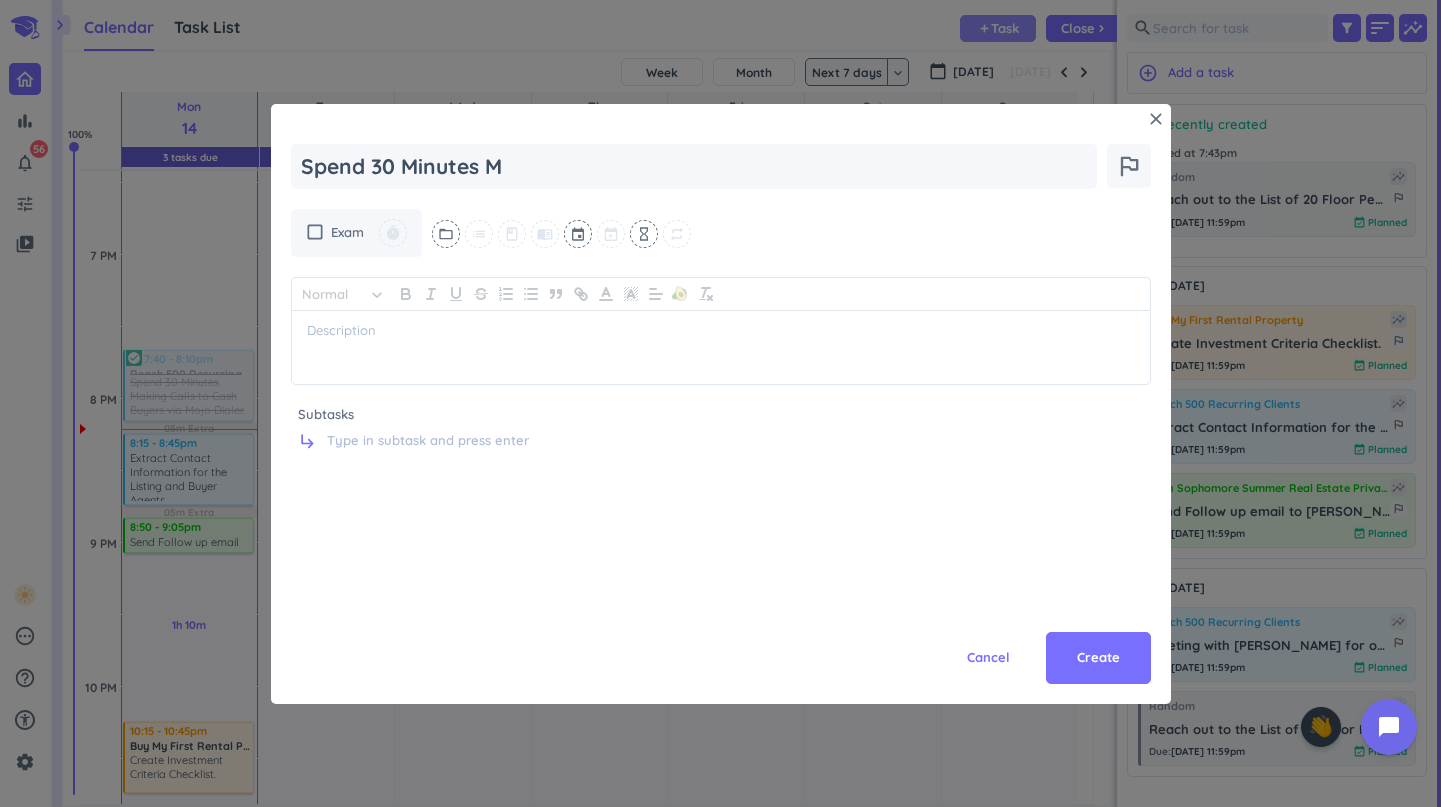 type on "x" 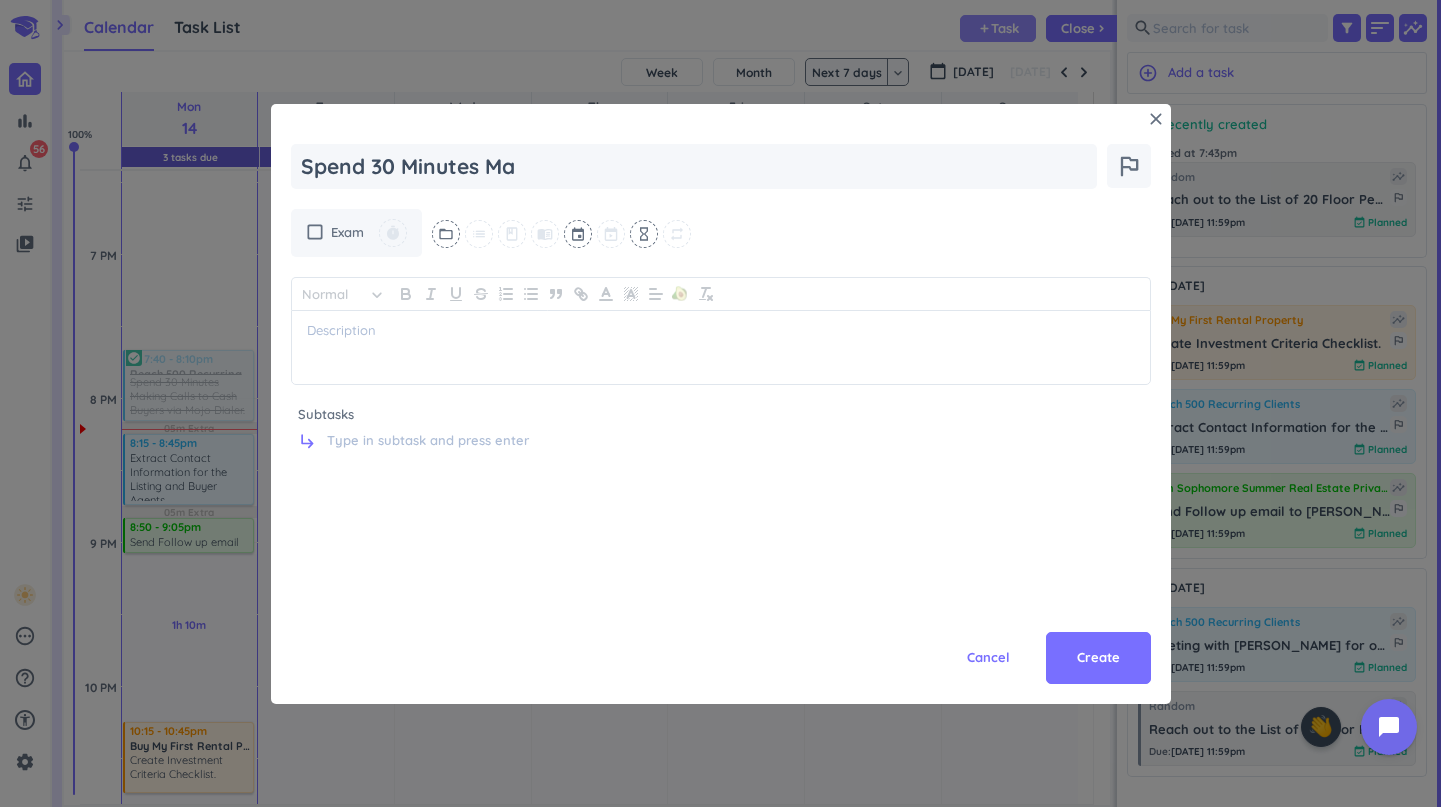 type on "x" 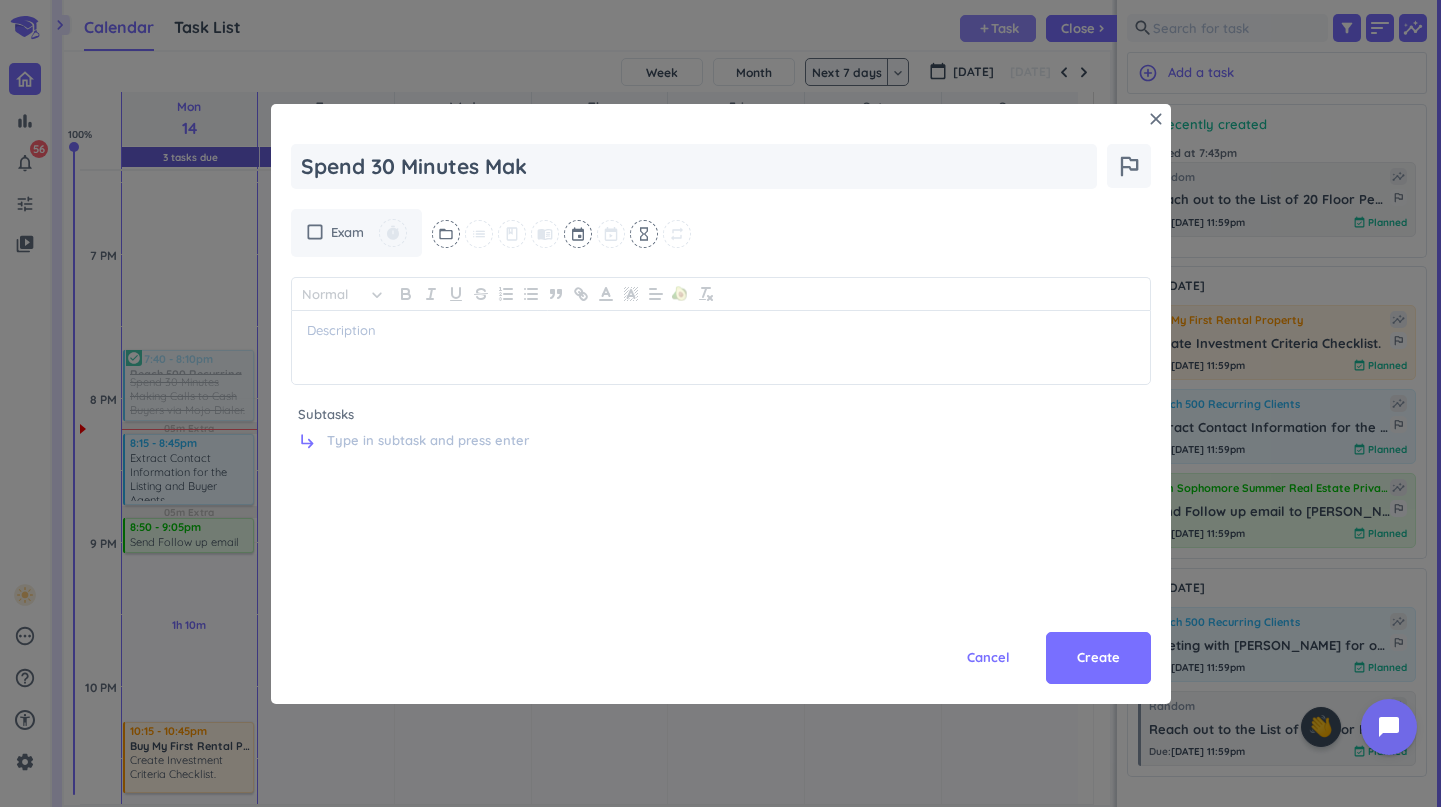 type on "x" 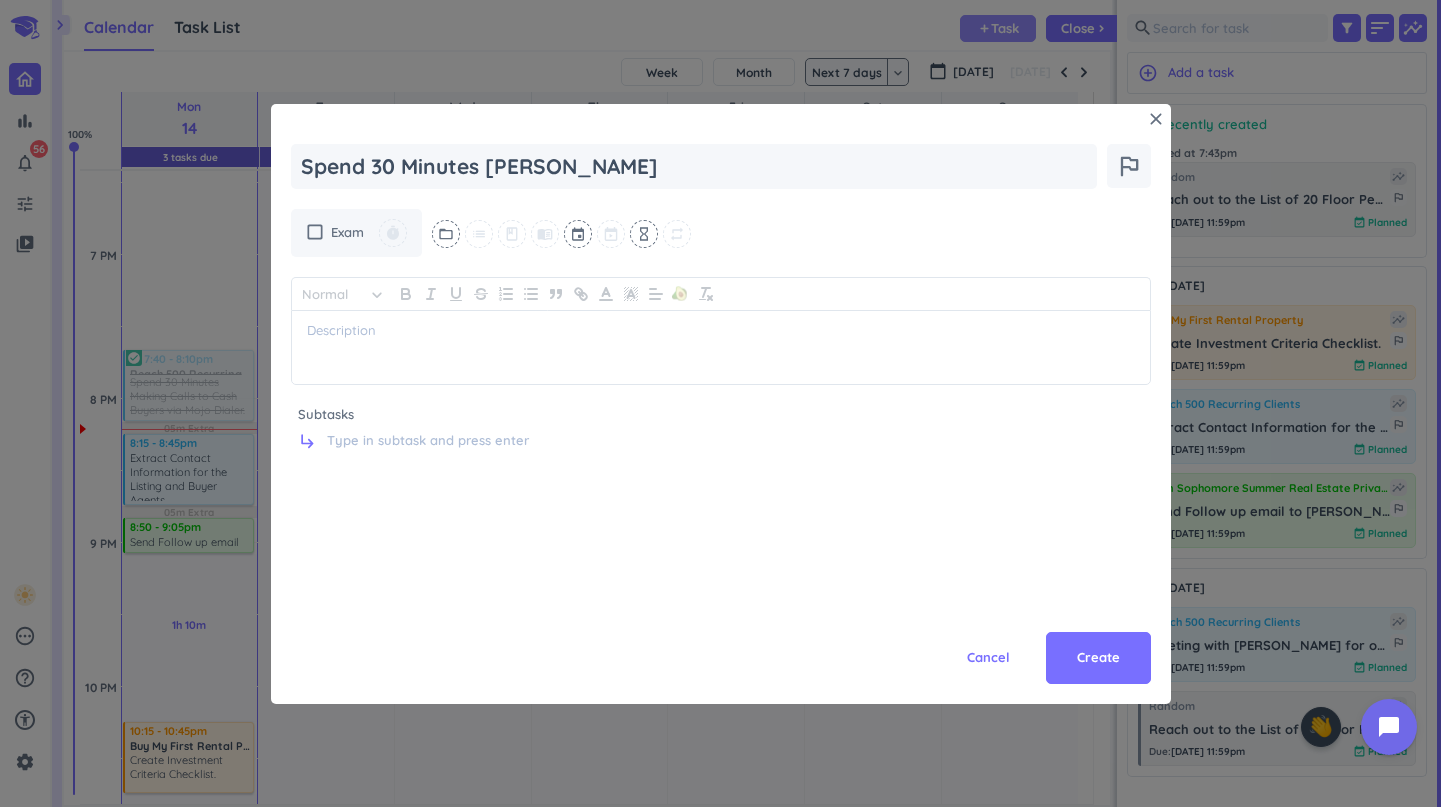 type on "x" 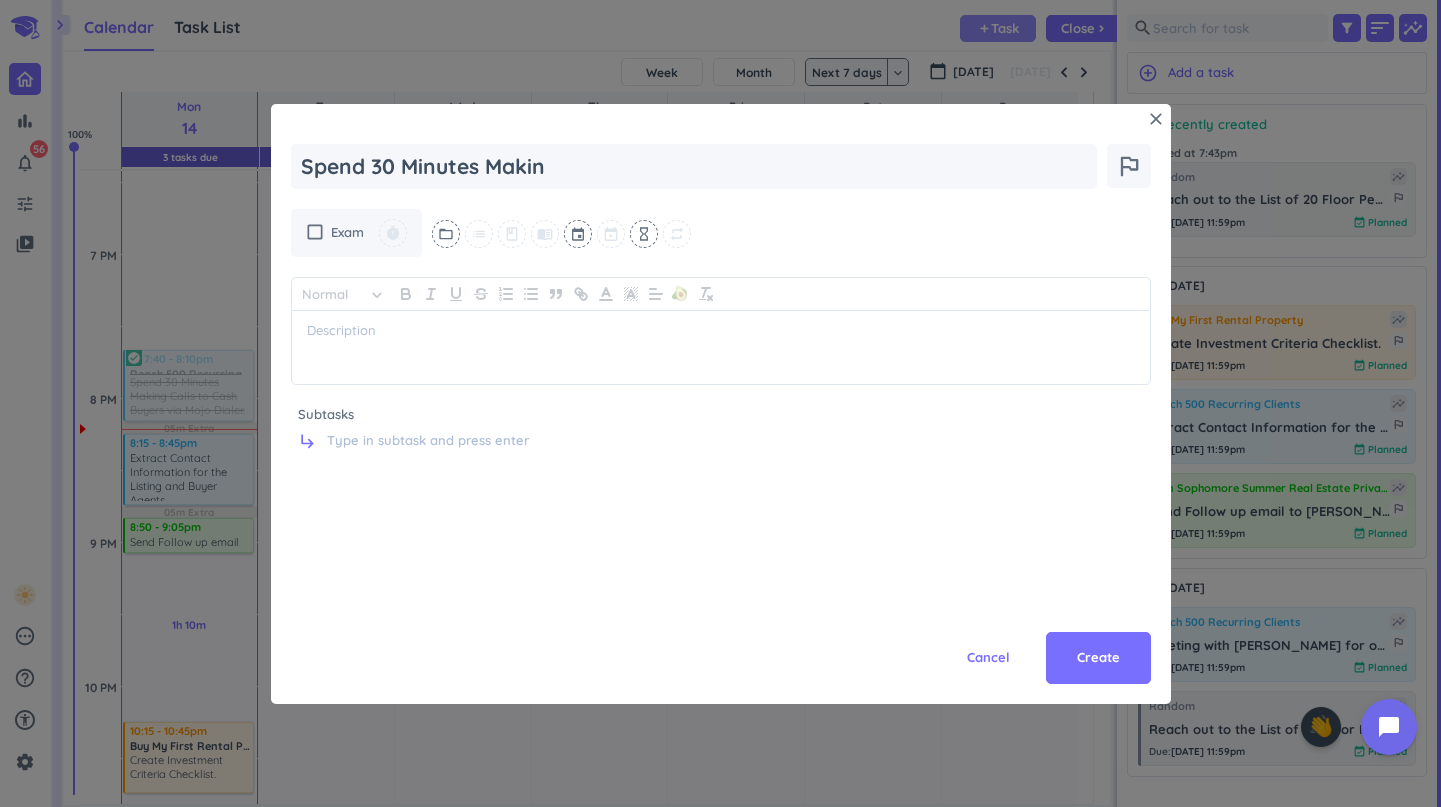 type on "x" 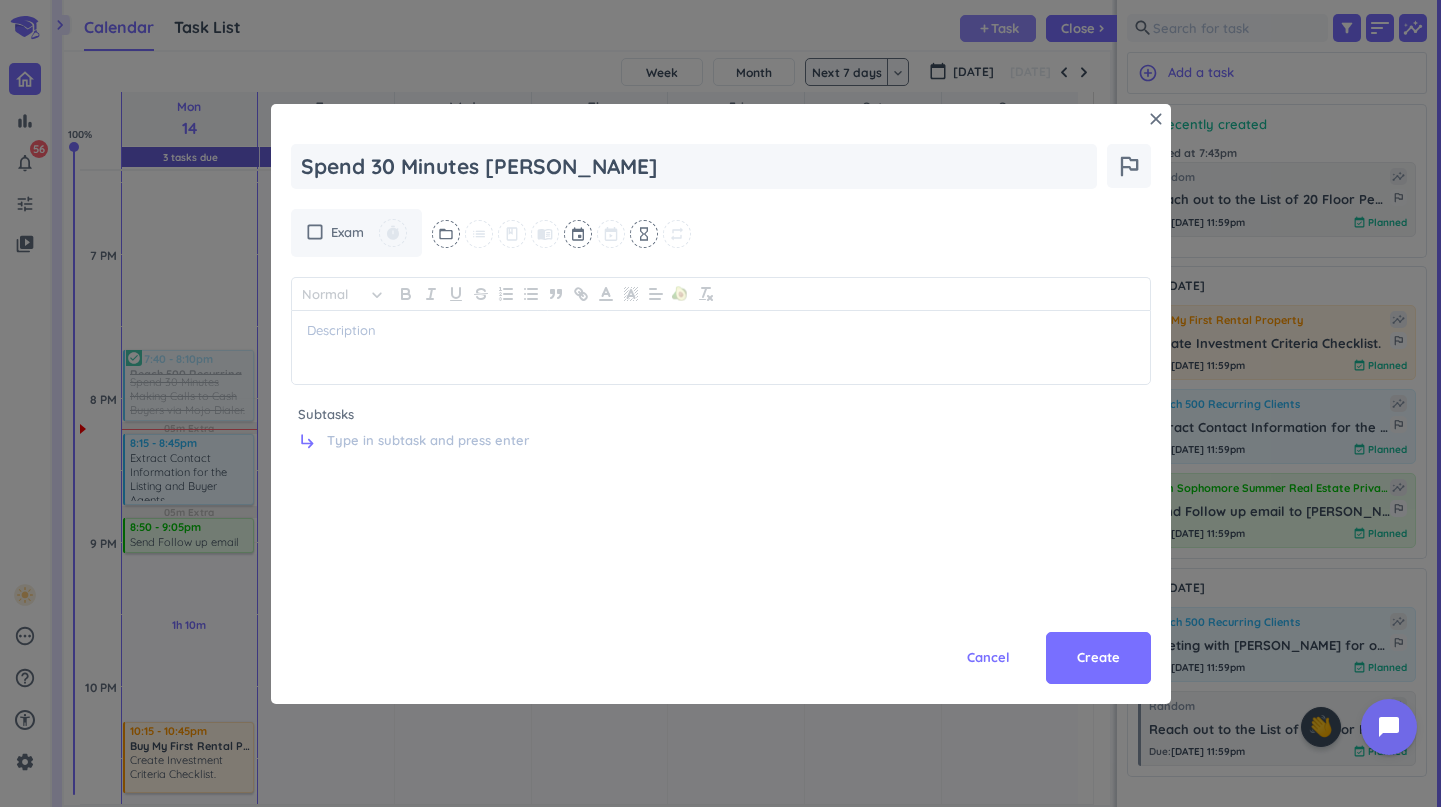 type on "x" 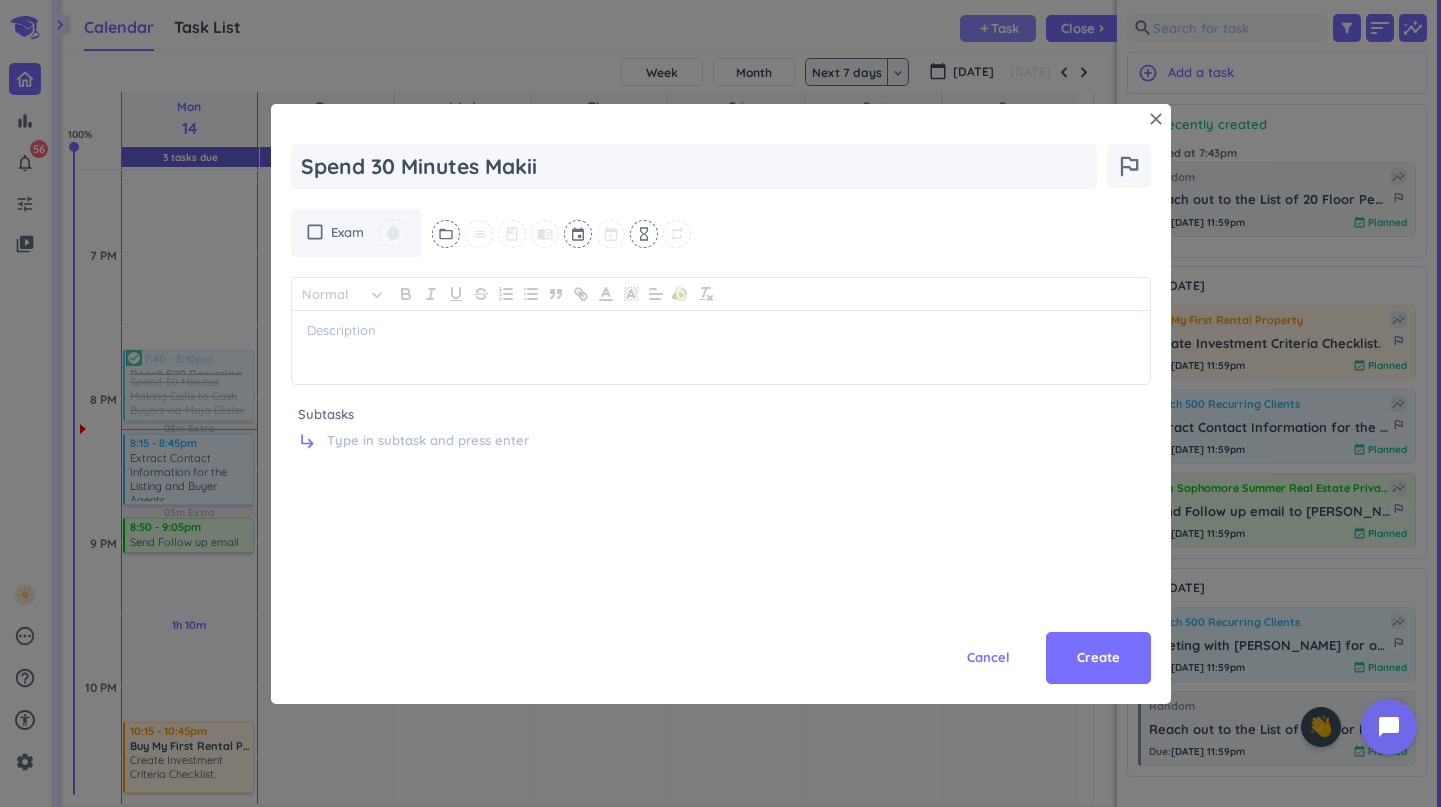 type on "x" 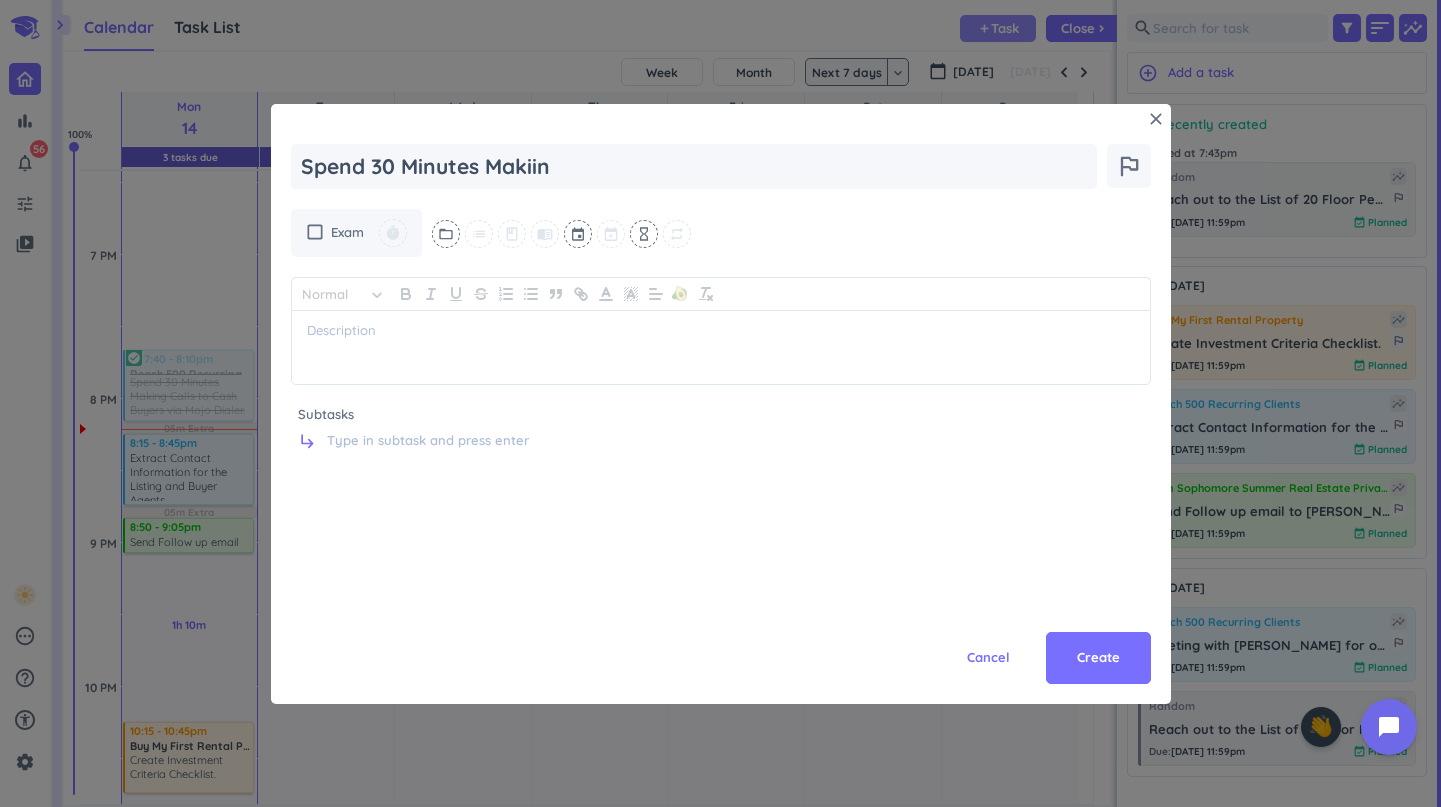 type on "x" 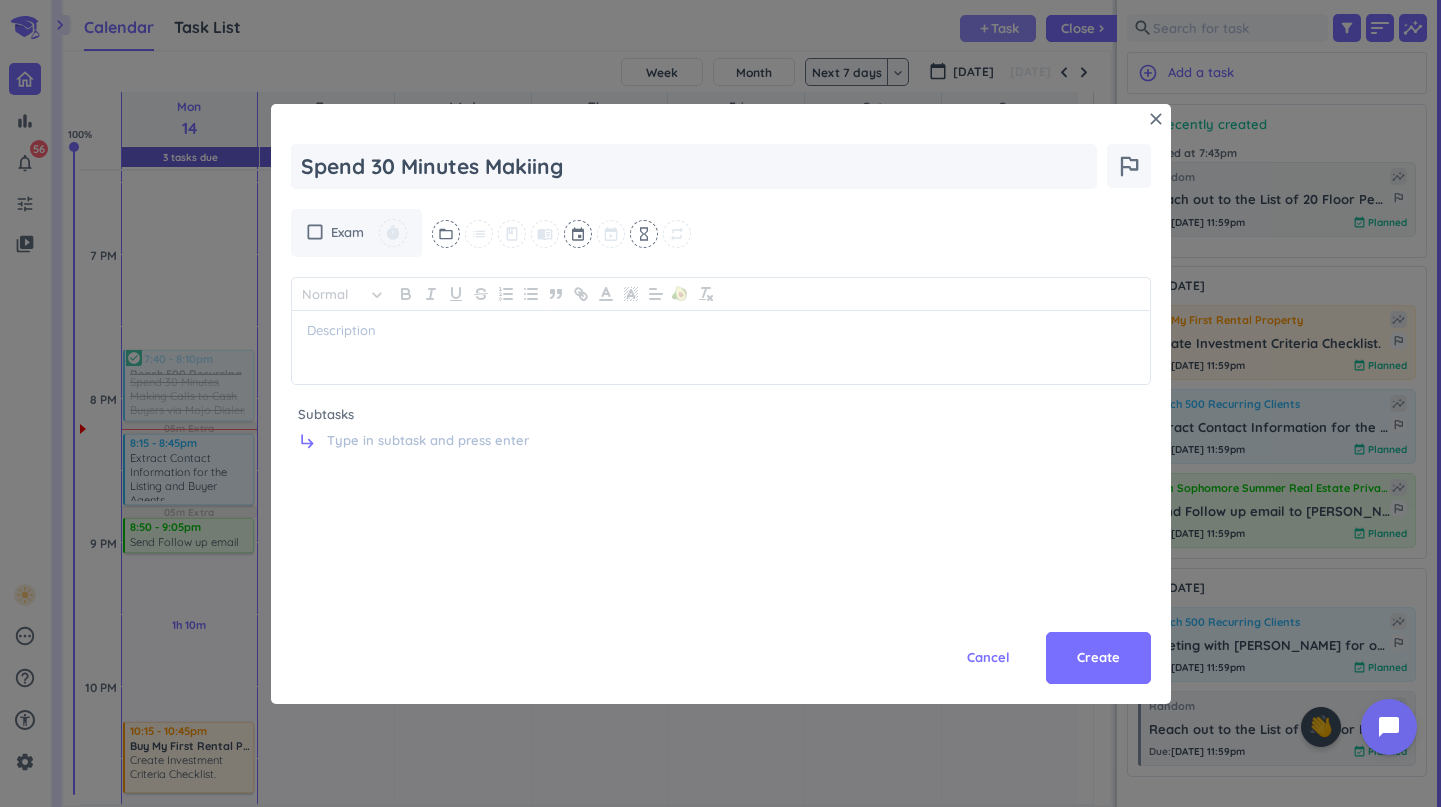 type on "x" 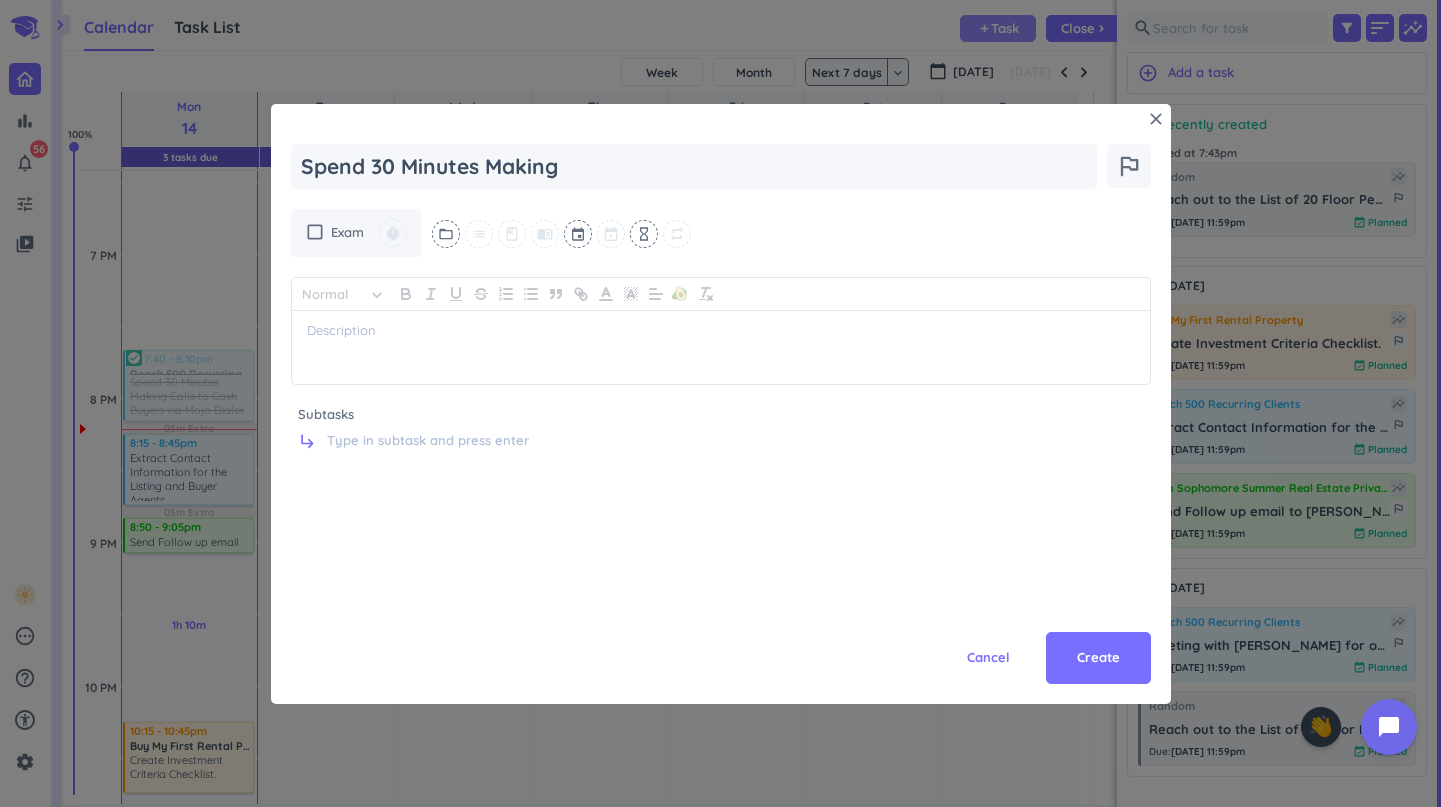 type on "x" 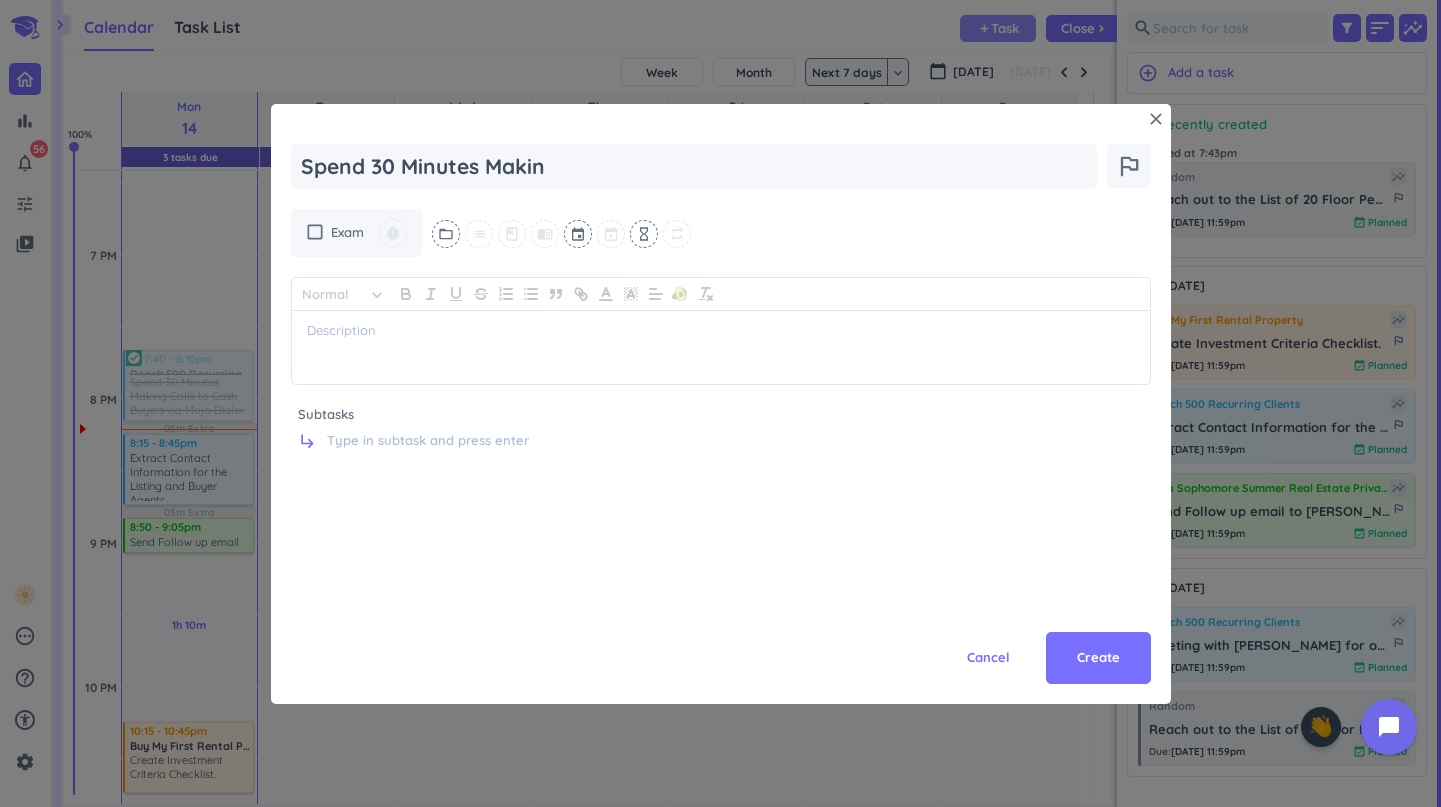 type on "x" 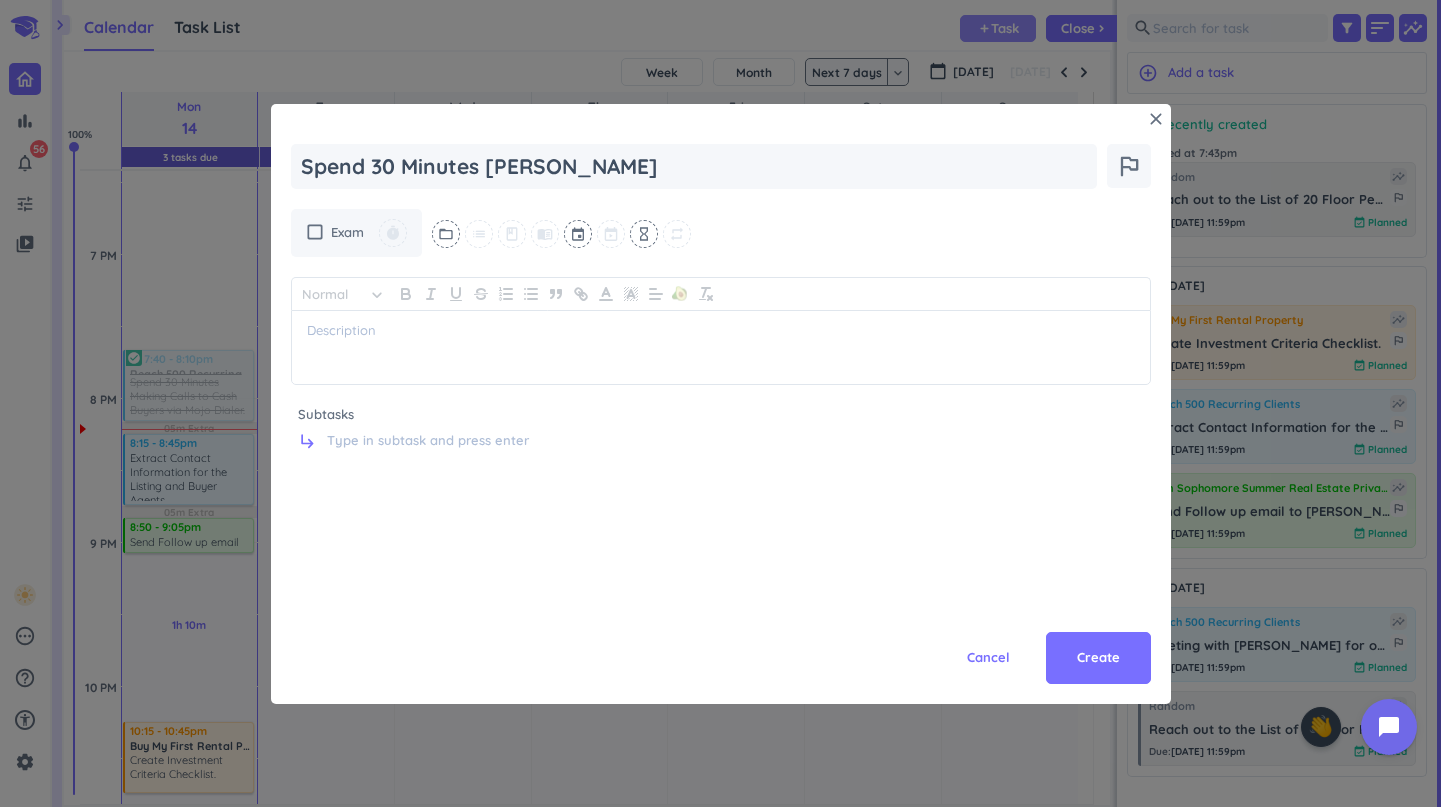 type on "x" 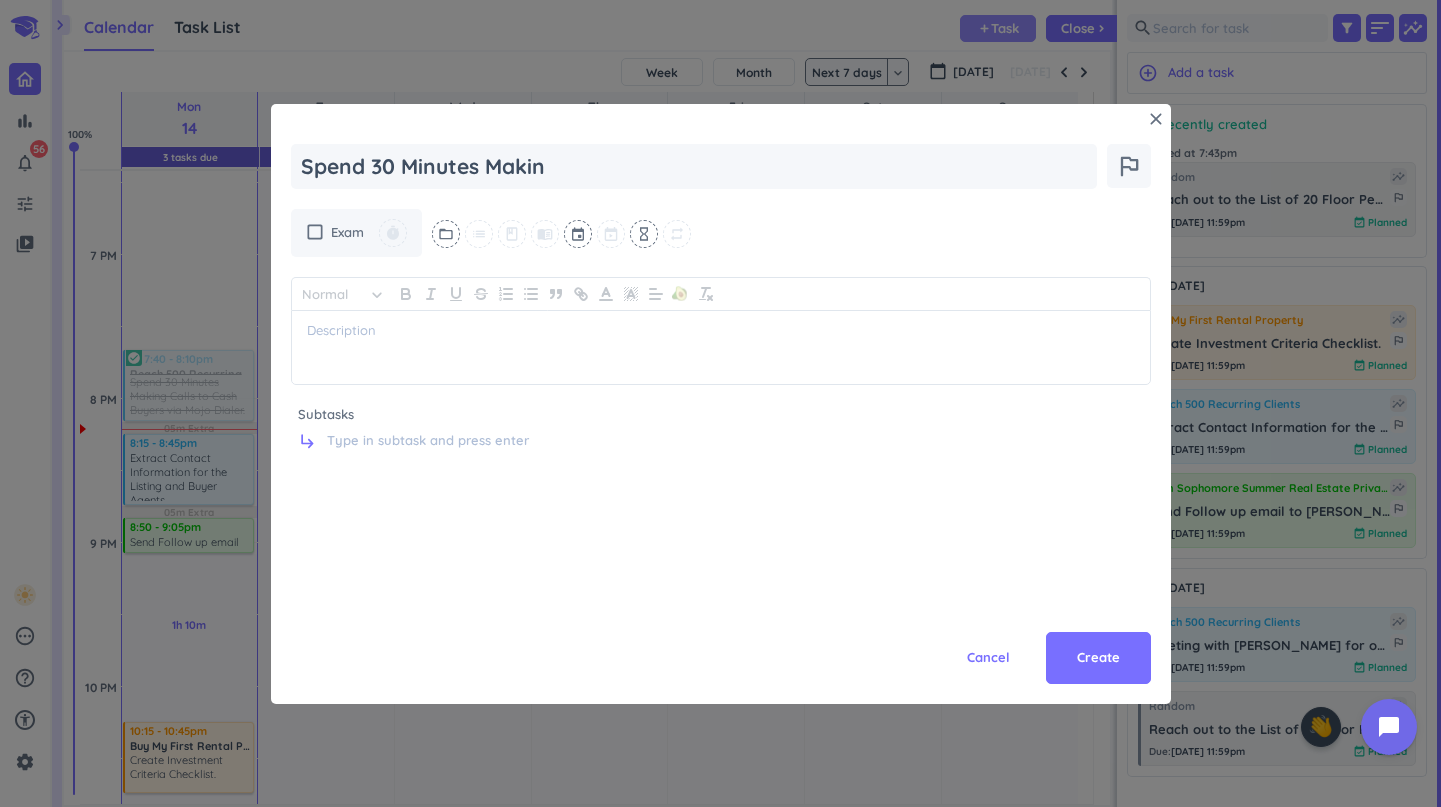 type on "x" 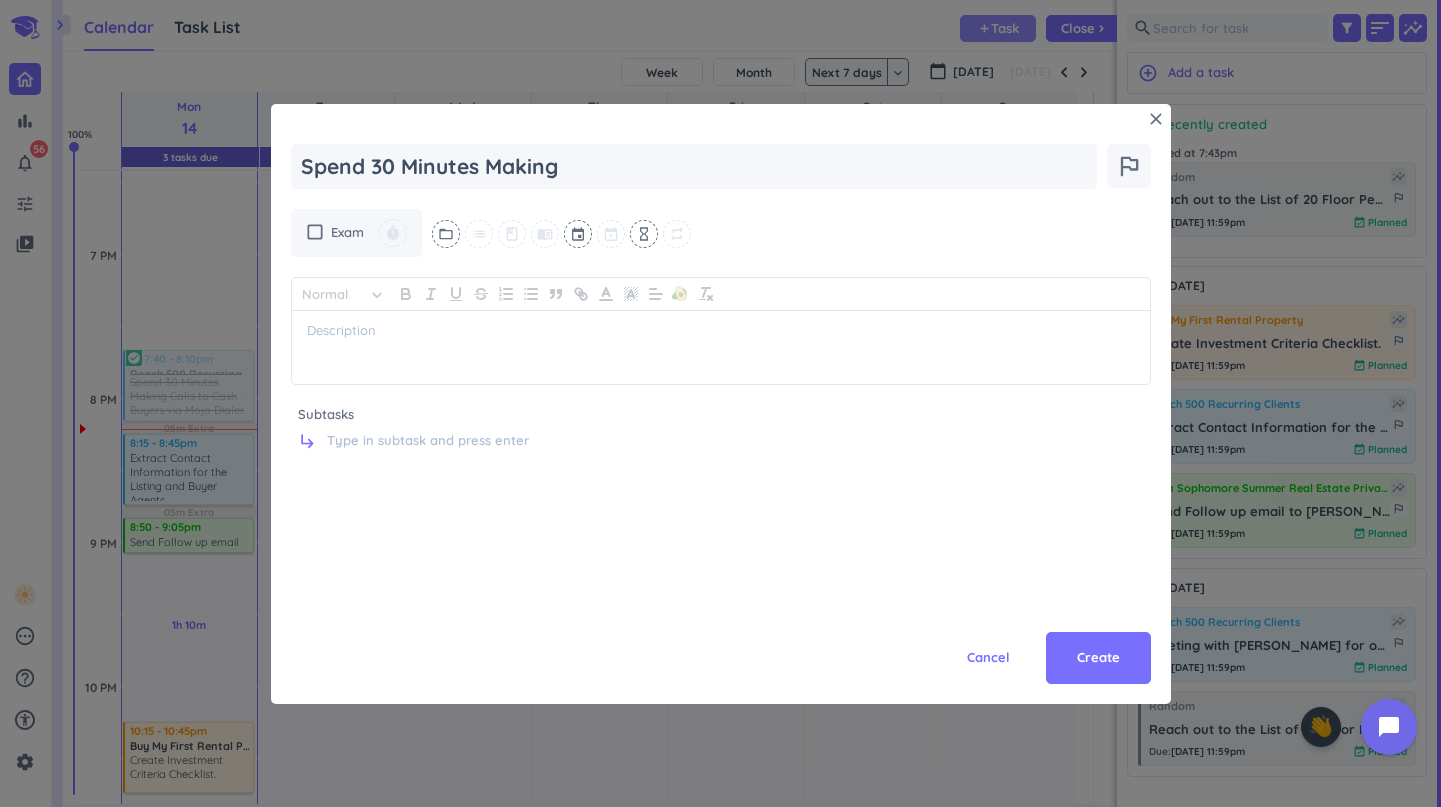 type on "x" 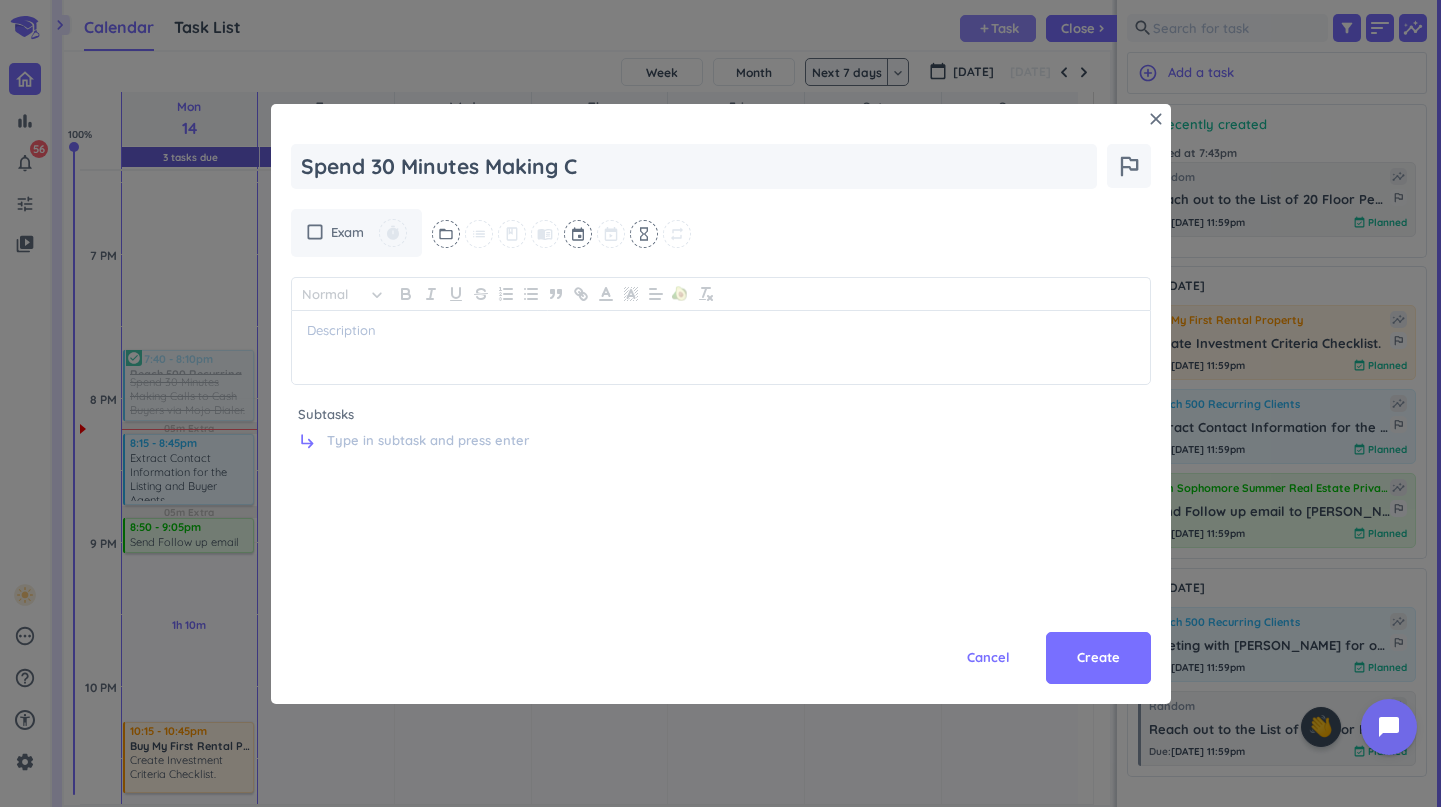 type on "x" 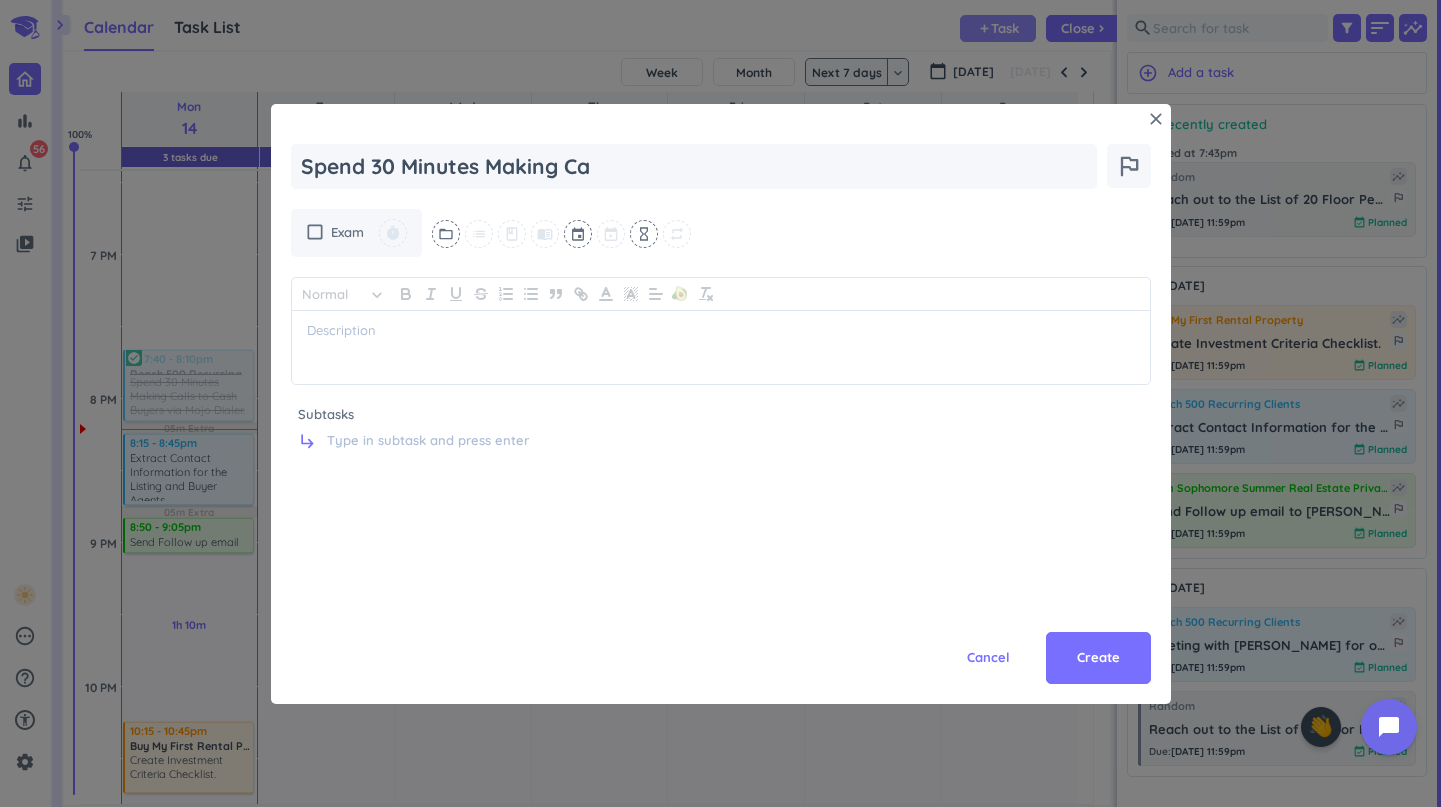 type on "x" 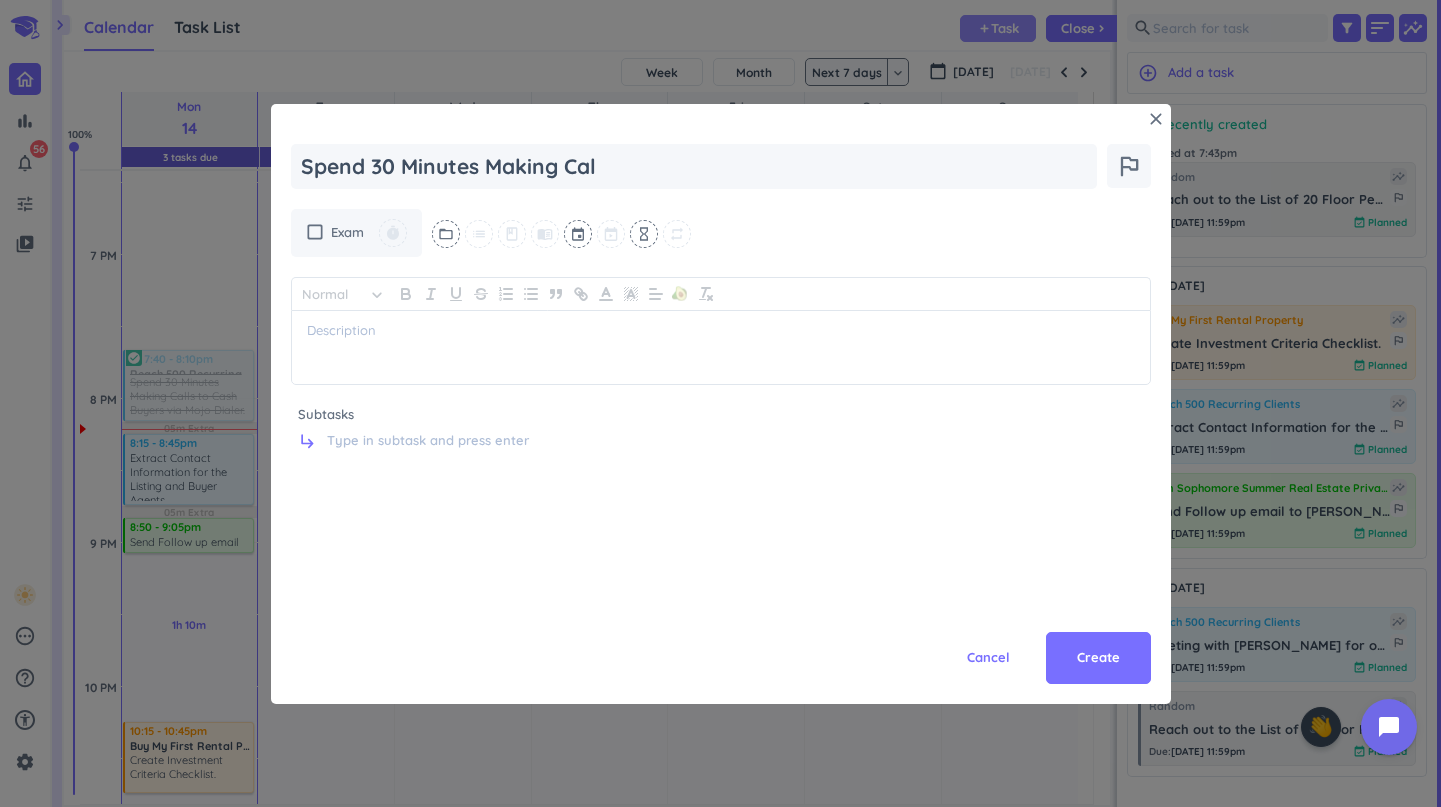 type on "x" 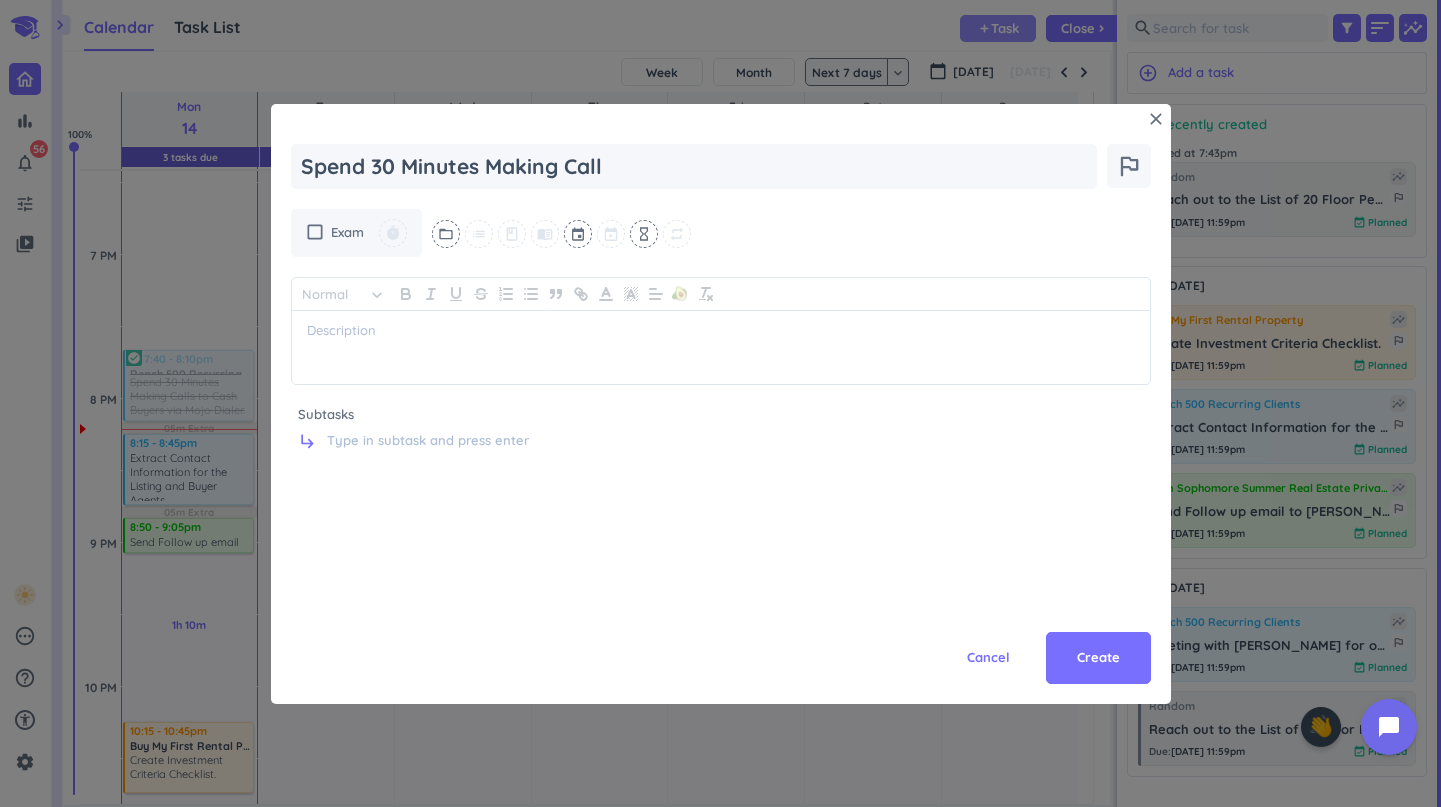 type on "x" 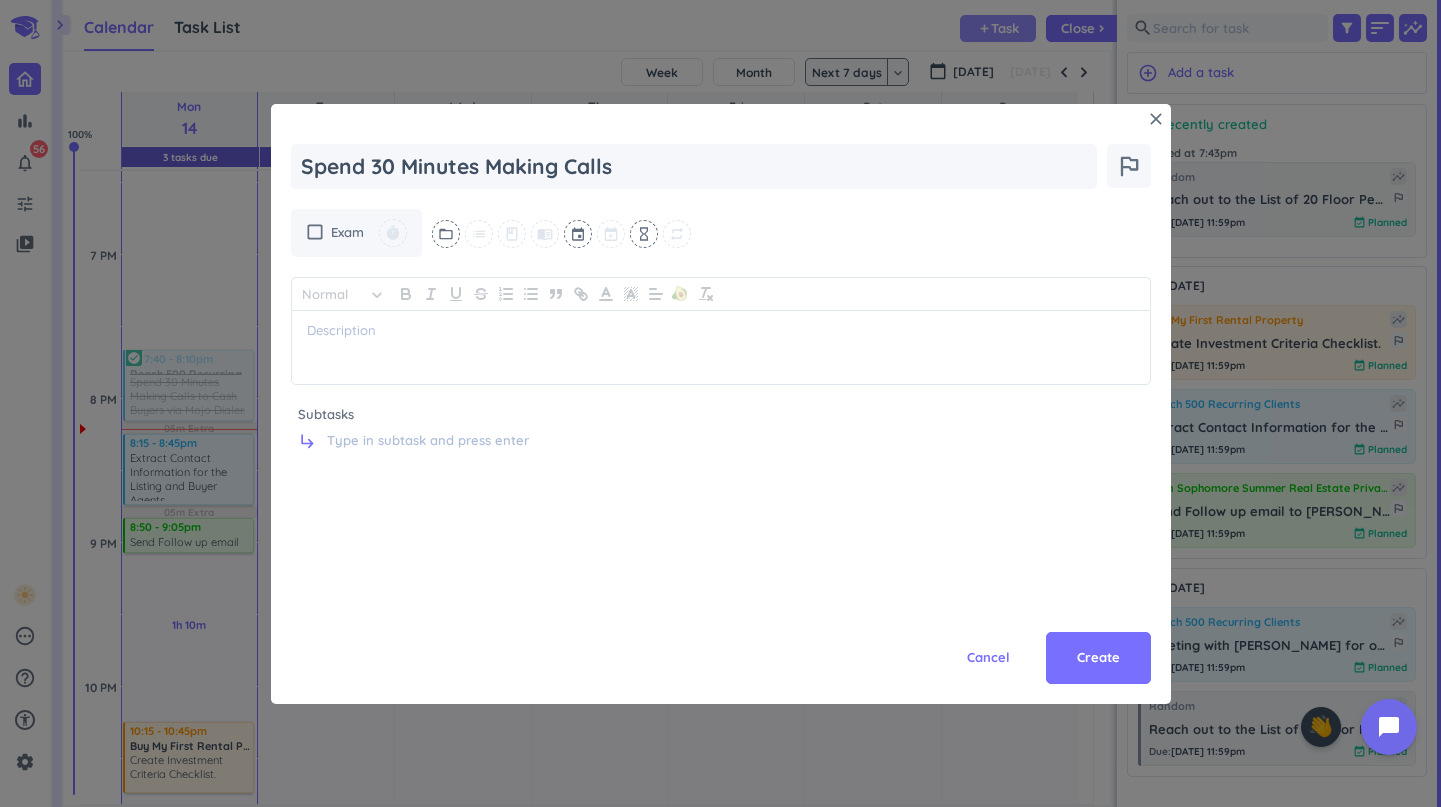 type on "x" 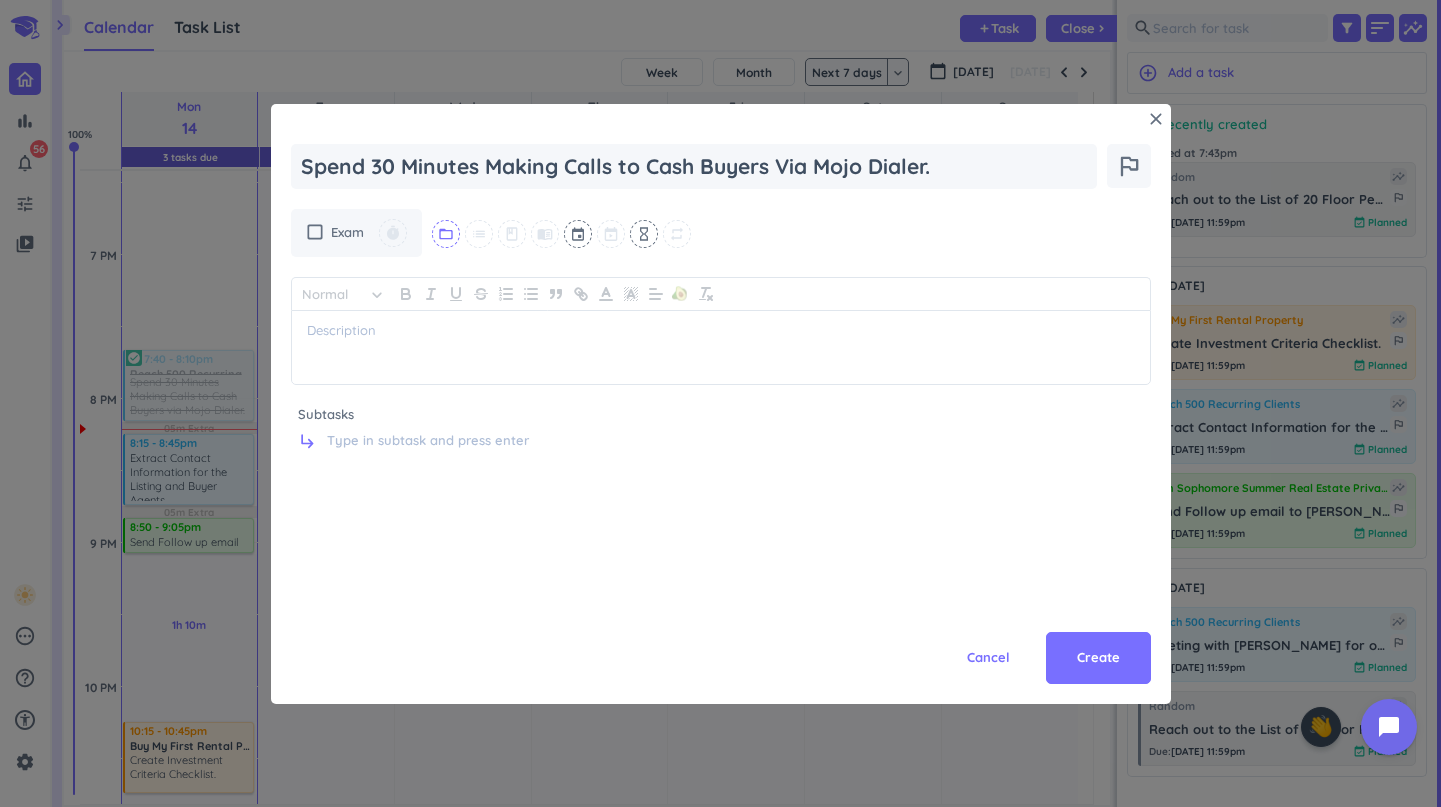 click on "folder_open" at bounding box center (446, 234) 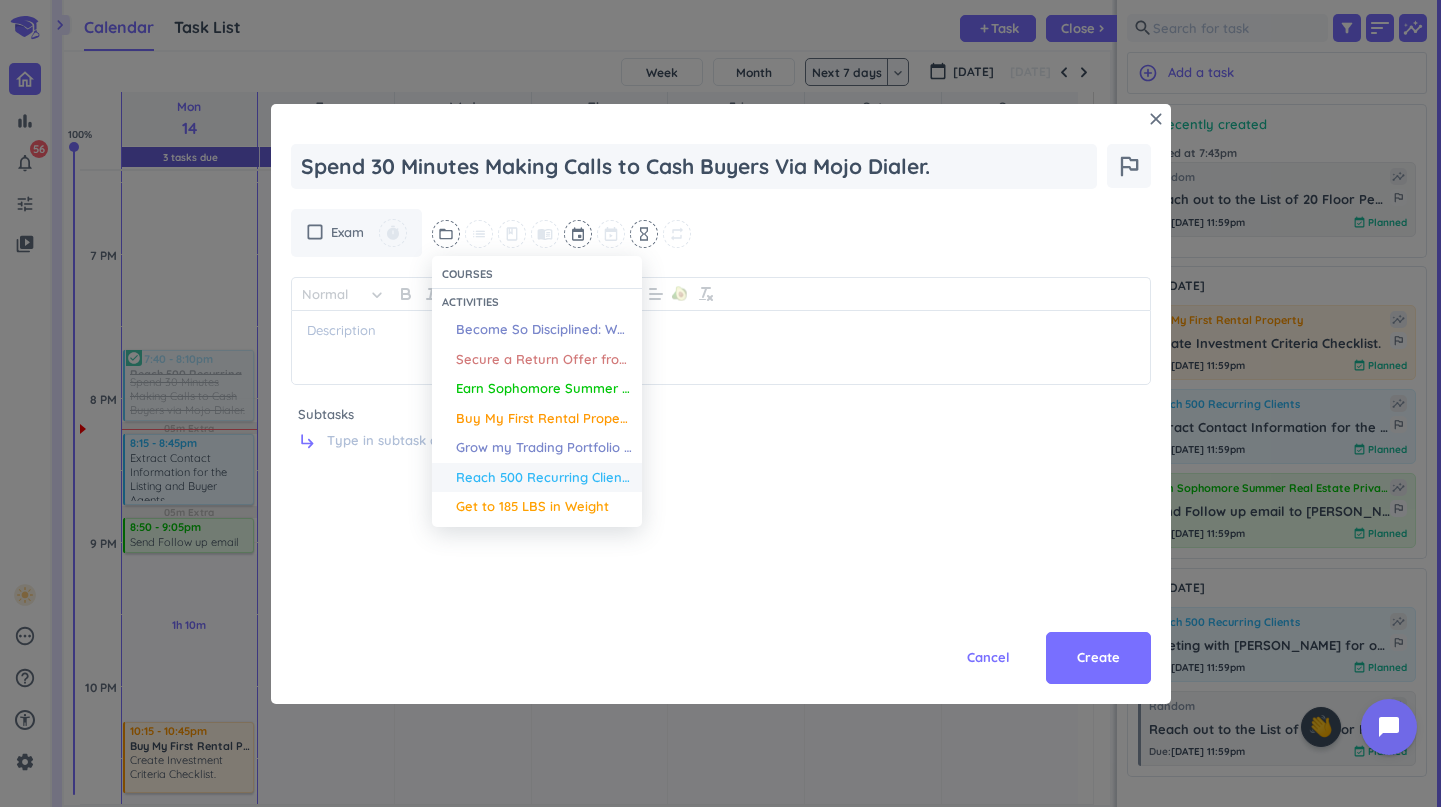 click on "Reach 500 Recurring Clients" at bounding box center [544, 478] 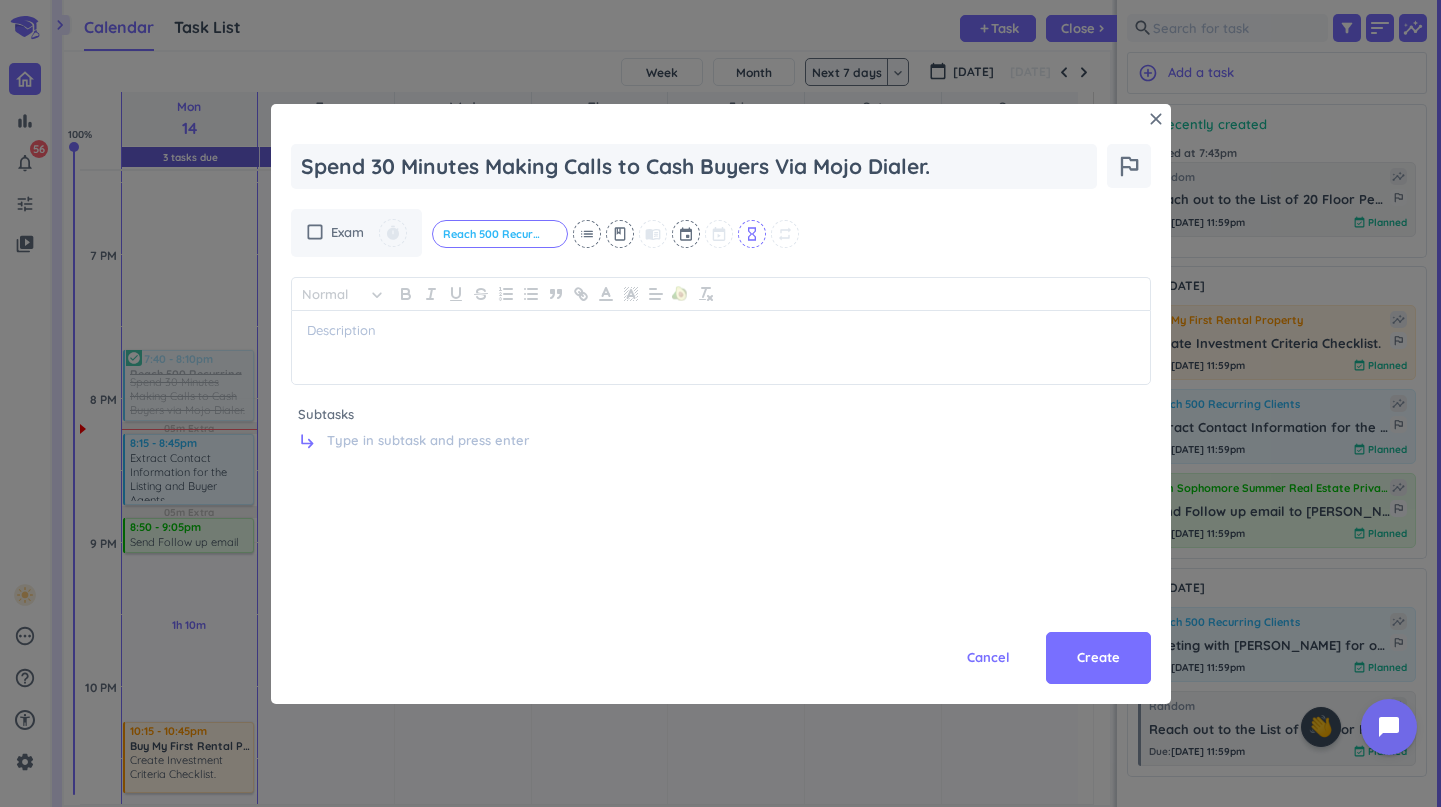 click on "hourglass_empty" at bounding box center (752, 234) 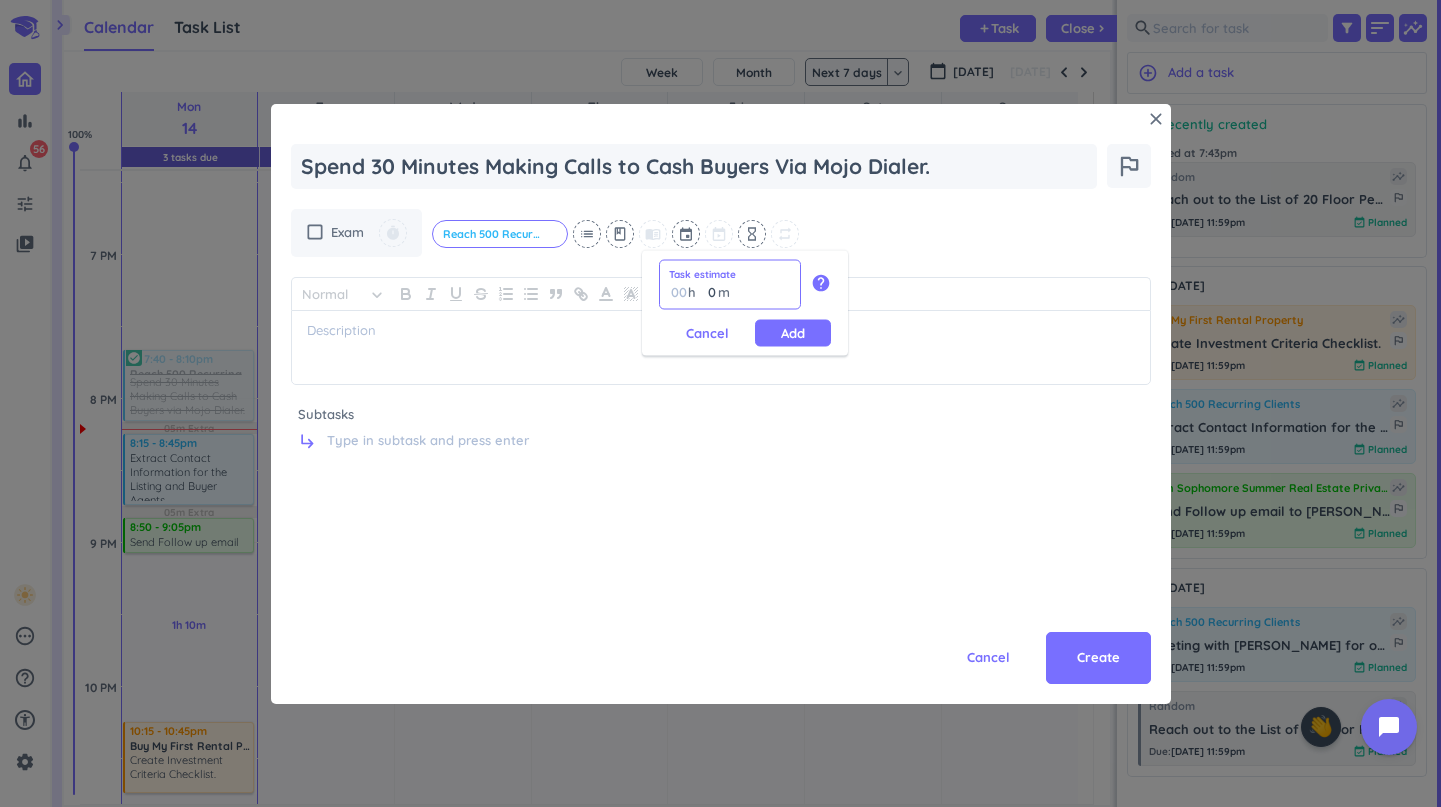 click on "0" at bounding box center [707, 292] 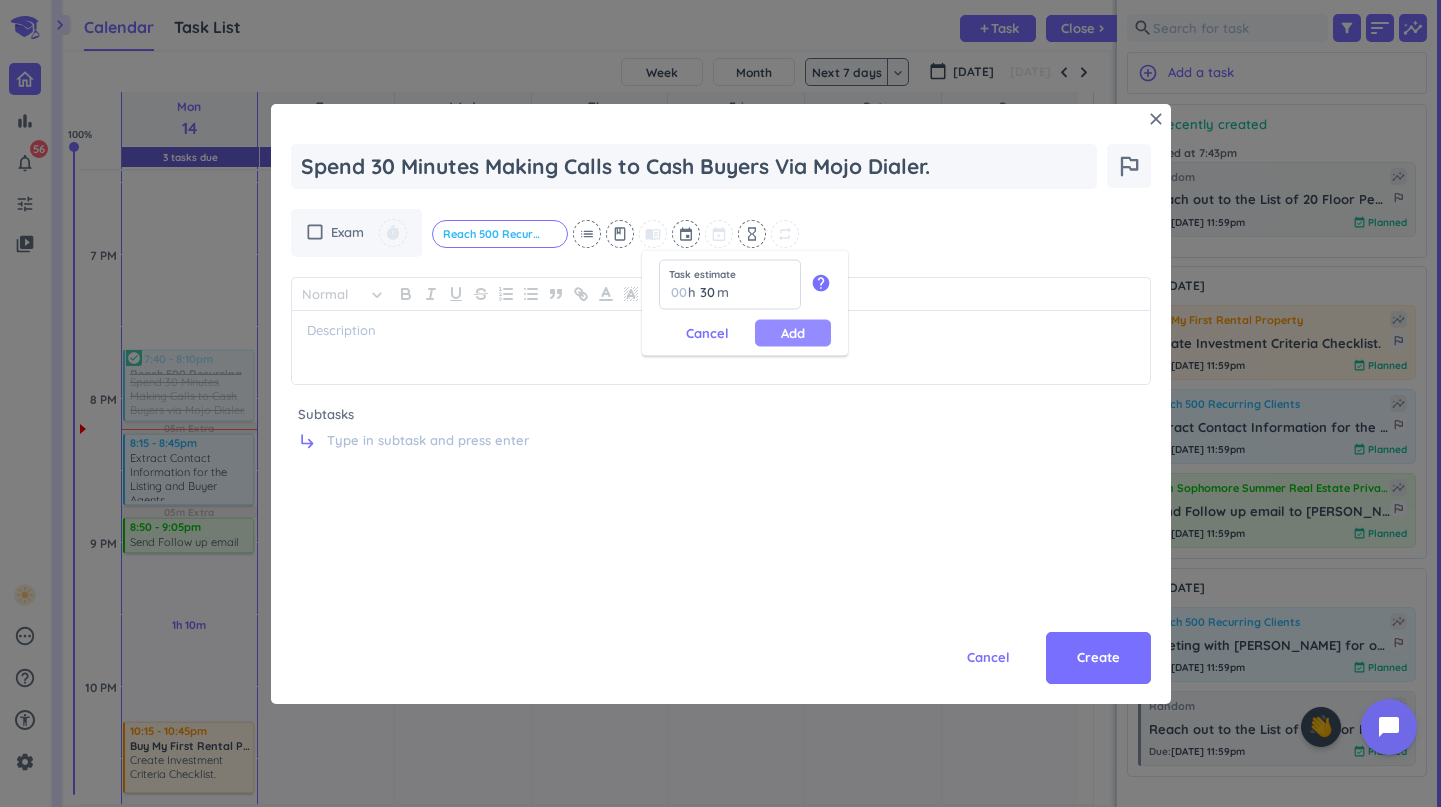 click on "Add" at bounding box center (793, 333) 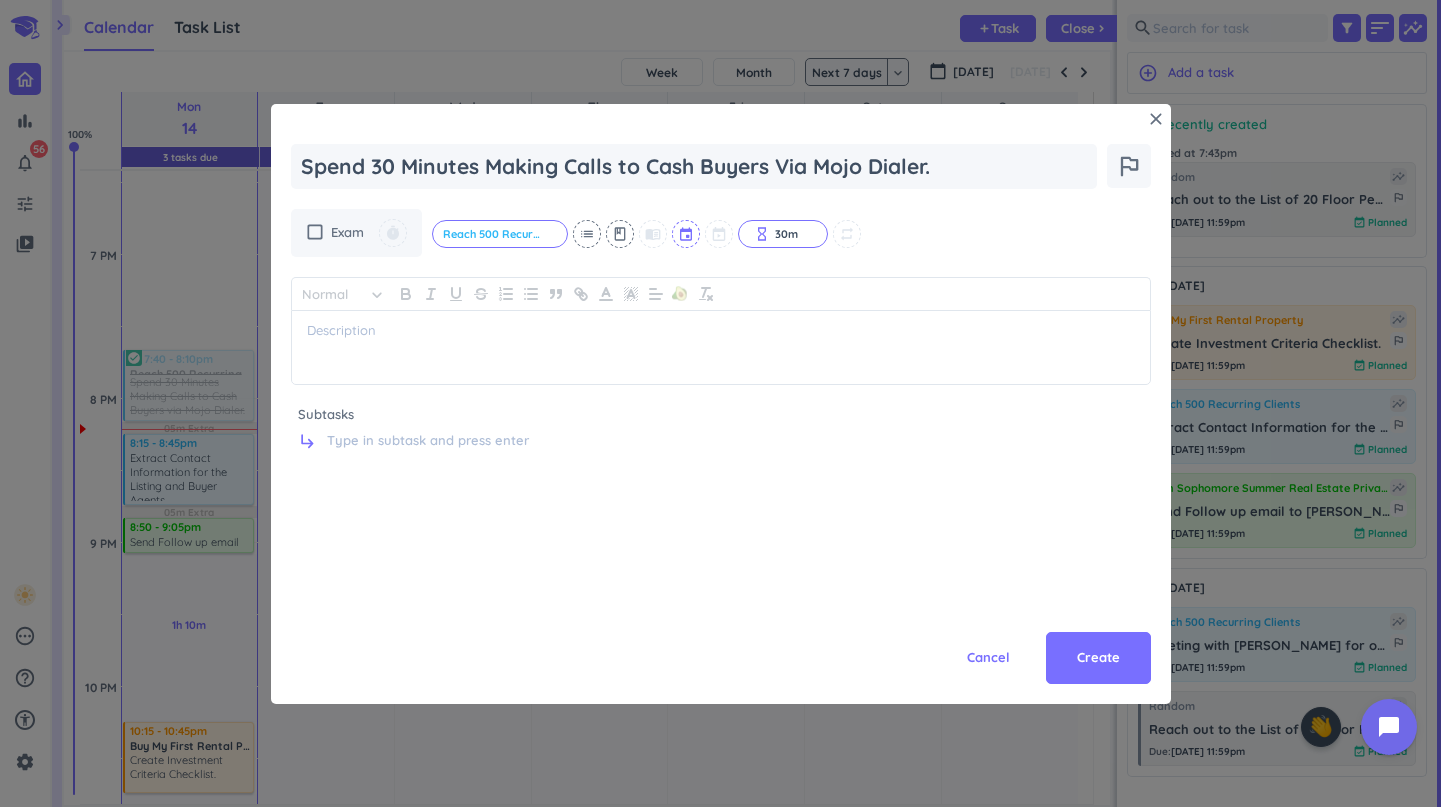 click at bounding box center (687, 234) 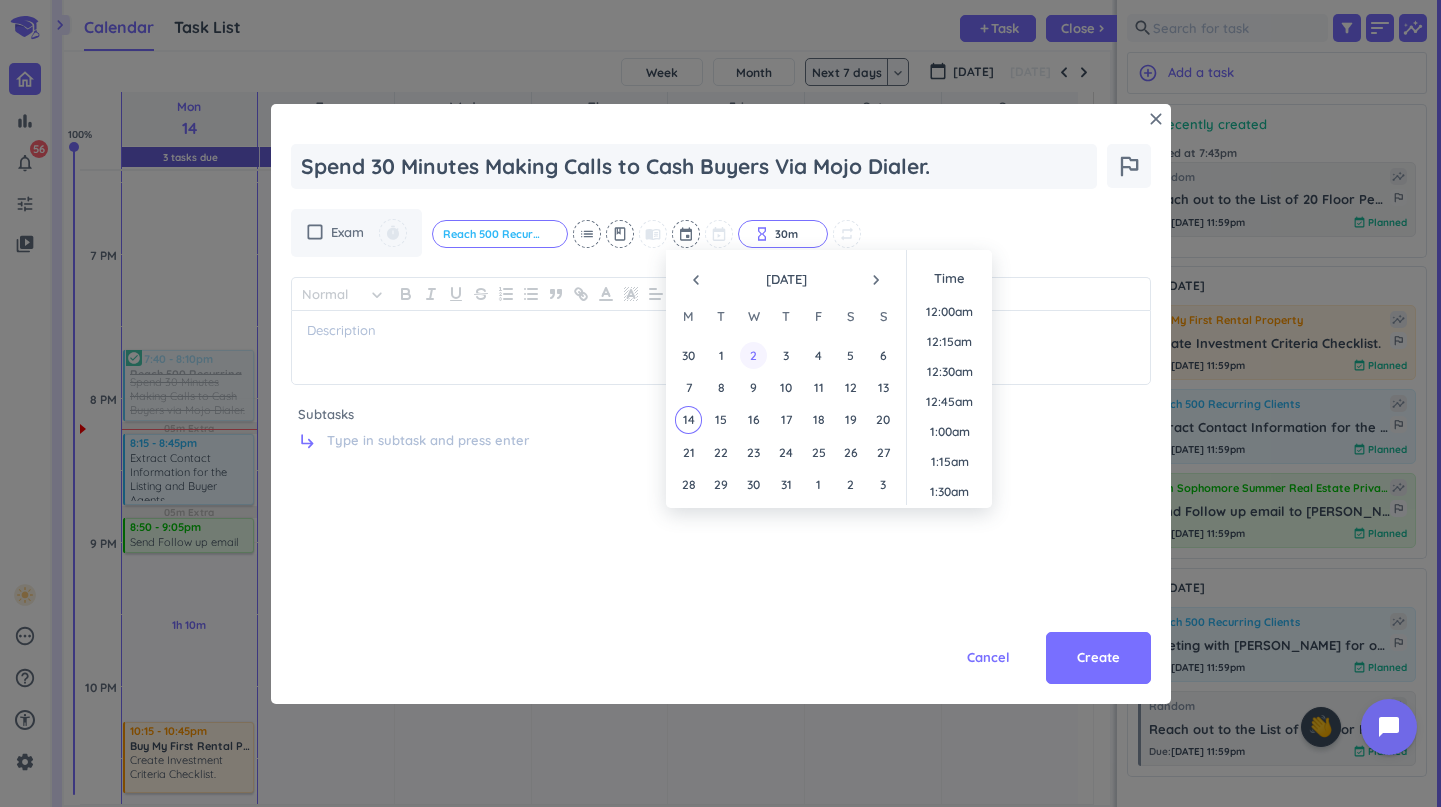 scroll, scrollTop: 2310, scrollLeft: 0, axis: vertical 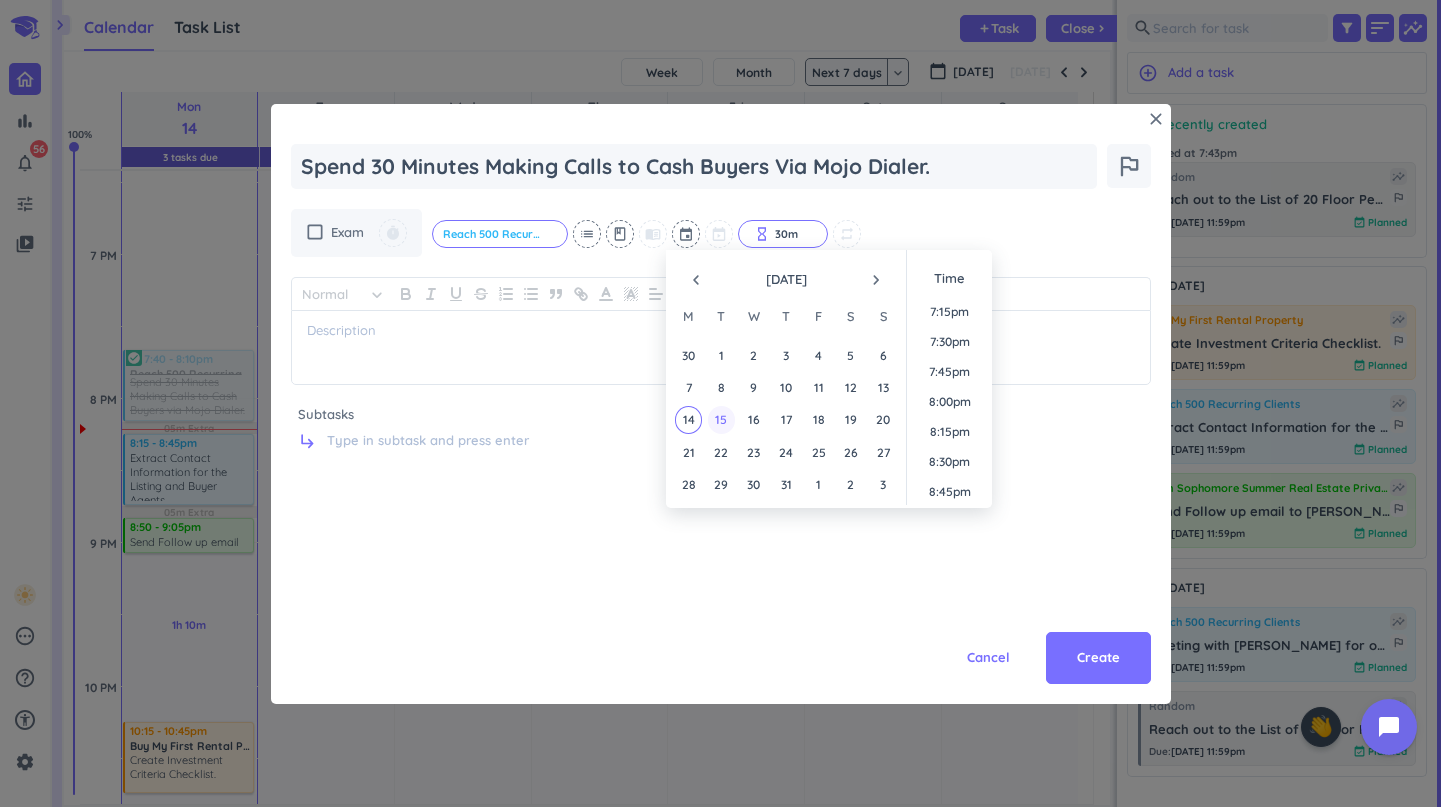 click on "15" at bounding box center [721, 419] 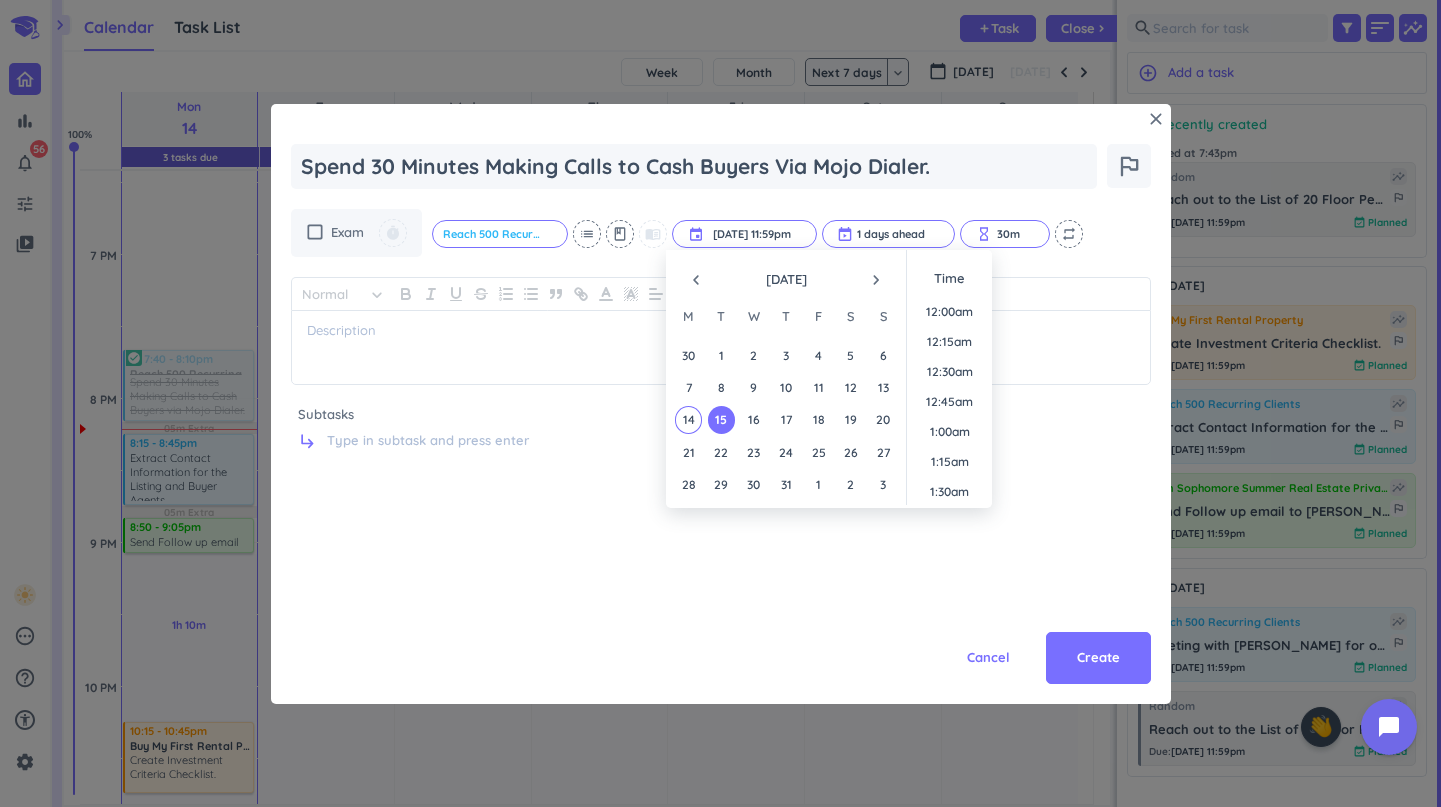 scroll, scrollTop: 2701, scrollLeft: 0, axis: vertical 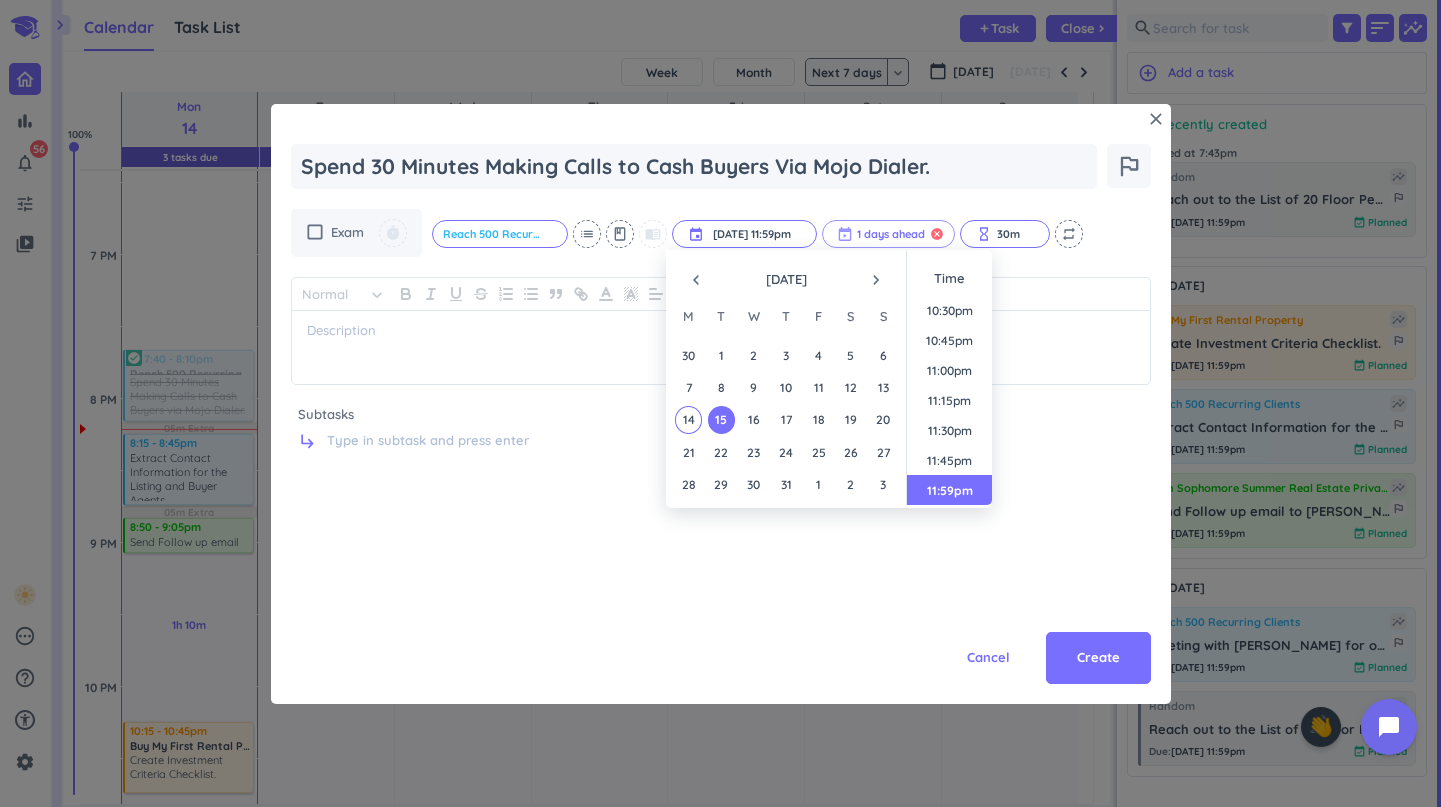 click on "cancel" at bounding box center [937, 234] 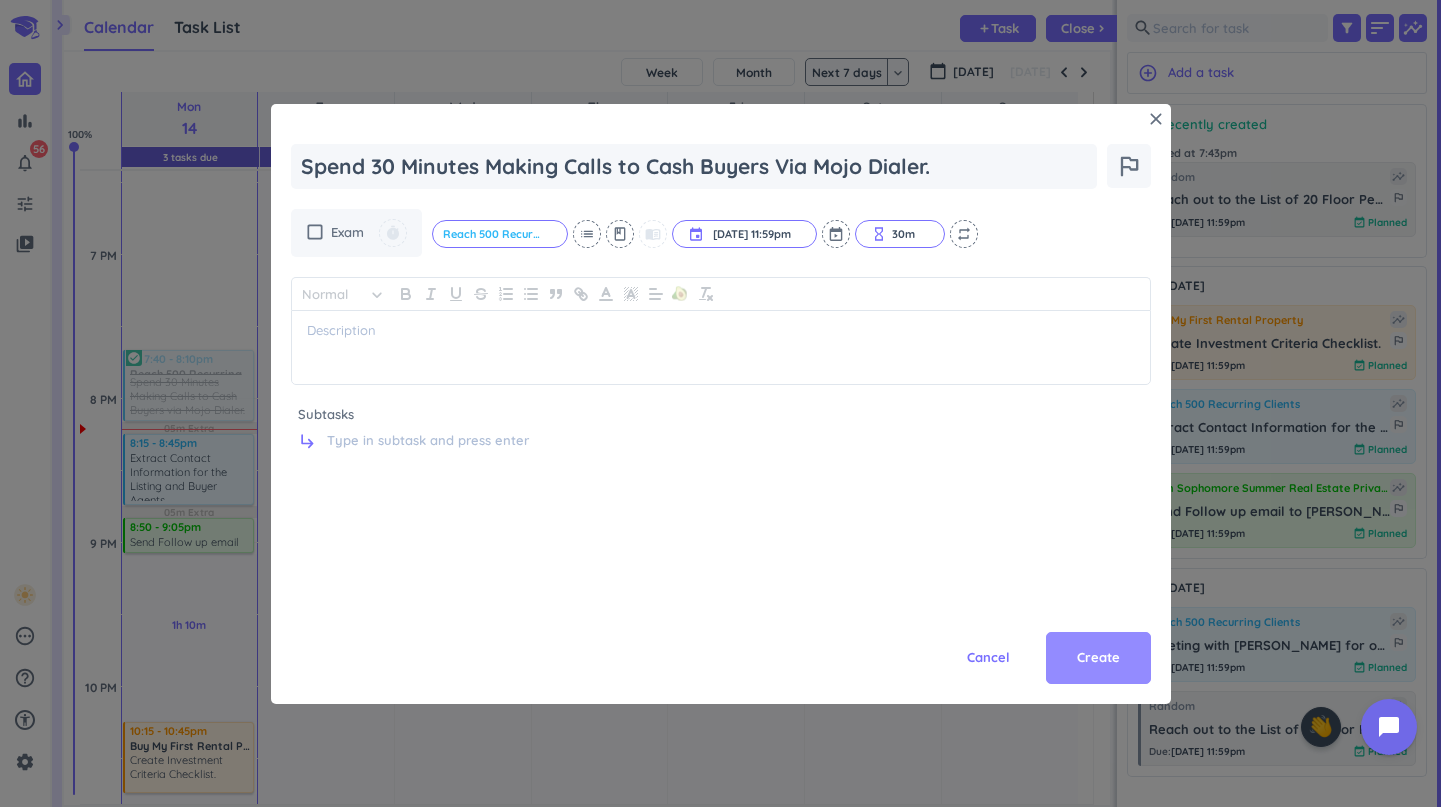 click on "Create" at bounding box center [1098, 658] 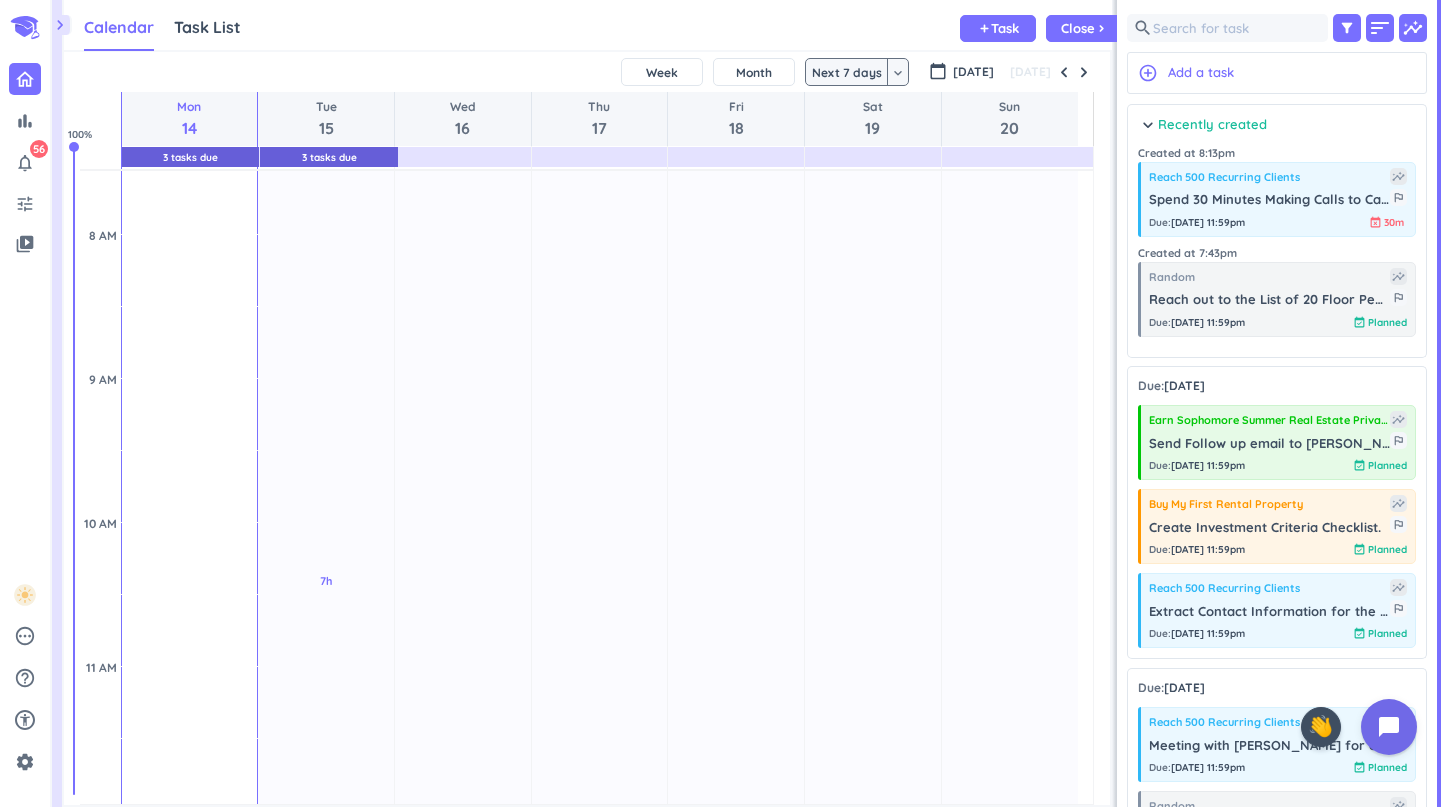 scroll, scrollTop: 511, scrollLeft: 0, axis: vertical 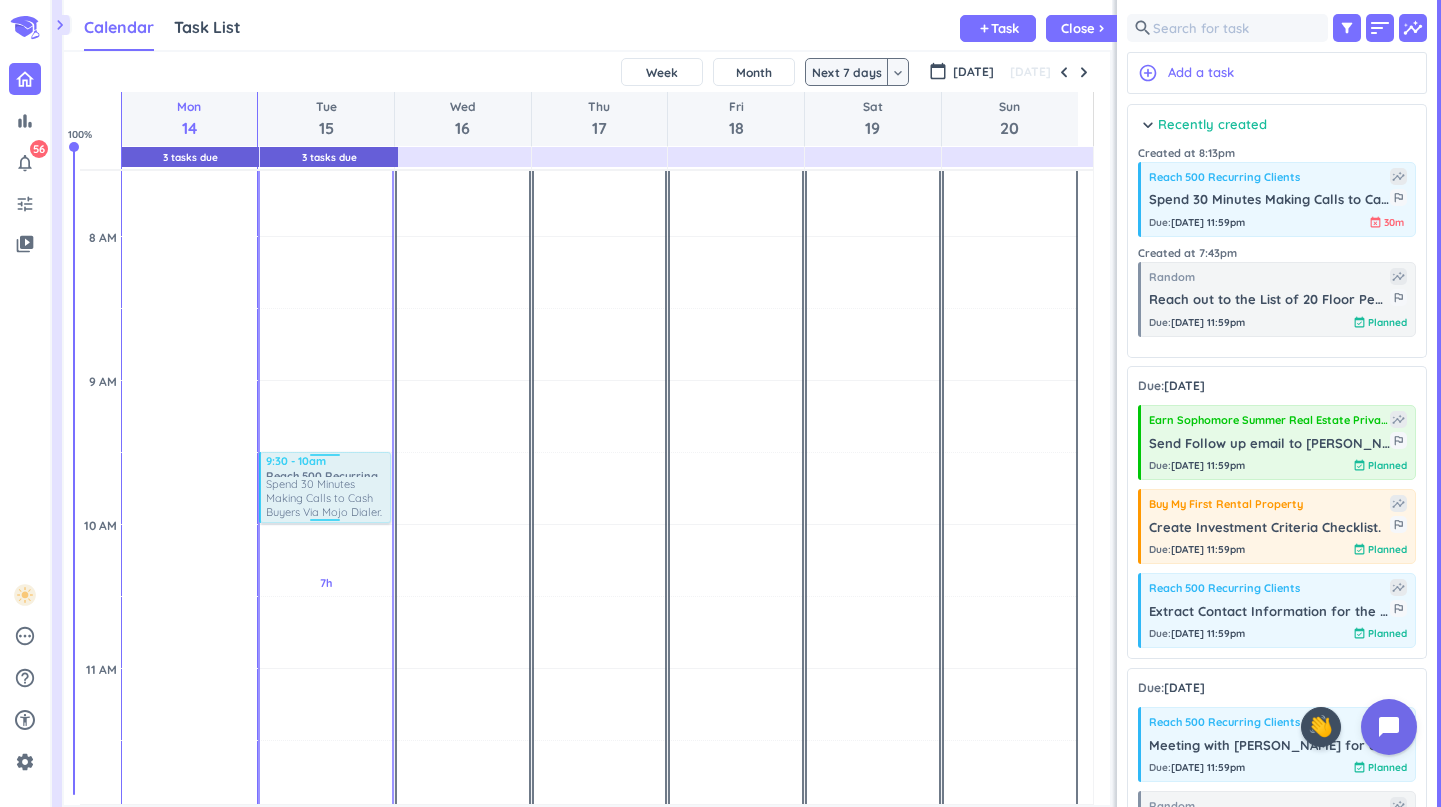 click on "chevron_right Drag a custom event format_color_fill chevron_right folder_open Courses   +  Add new chevron_right folder_open Activities   +  Add new drag_indicator Become So Disciplined: Whatever I say, I am going to do. more_horiz drag_indicator Secure a Return Offer from Dumas Collective more_horiz drag_indicator Earn Sophomore Summer Real Estate Private Equity Internship. more_horiz drag_indicator Buy My First Rental Property more_horiz drag_indicator Grow my Trading Portfolio from $30,000 --> $45,000 more_horiz drag_indicator Reach 500 Recurring Clients more_horiz drag_indicator Get to 185 LBS in Weight more_horiz link Connected Calendars add_circle Calendar Task List Calendar keyboard_arrow_down add Task Close chevron_right 3   Tasks   Due 3   Tasks   Due SHOVEL 2025-07-14T00:00:00-04:00 Week Month Next 7 days keyboard_arrow_down Next 7 days keyboard_arrow_down calendar_today Jul 2025 Today Mon 14 Tue 15 Wed 16 Thu 17 Fri 18 Sat 19 Sun 20 4 AM 5 AM 6 AM 7 AM 8 AM 9 AM 10 AM 11 AM 12 PM 1 PM 2 PM 3 PM" at bounding box center [746, 403] 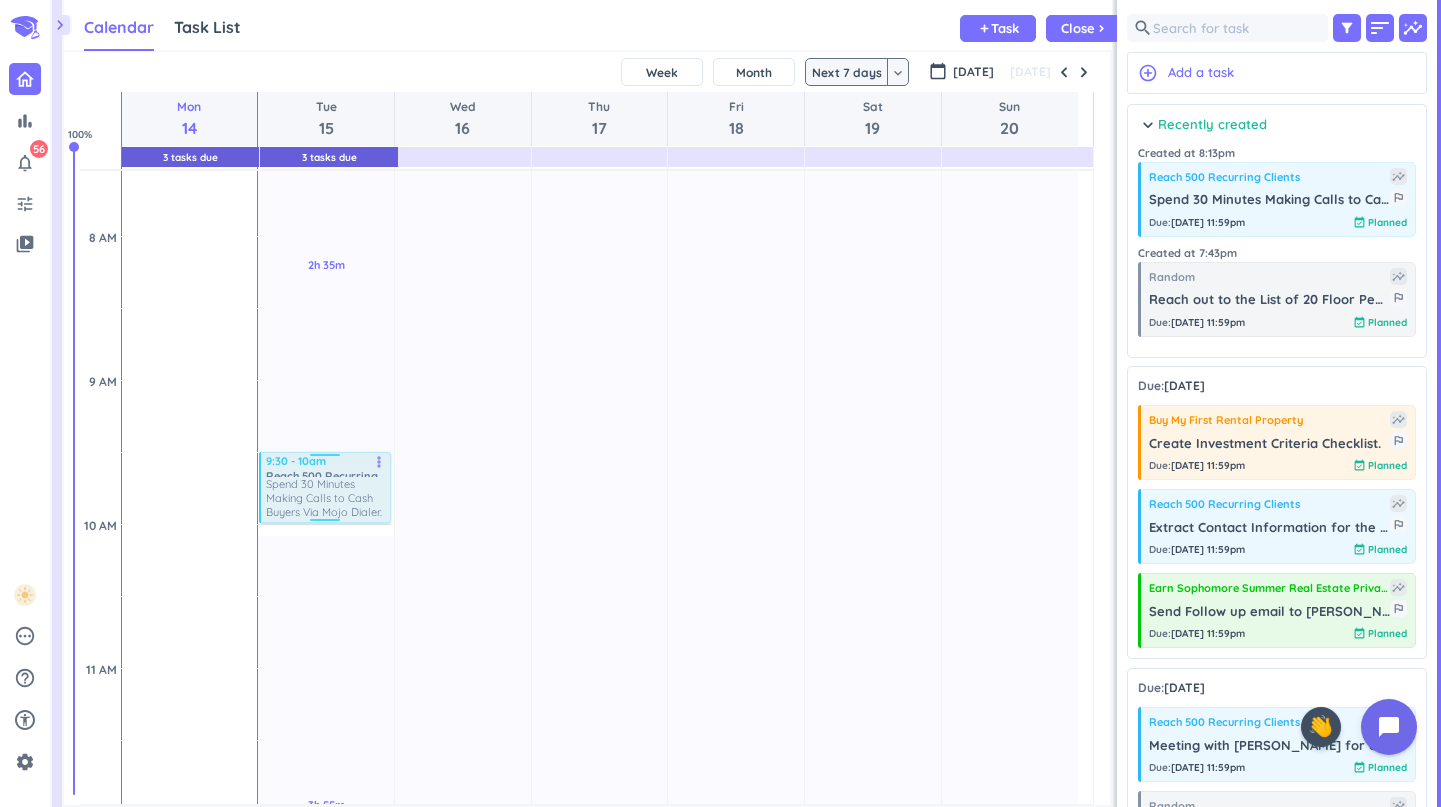 drag, startPoint x: 345, startPoint y: 494, endPoint x: 344, endPoint y: 479, distance: 15.033297 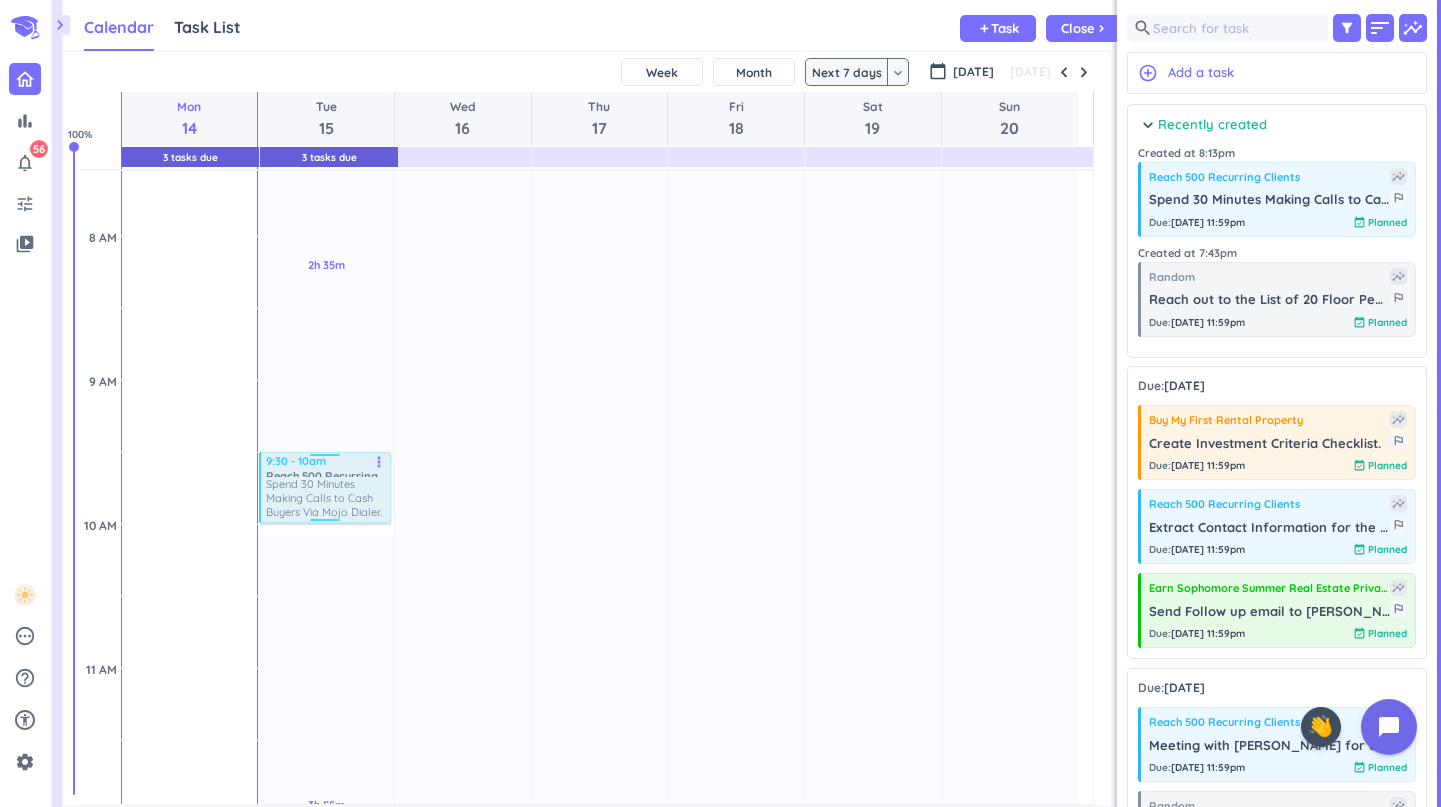 click on "2h 35m Past due Plan 3h 55m Past due Plan 9h 15m Past due Plan 10m Extra Adjust Awake Time Adjust Awake Time 9:35 - 10:05am Reach 500 Recurring Clients Spend 30 Minutes Making Calls to Cash Buyers Via Mojo Dialer. more_vert 2 - 2:20pm Random Reach out to the List of 20 Floor People for Quotes. more_vert 2:30 - 2:45pm Meeting with Christian for outbound Email Service @ 2:30pm more_vert 3  9:30 - 10am Reach 500 Recurring Clients Spend 30 Minutes Making Calls to Cash Buyers Via Mojo Dialer. more_vert" at bounding box center [326, 1388] 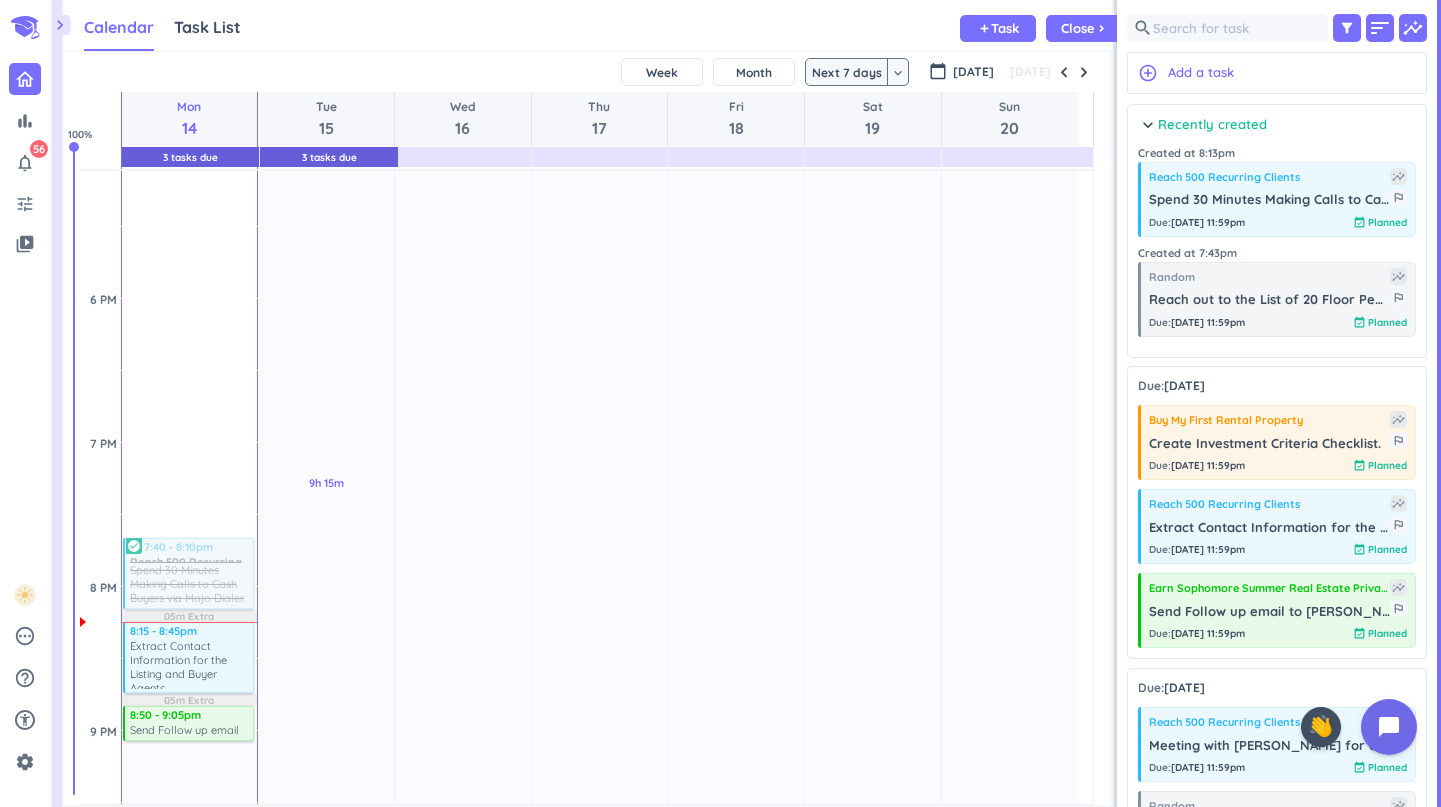 scroll, scrollTop: 1904, scrollLeft: 0, axis: vertical 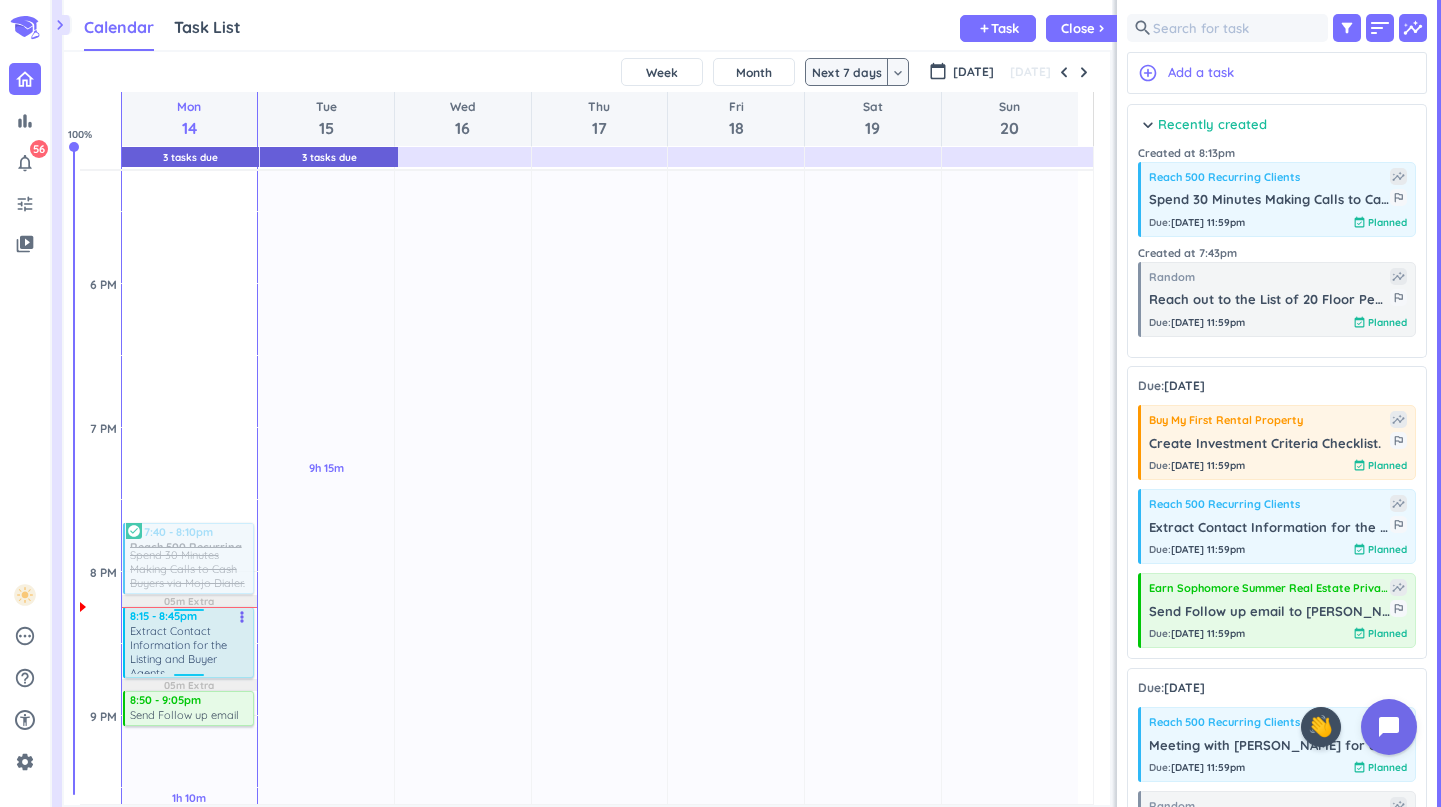 click on "Extract Contact Information for the Listing and Buyer Agents" at bounding box center [190, 649] 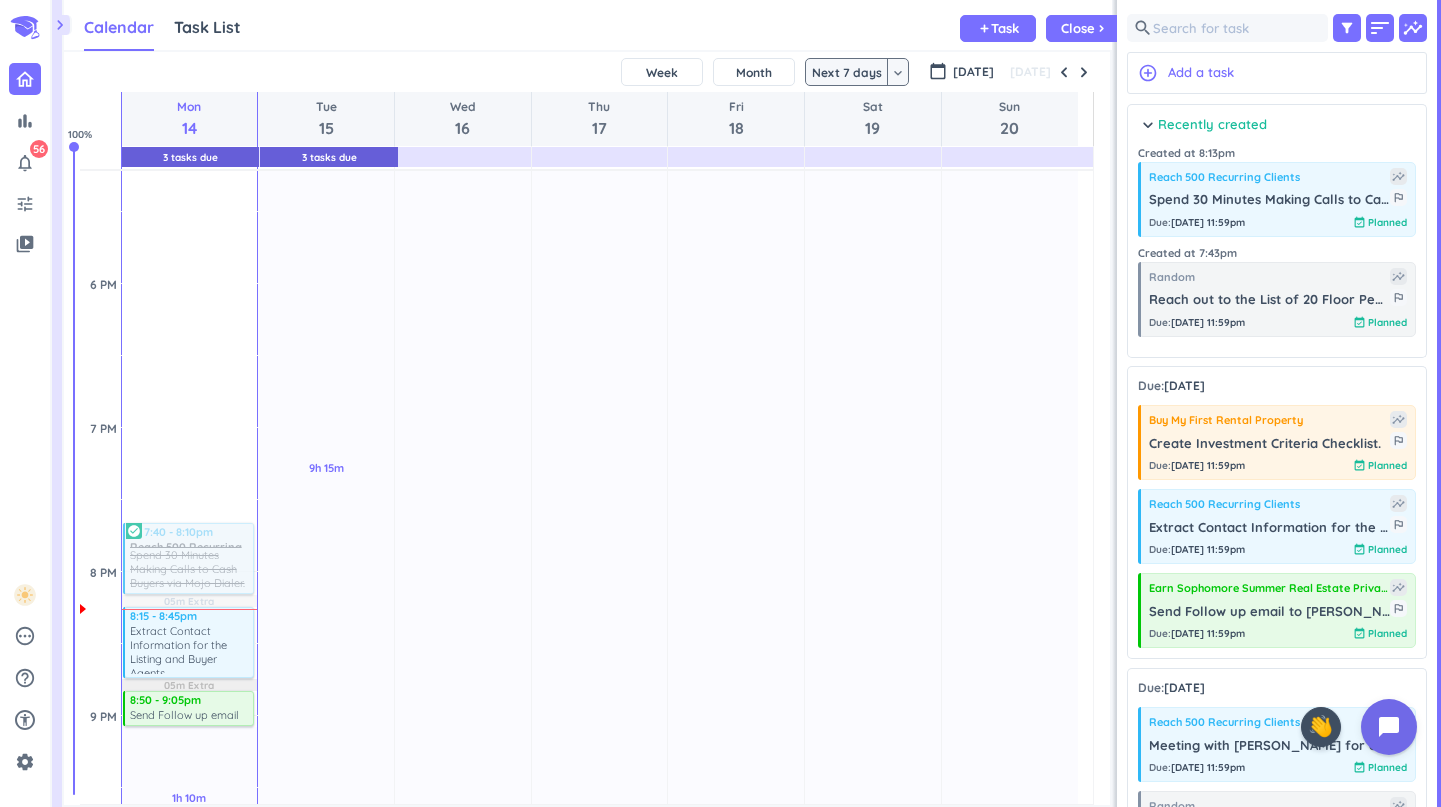 click on "17h  Past due Plan" at bounding box center (736, -77) 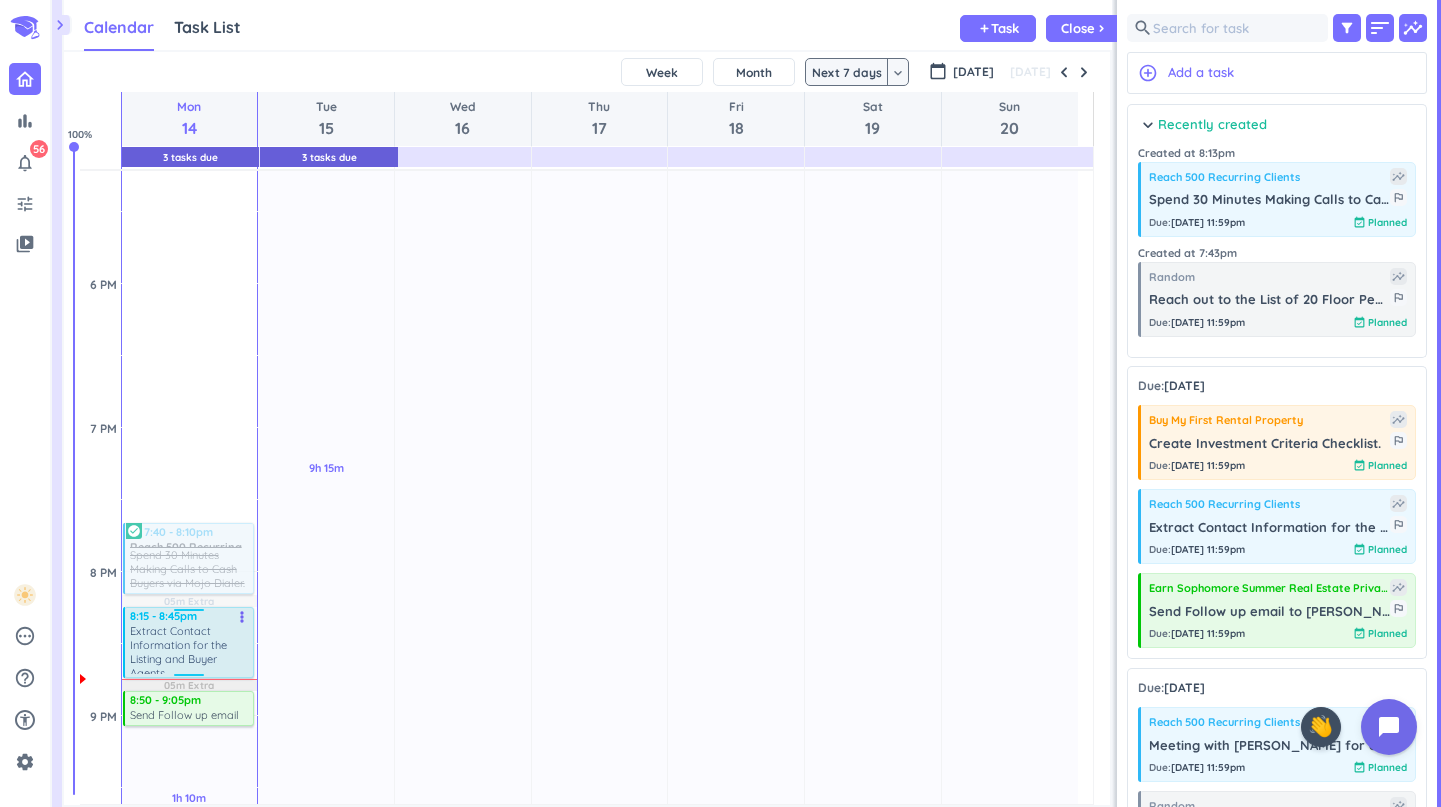 click on "Extract Contact Information for the Listing and Buyer Agents" at bounding box center [190, 649] 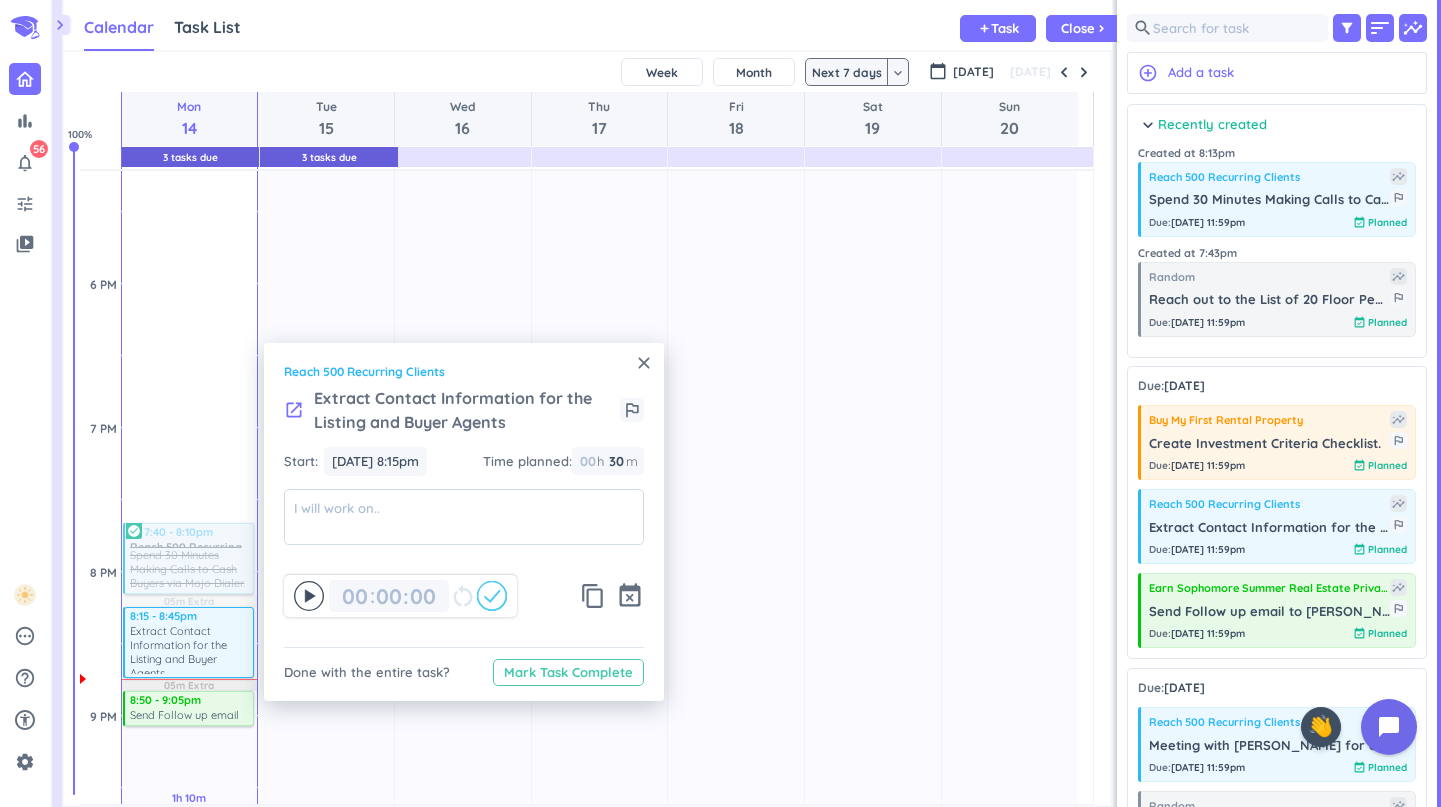 click on "Mark Task Complete" at bounding box center [568, 672] 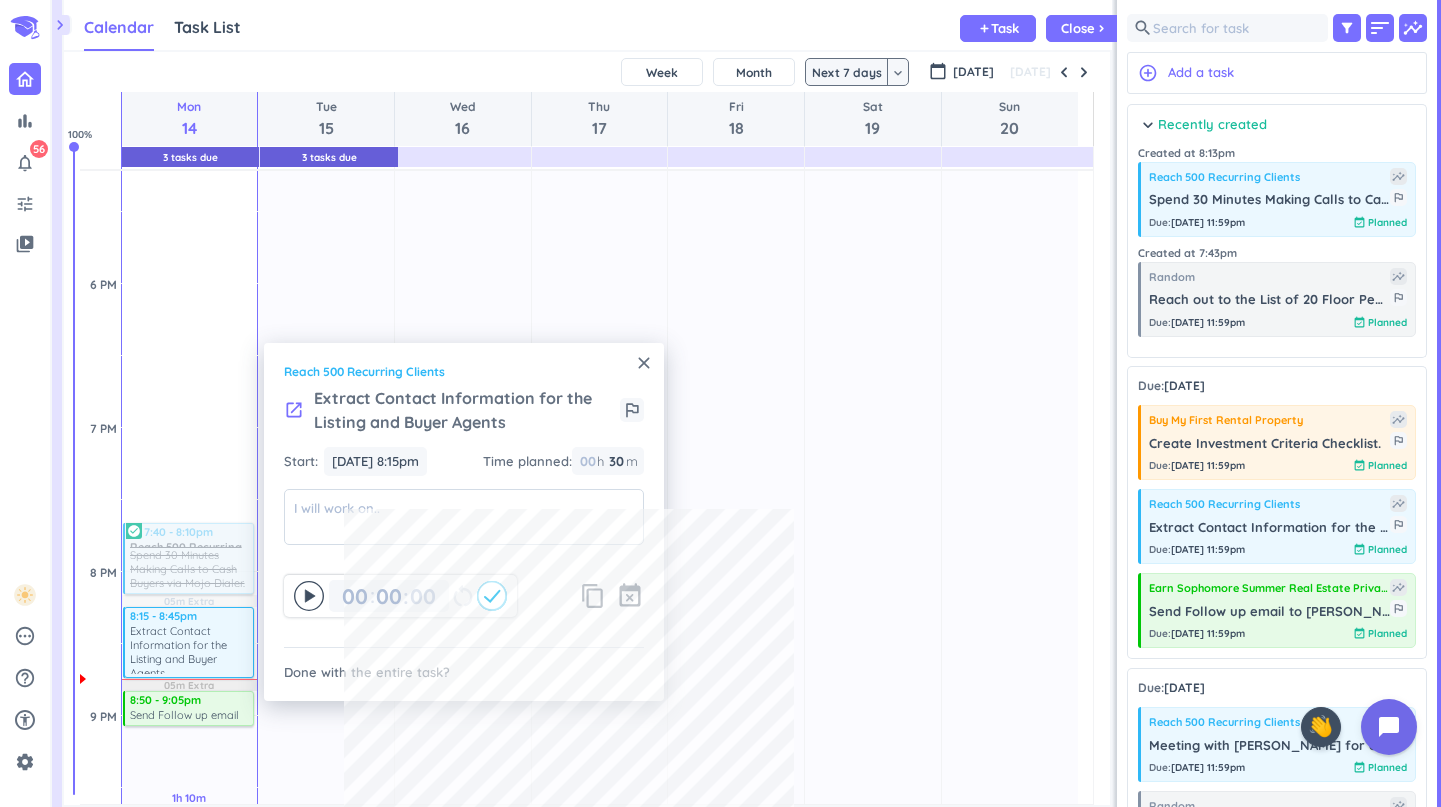 click on "close" at bounding box center (644, 363) 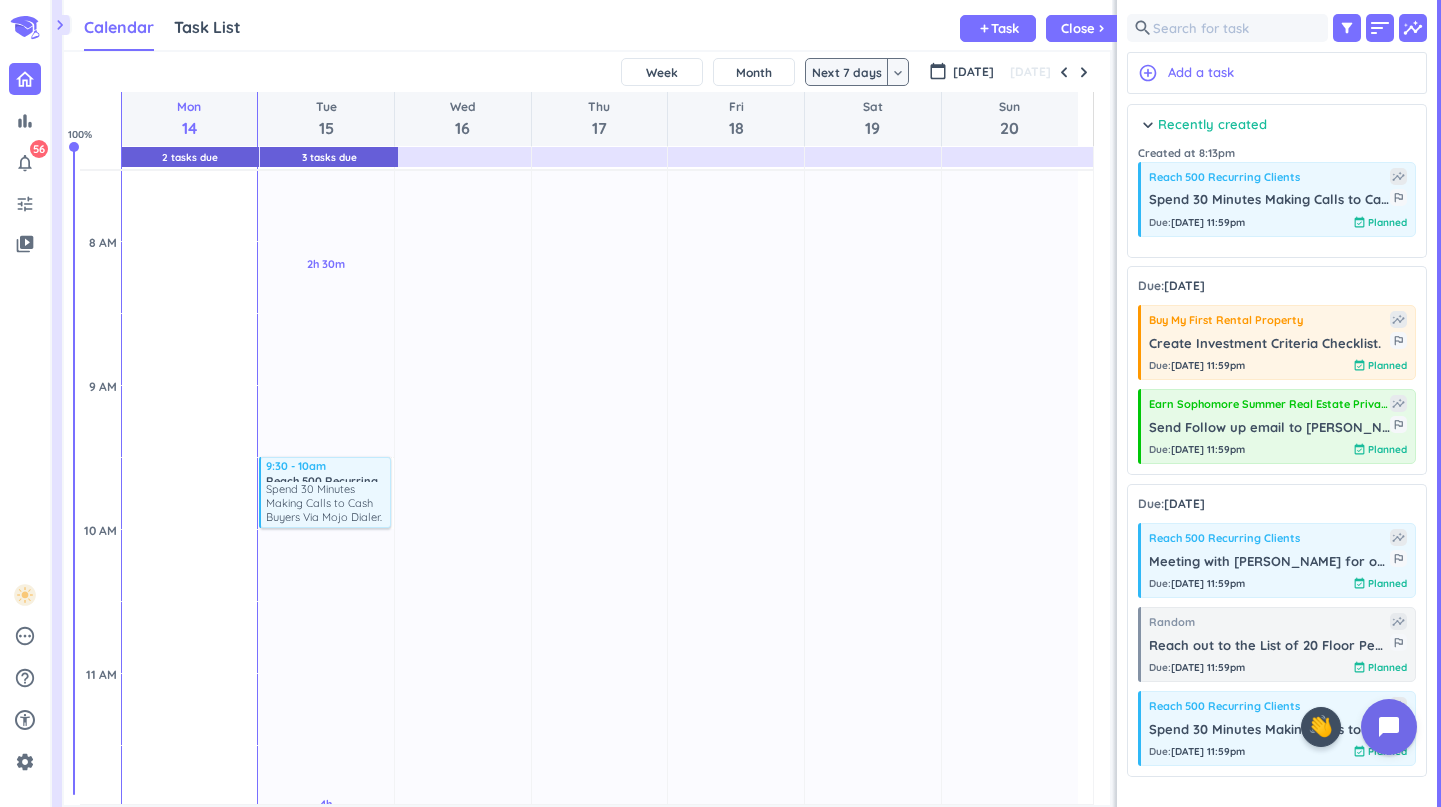 scroll, scrollTop: 486, scrollLeft: 0, axis: vertical 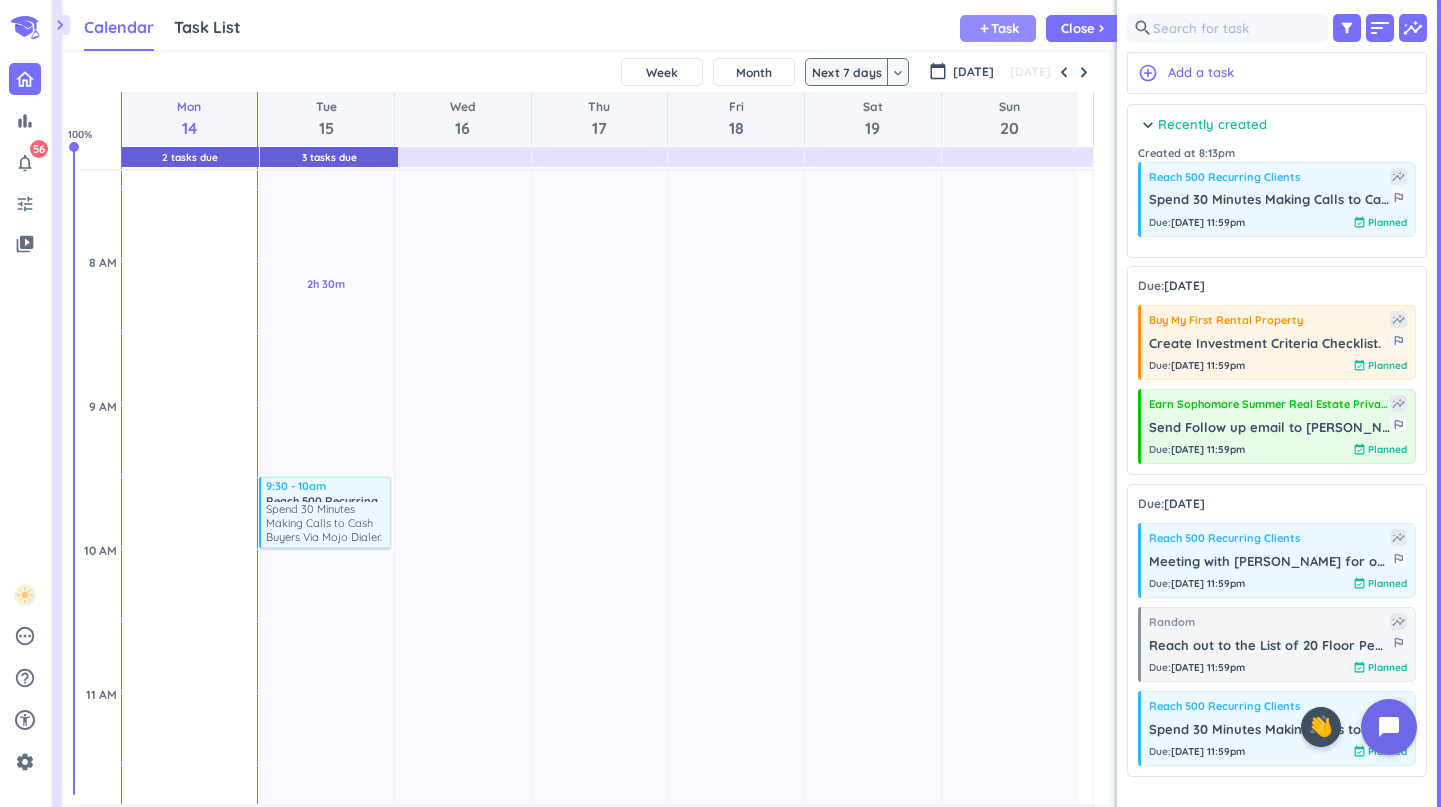 click on "Task" at bounding box center [1005, 28] 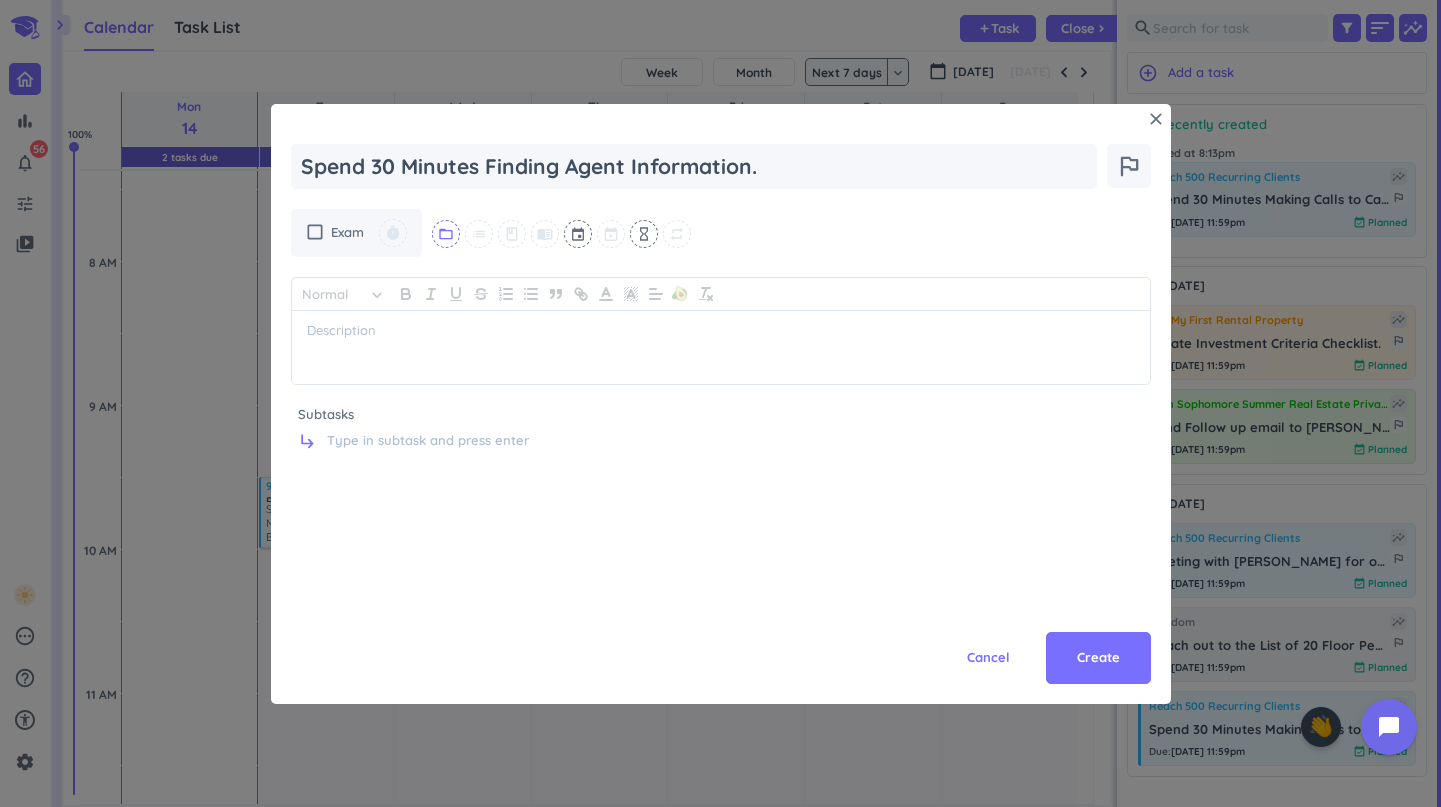 click on "folder_open" at bounding box center [446, 234] 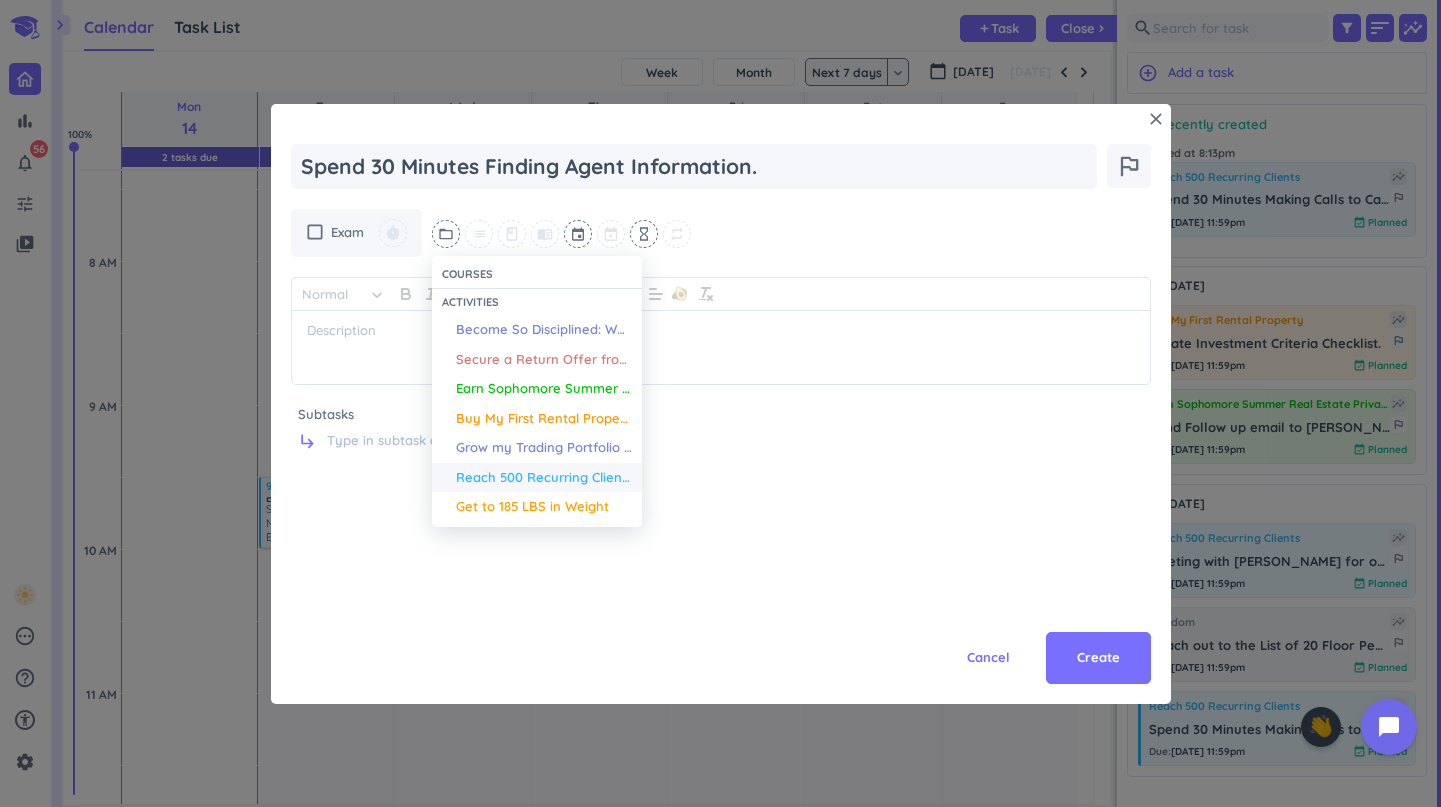 click on "Reach 500 Recurring Clients" at bounding box center [544, 478] 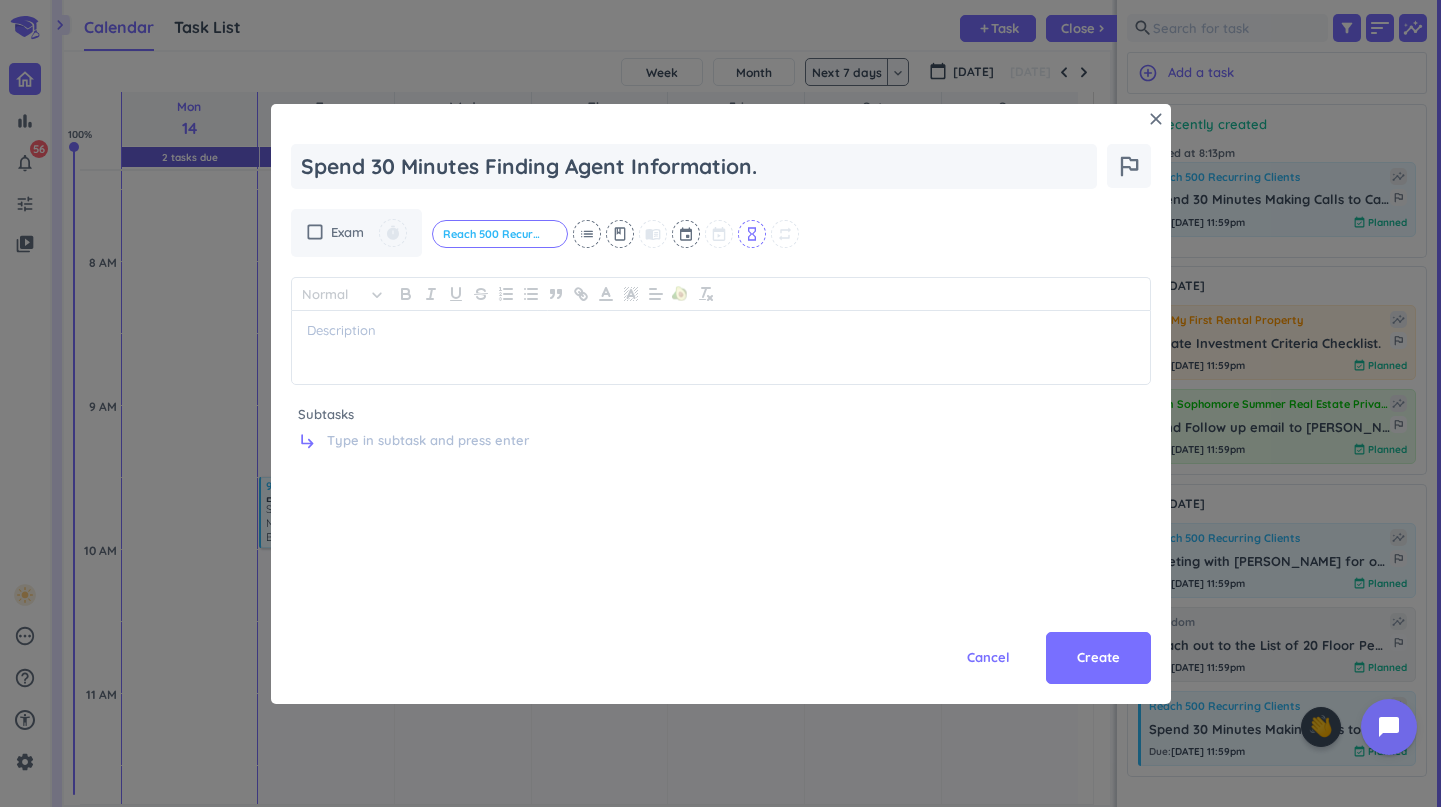 click on "hourglass_empty" at bounding box center [752, 234] 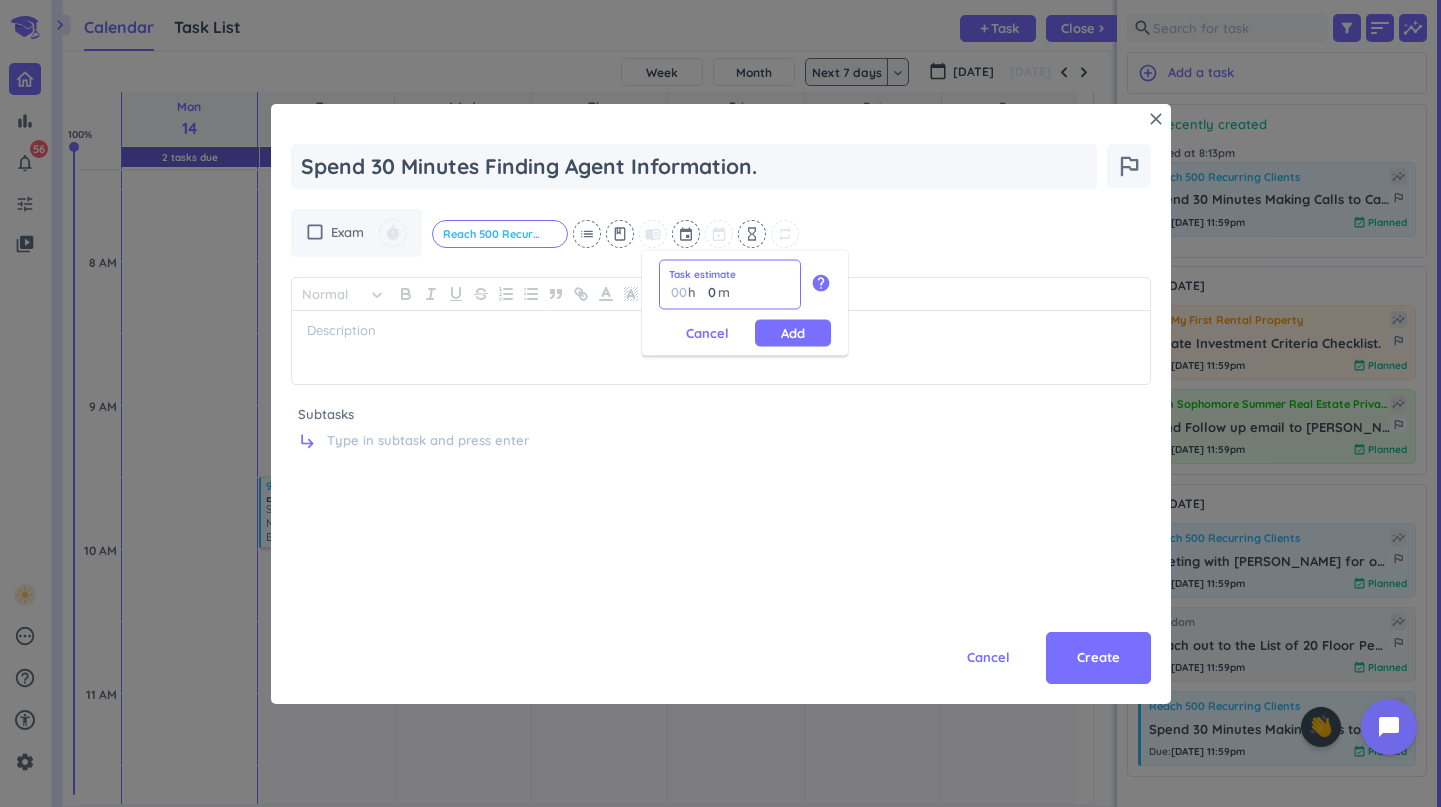 click on "0" at bounding box center (707, 292) 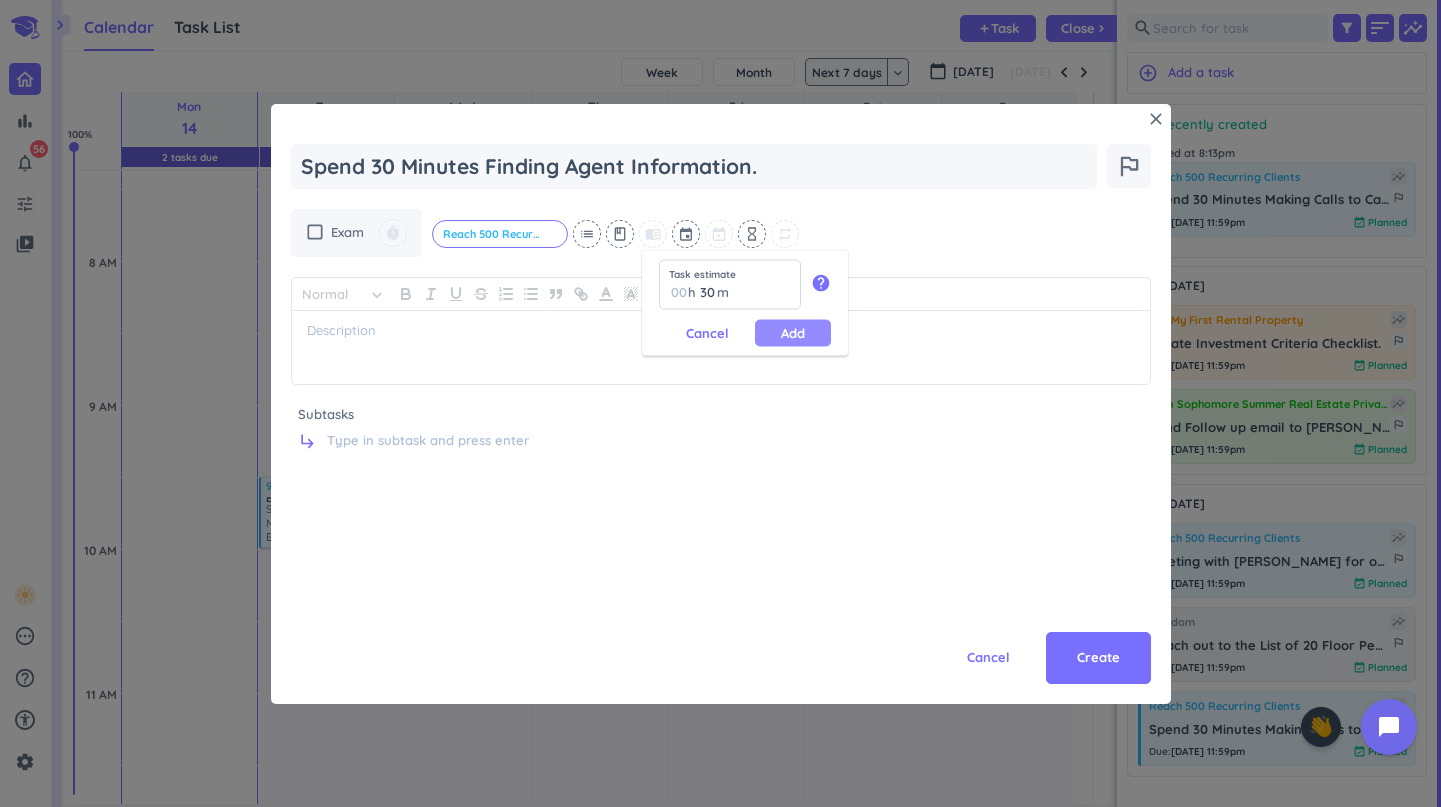click on "Add" at bounding box center [793, 333] 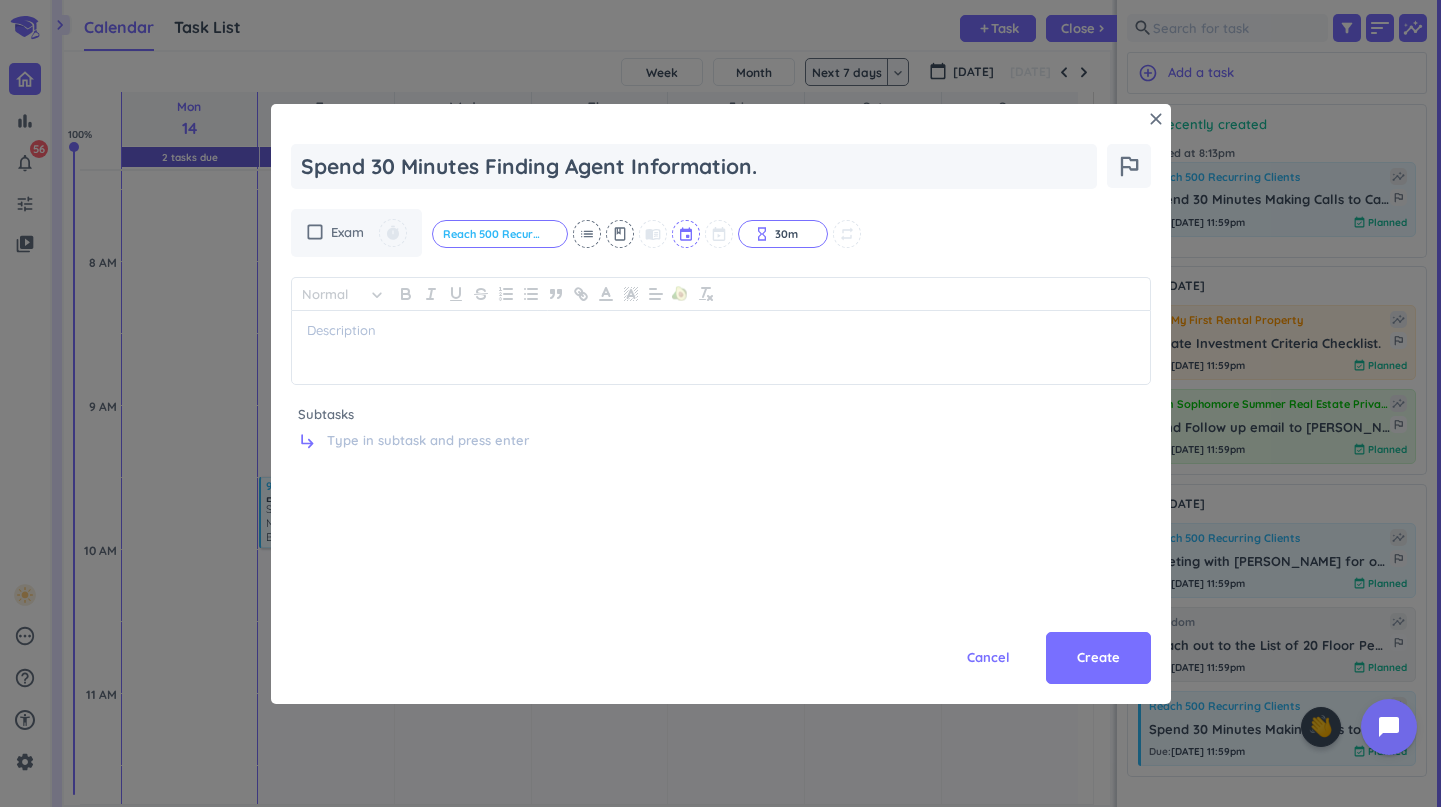 click at bounding box center (687, 234) 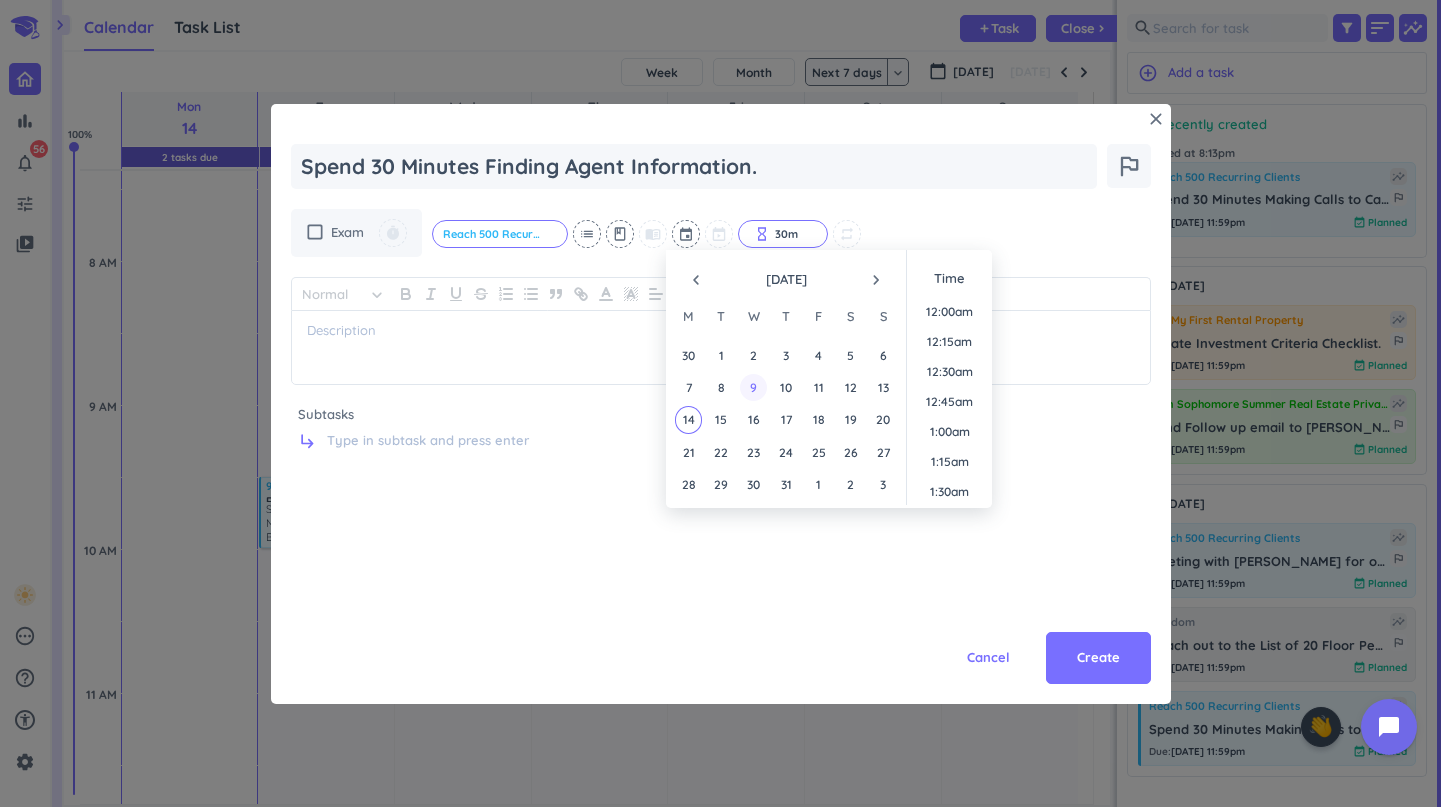 scroll, scrollTop: 2400, scrollLeft: 0, axis: vertical 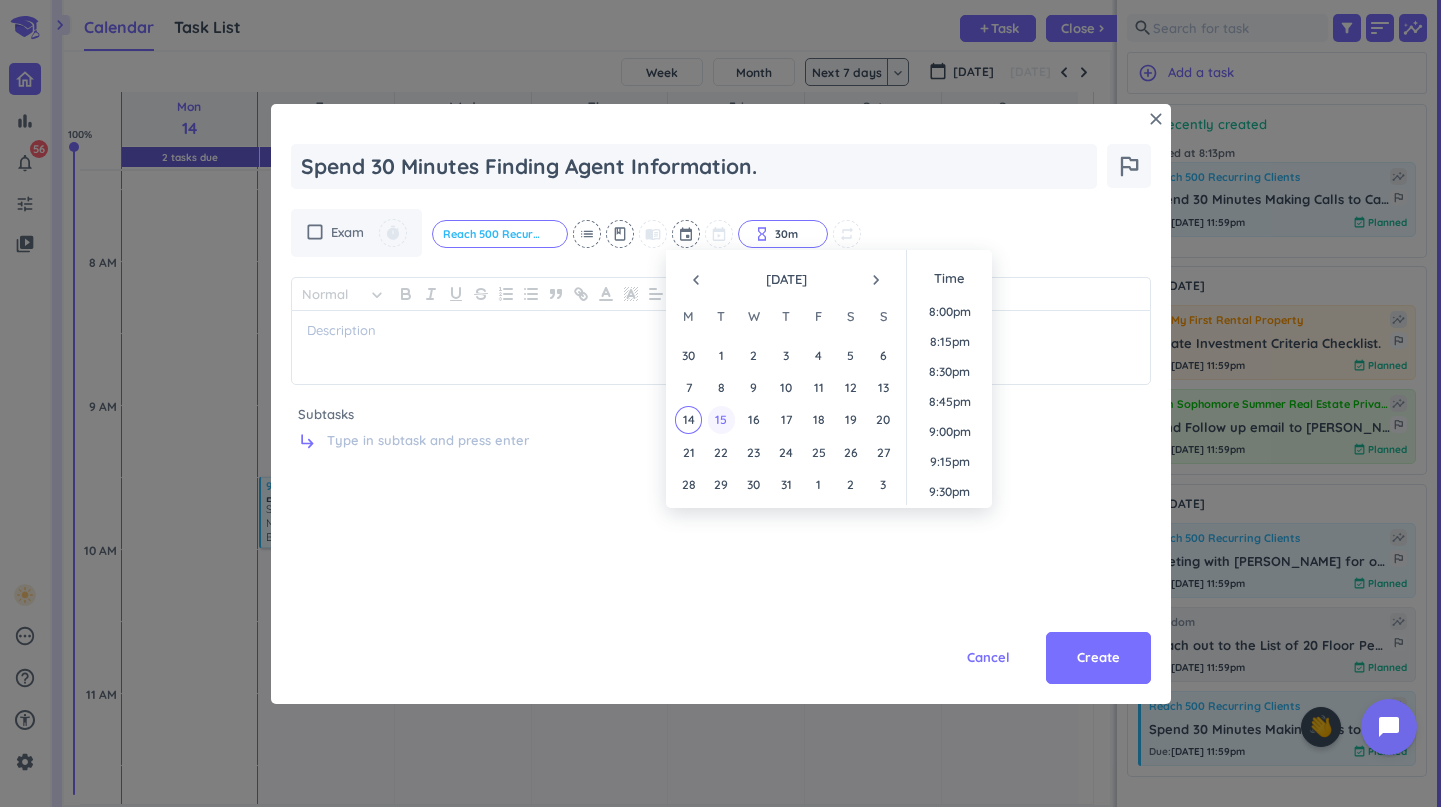 click on "15" at bounding box center (721, 419) 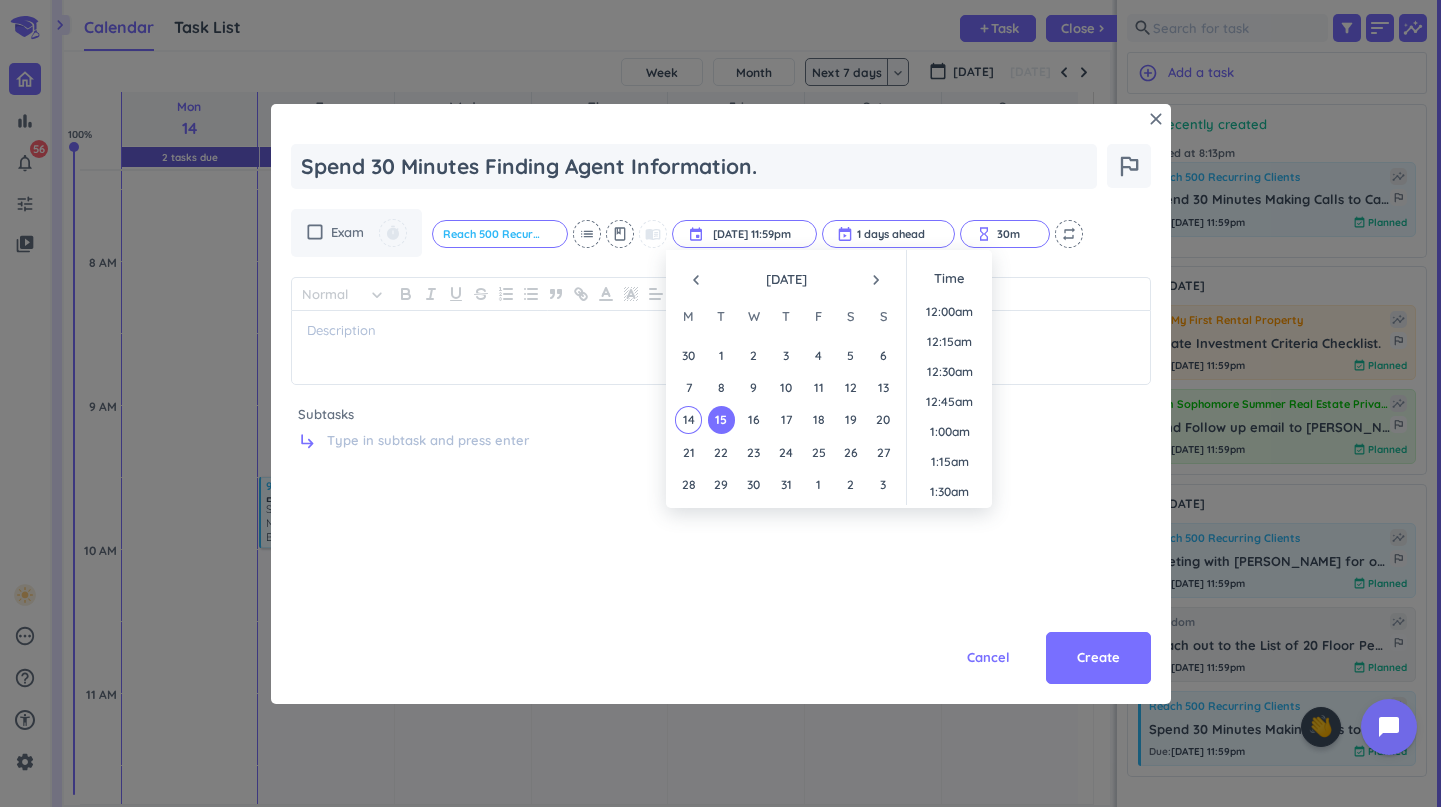 scroll, scrollTop: 2701, scrollLeft: 0, axis: vertical 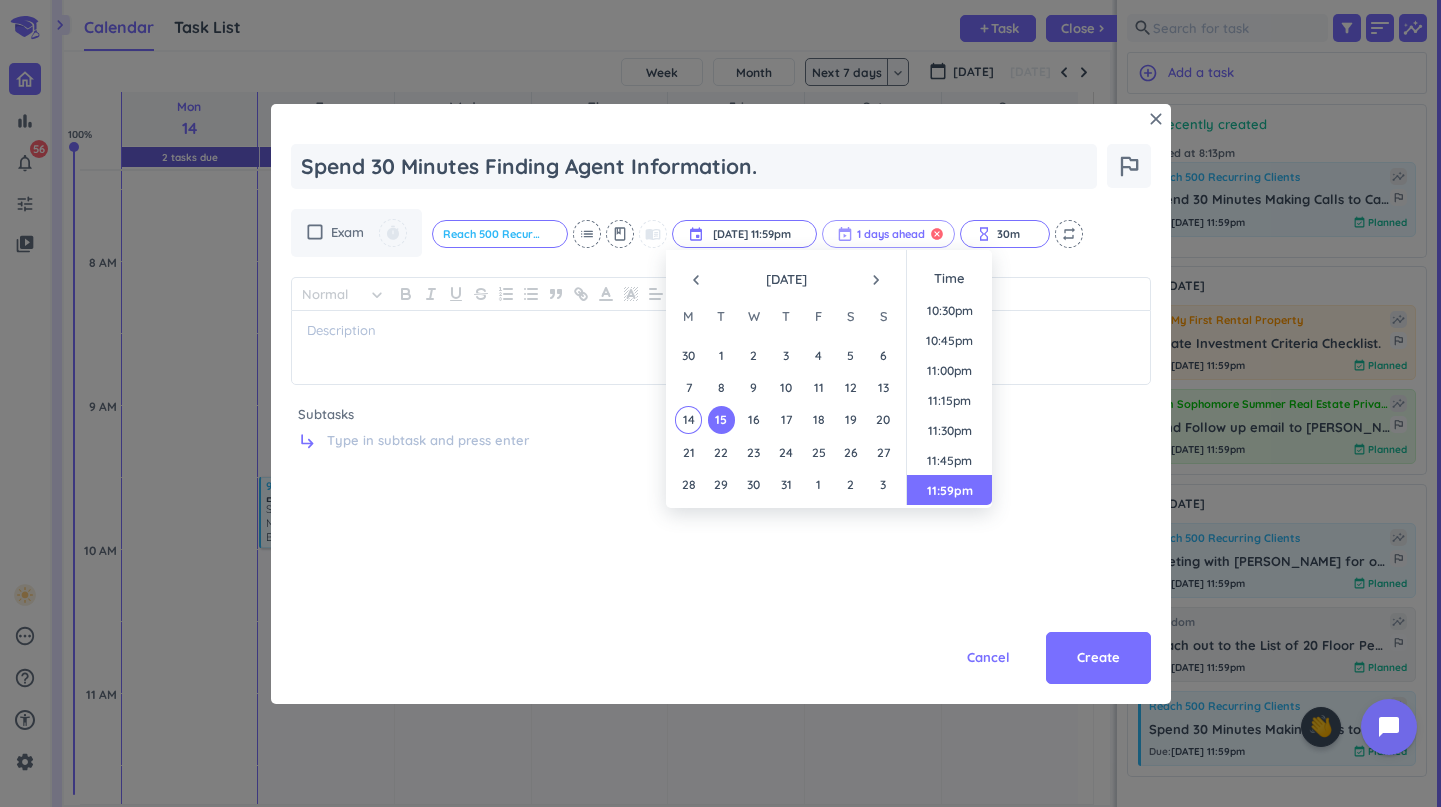 click on "cancel" at bounding box center [937, 234] 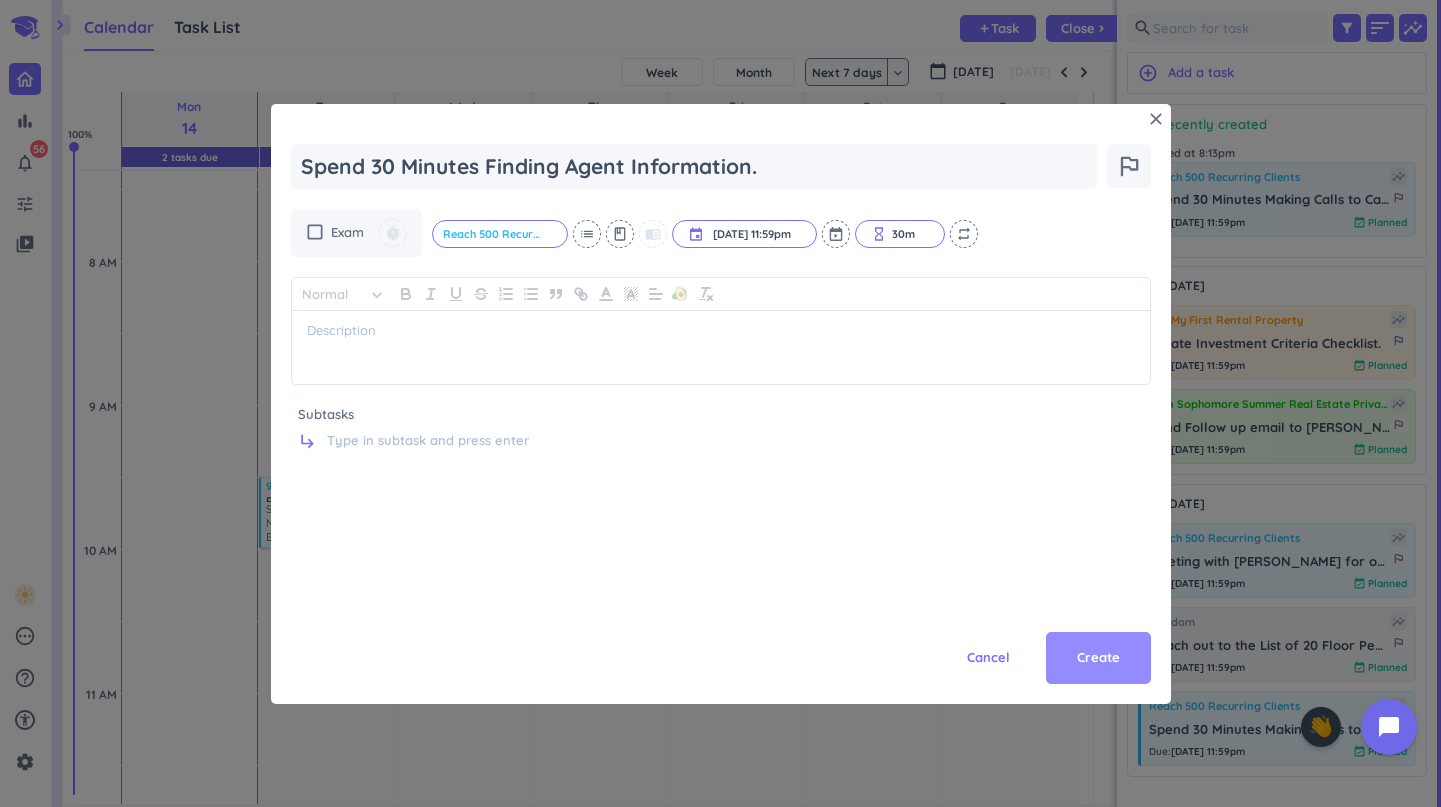 click on "Create" at bounding box center [1098, 658] 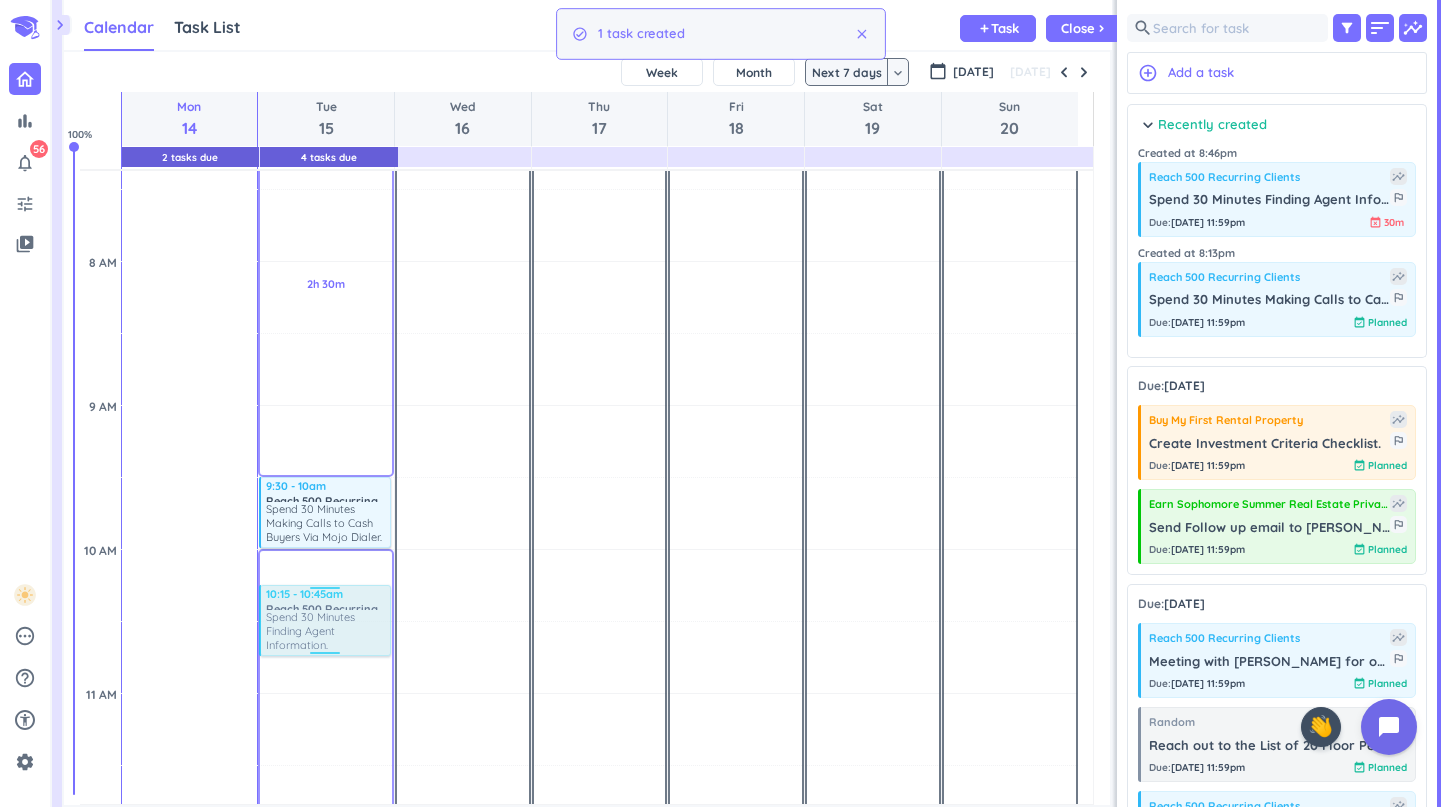 drag, startPoint x: 1258, startPoint y: 217, endPoint x: 339, endPoint y: 586, distance: 990.3141 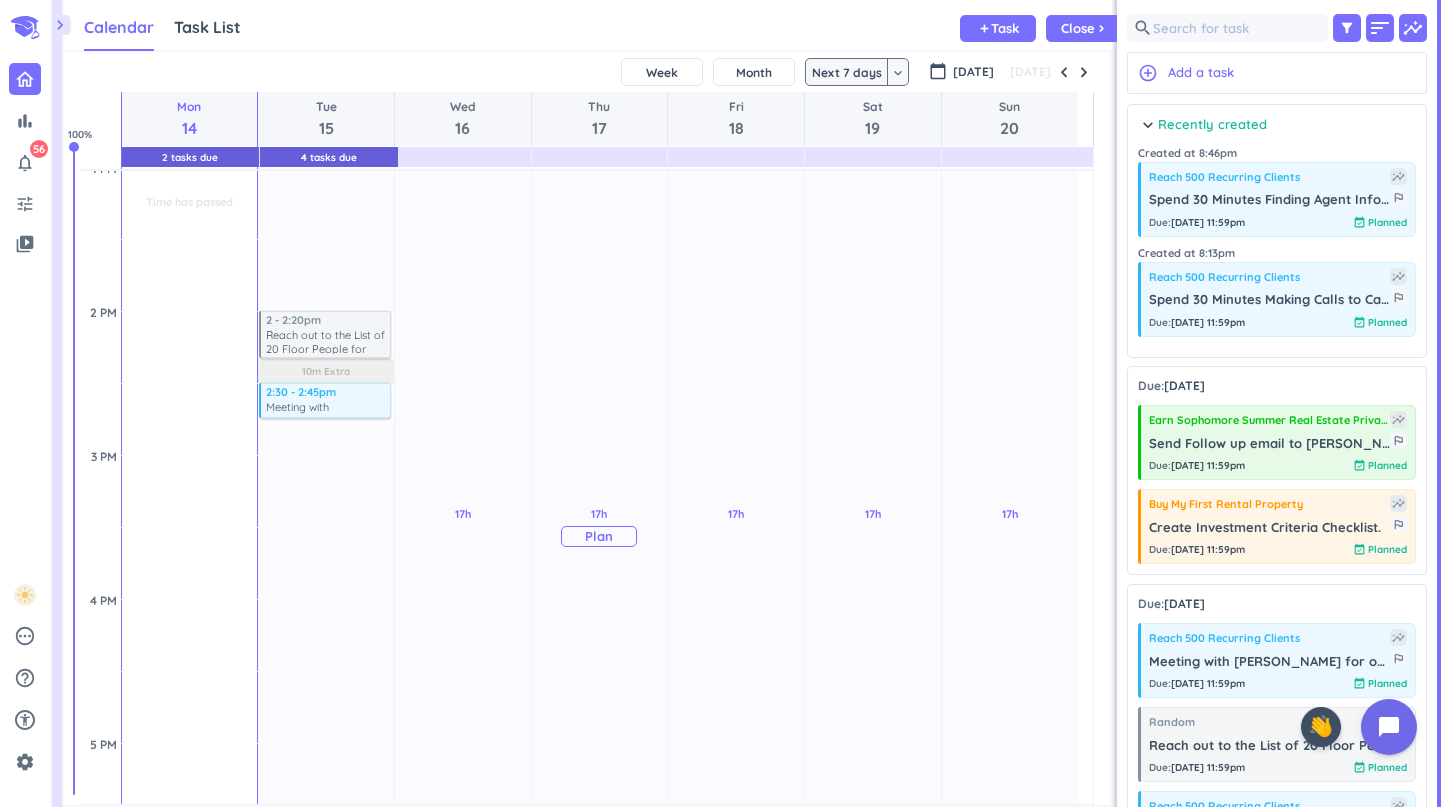 scroll, scrollTop: 1303, scrollLeft: 0, axis: vertical 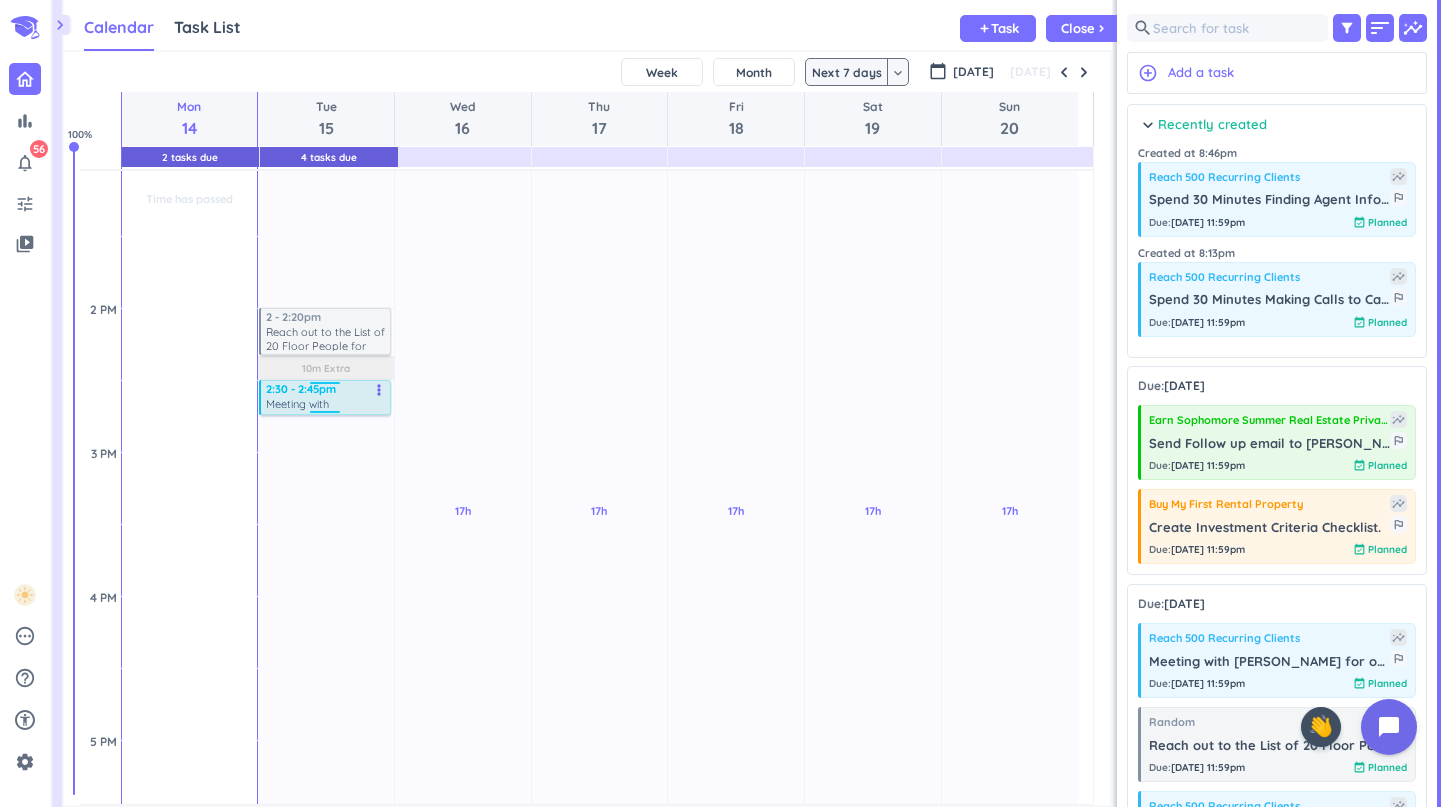 click on "Meeting with [PERSON_NAME] for outbound Email Service @ 2:30pm" at bounding box center [326, 404] 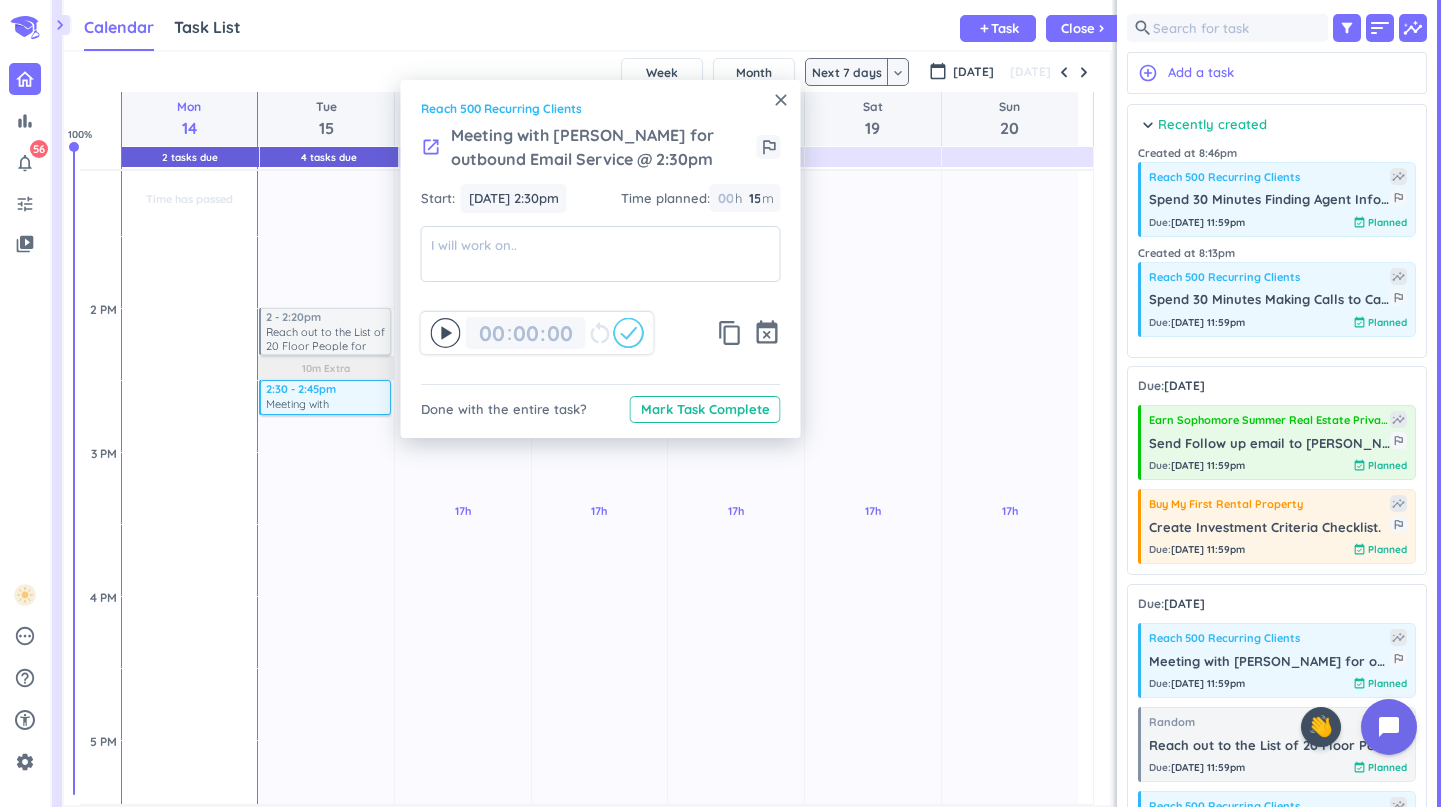 click on "Reach 500 Recurring Clients" at bounding box center (601, 109) 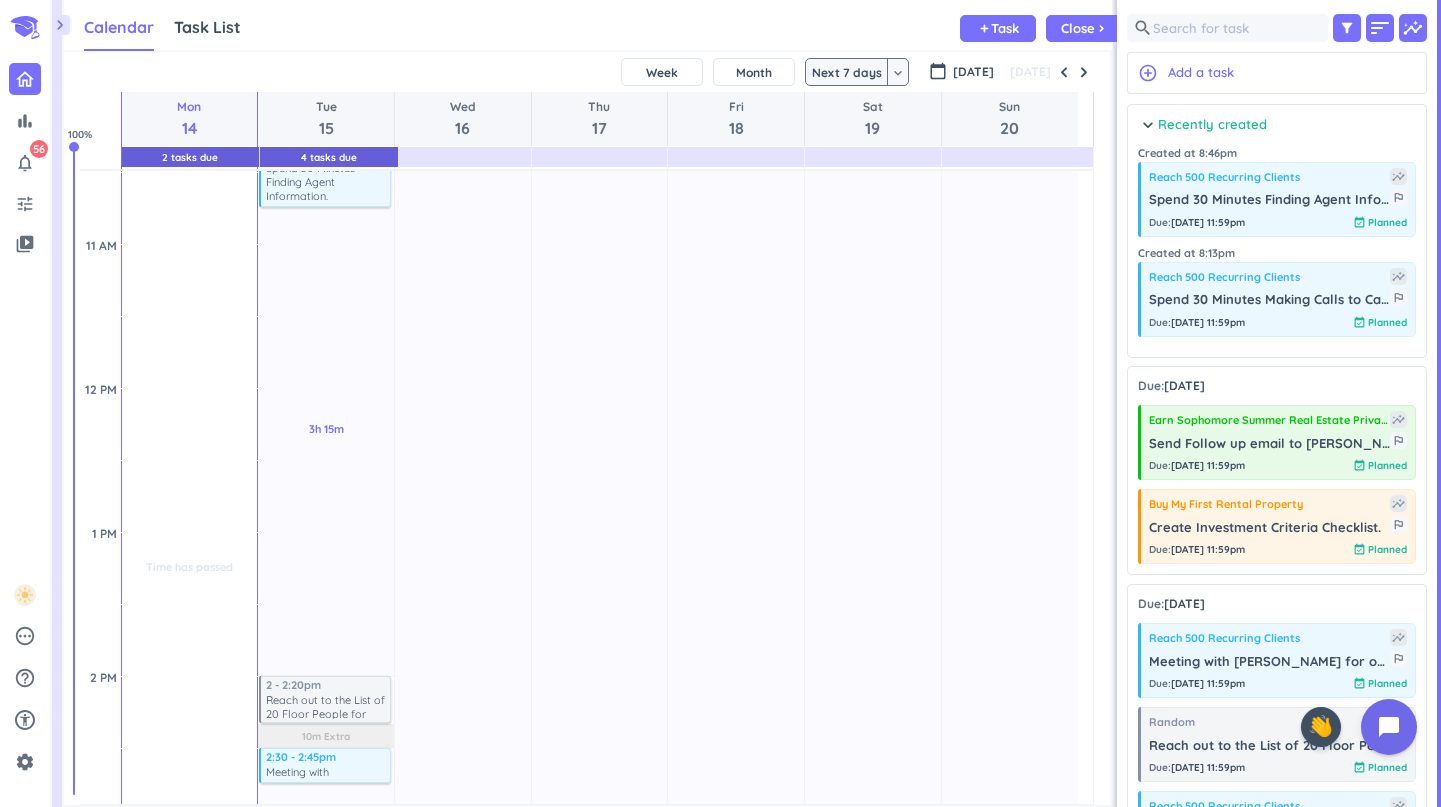 scroll, scrollTop: 733, scrollLeft: 0, axis: vertical 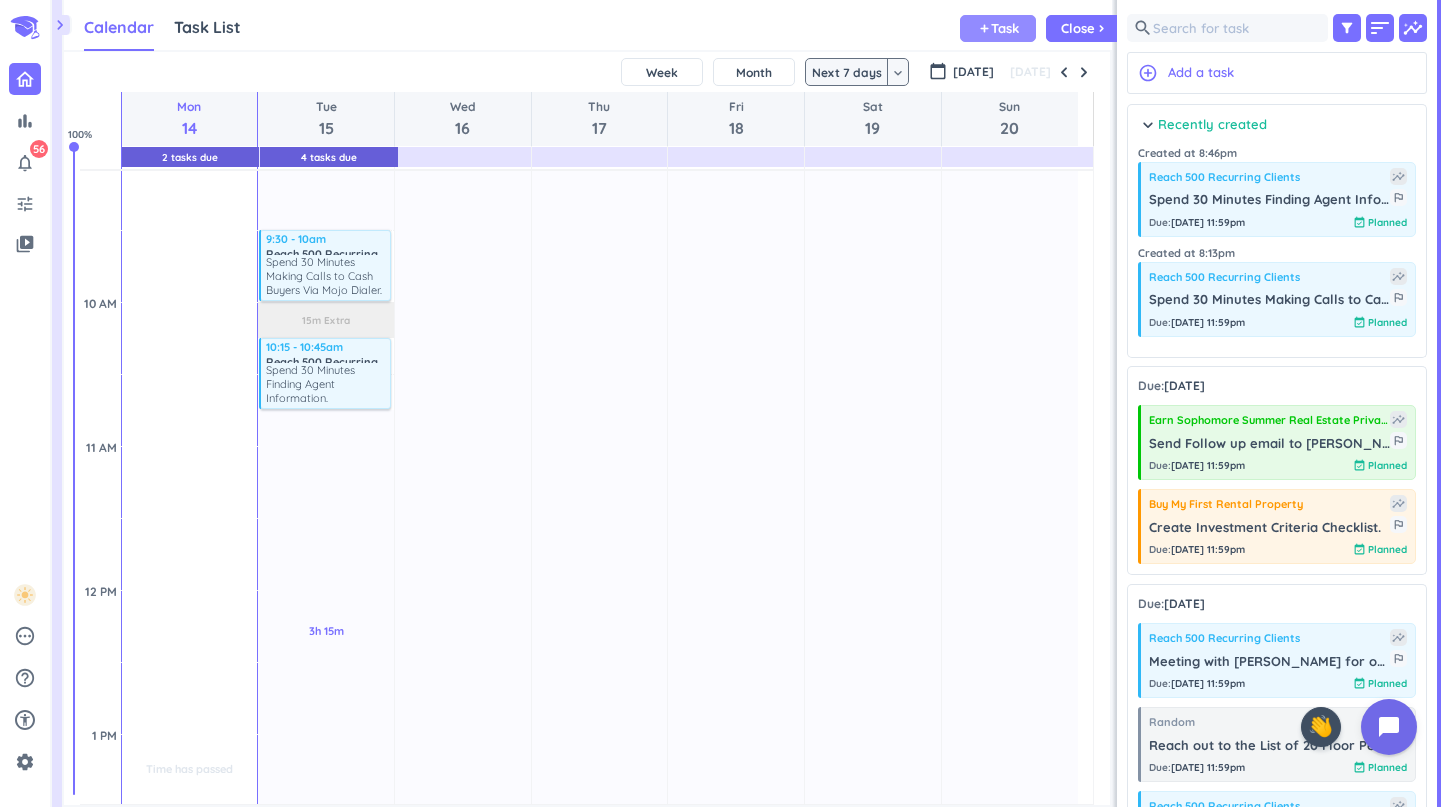 click on "Task" at bounding box center [1005, 28] 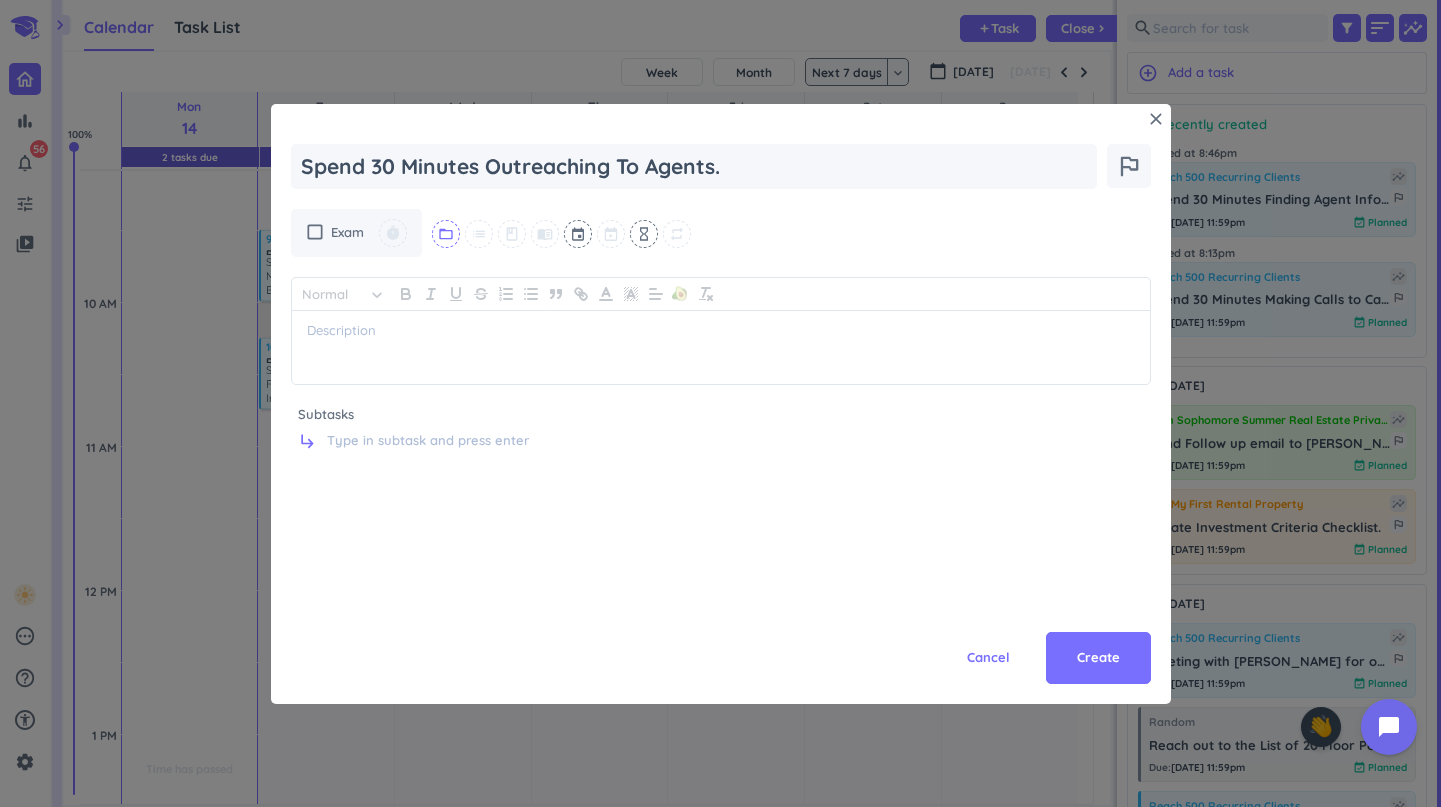click on "folder_open" at bounding box center [446, 234] 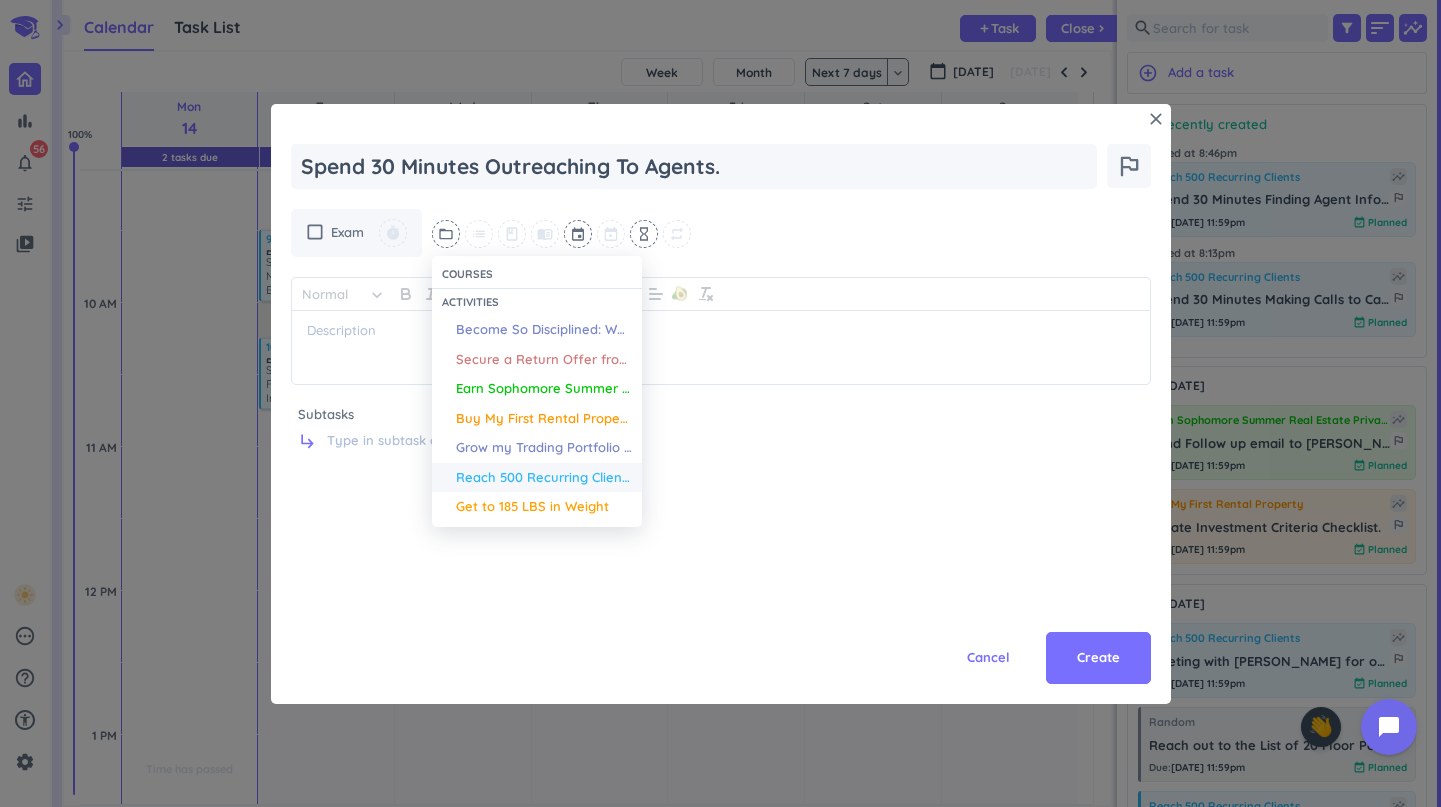 click on "Reach 500 Recurring Clients" at bounding box center [544, 478] 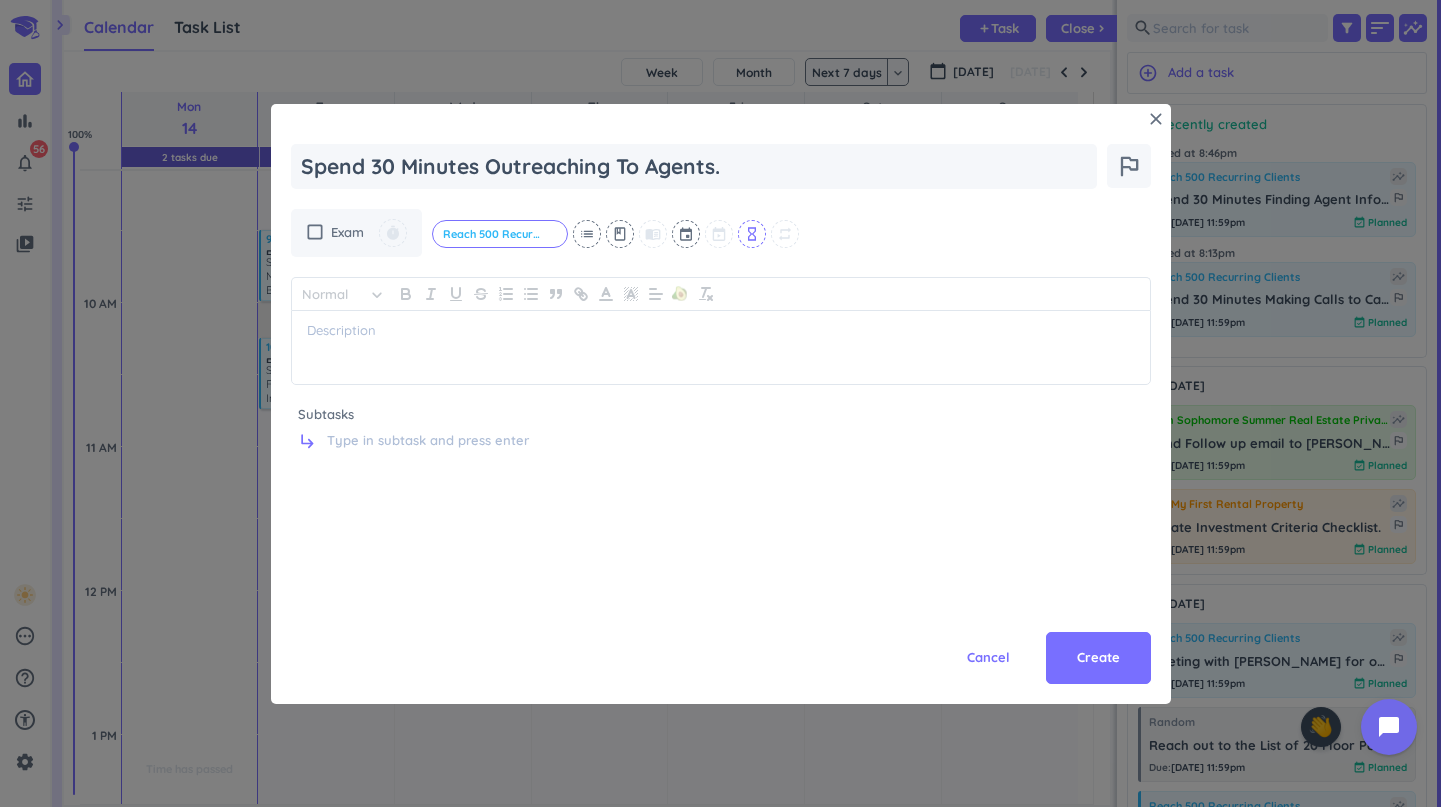 click on "hourglass_empty" at bounding box center (752, 234) 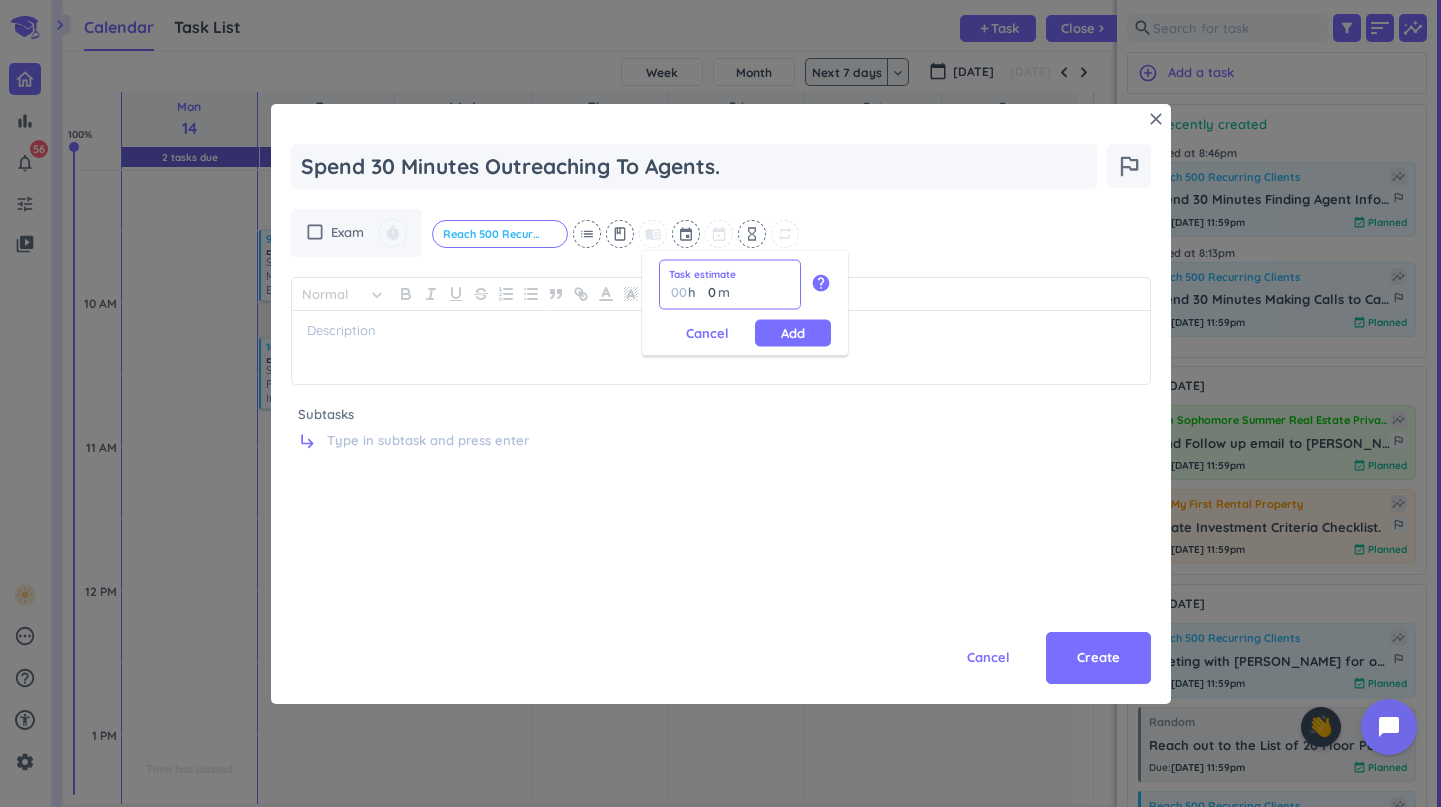 click on "0" at bounding box center (707, 292) 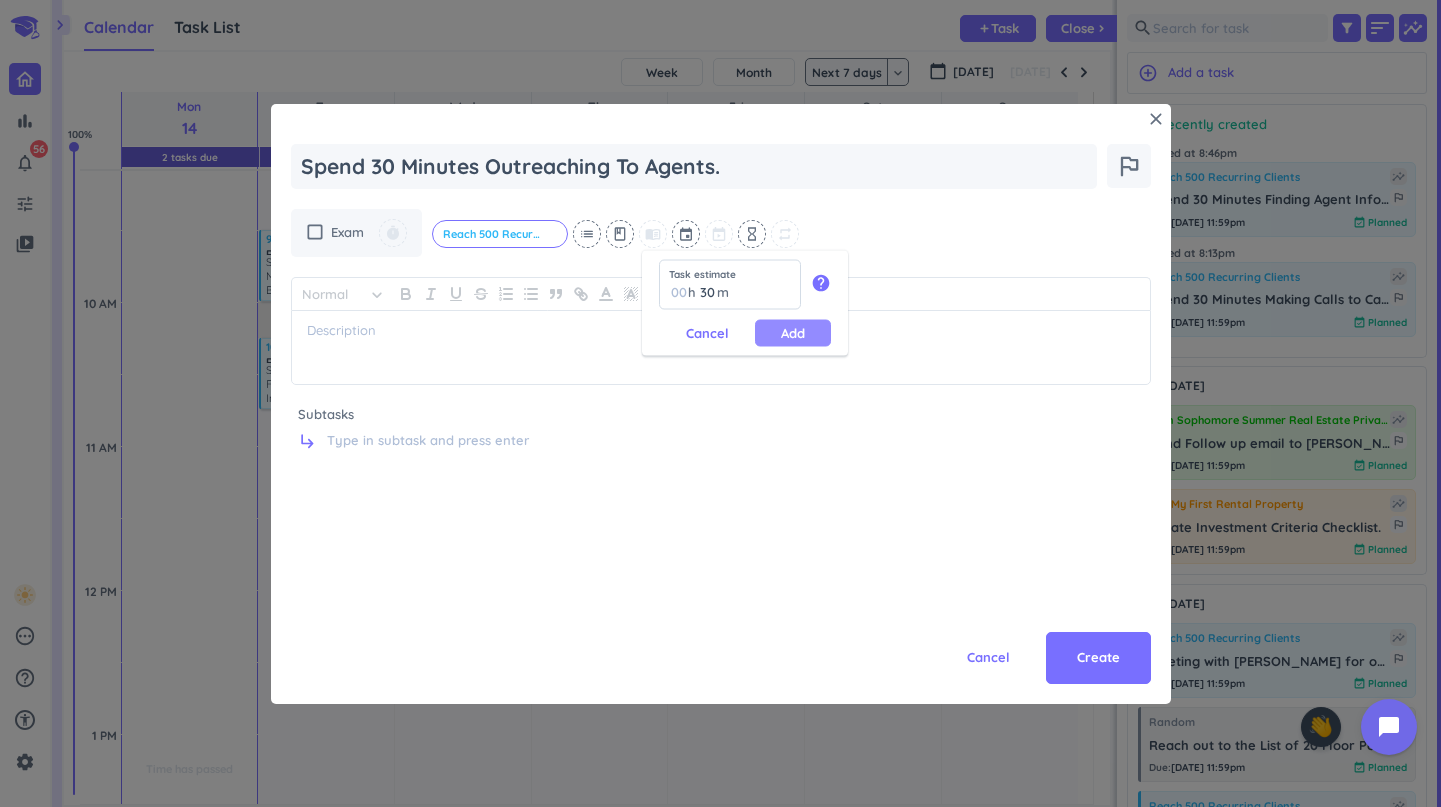 click on "Add" at bounding box center [793, 333] 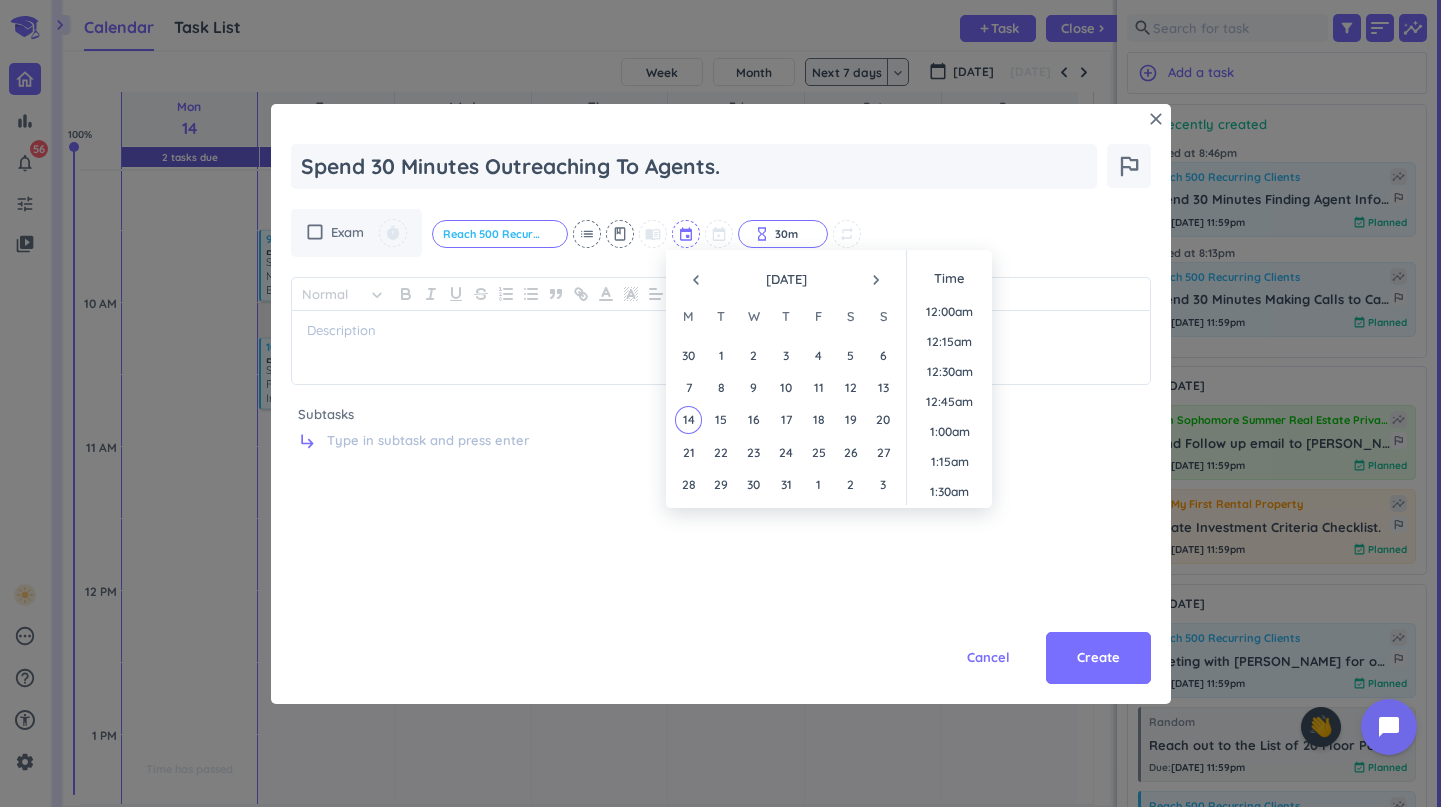 click at bounding box center (687, 234) 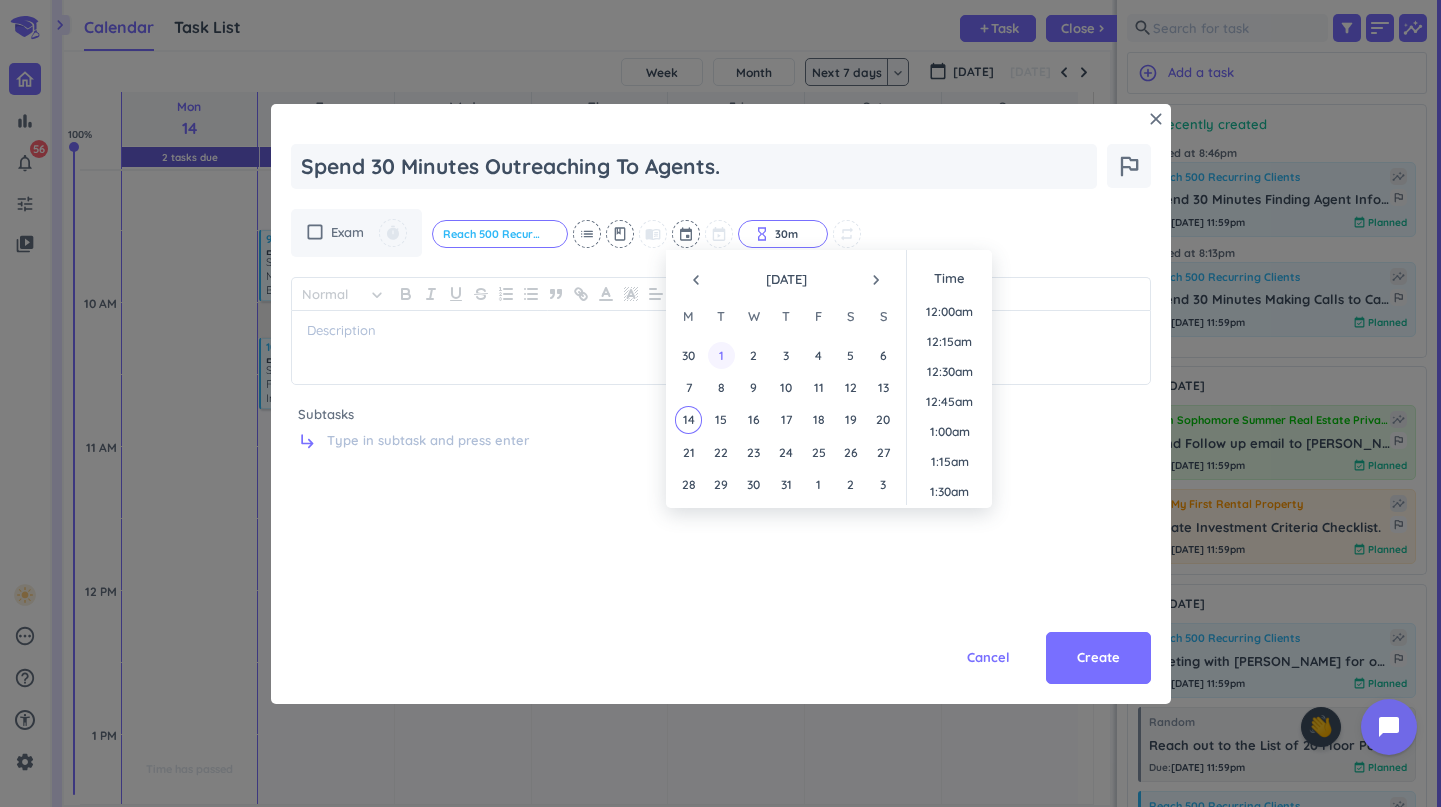 scroll, scrollTop: 2400, scrollLeft: 0, axis: vertical 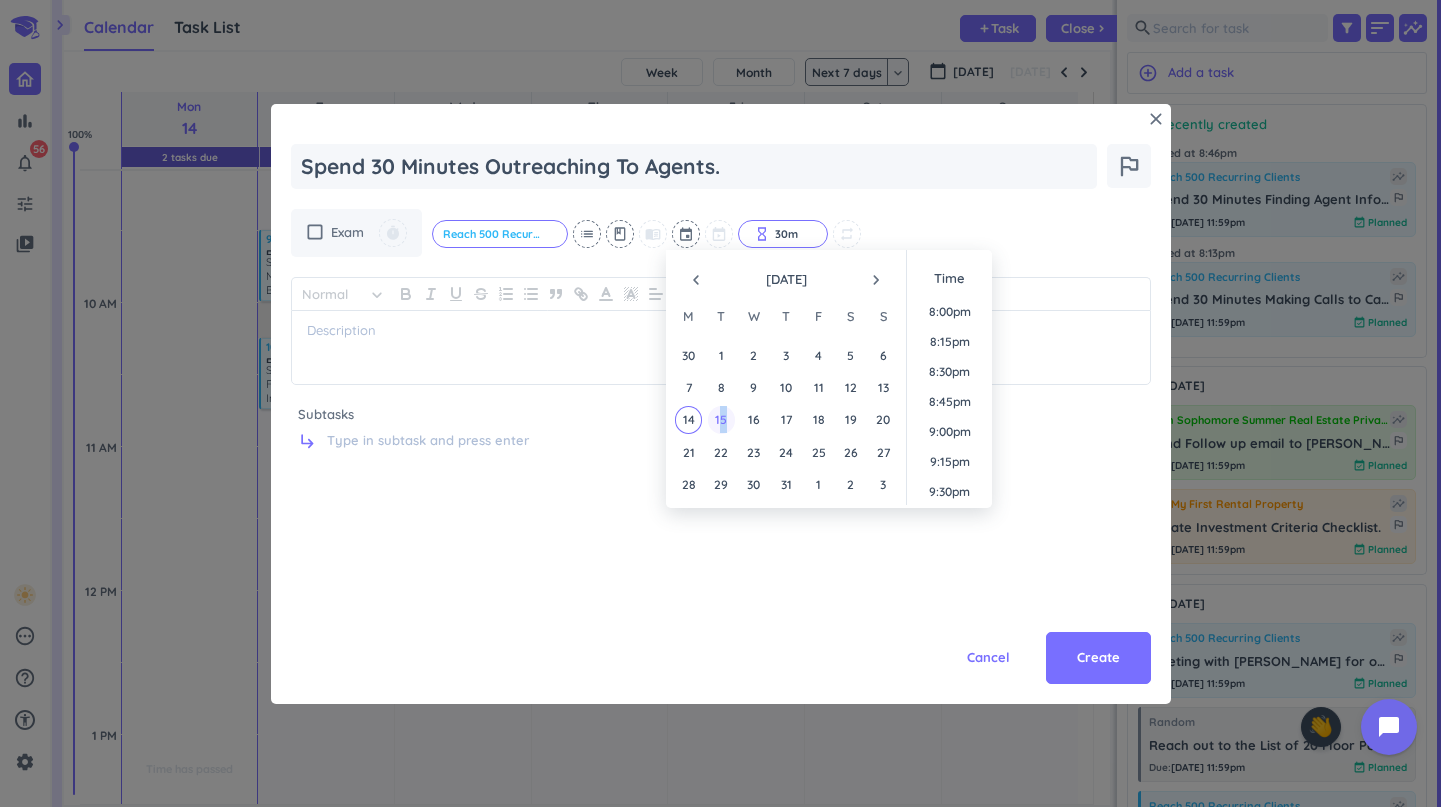 click on "15" at bounding box center (721, 419) 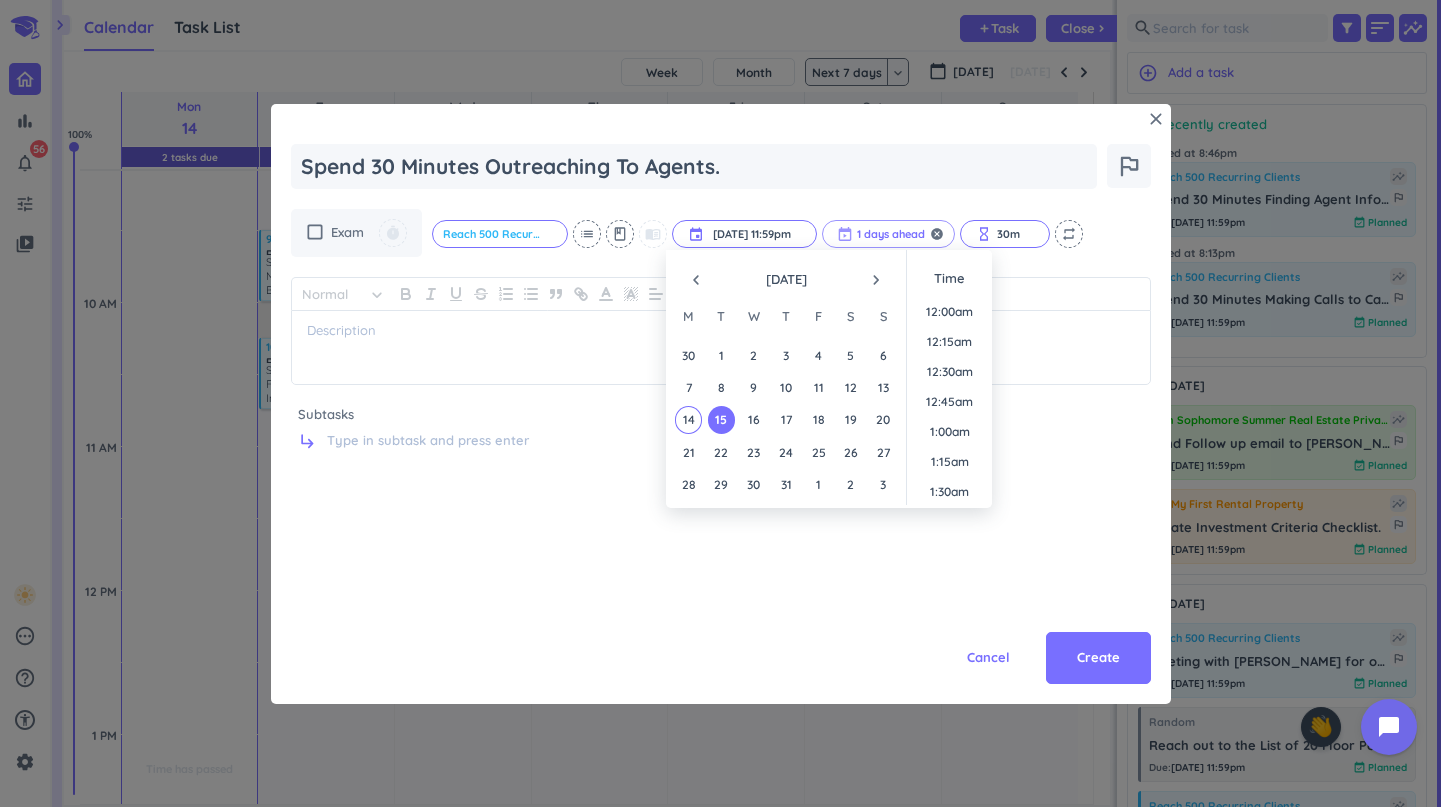 scroll, scrollTop: 2701, scrollLeft: 0, axis: vertical 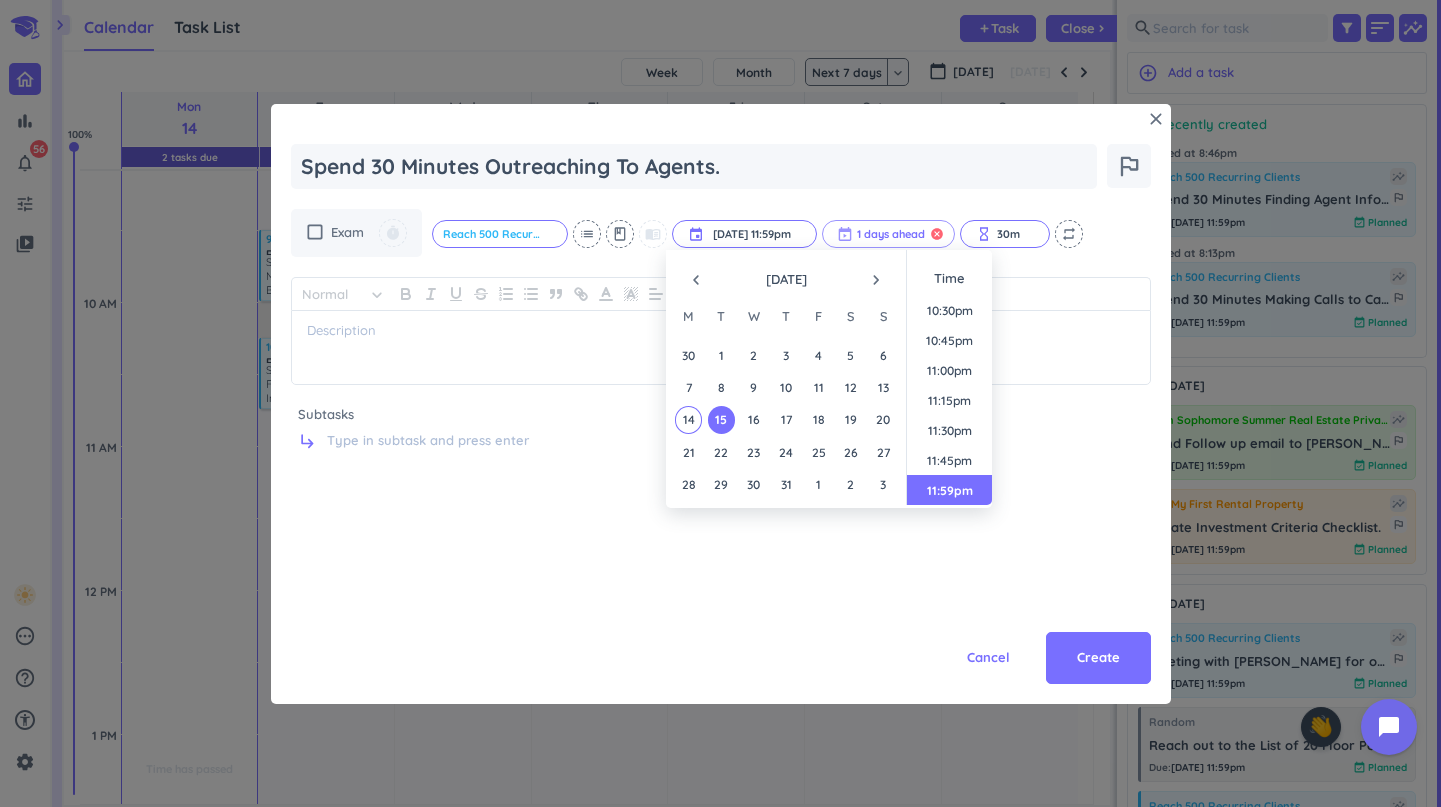 click on "cancel" at bounding box center (937, 234) 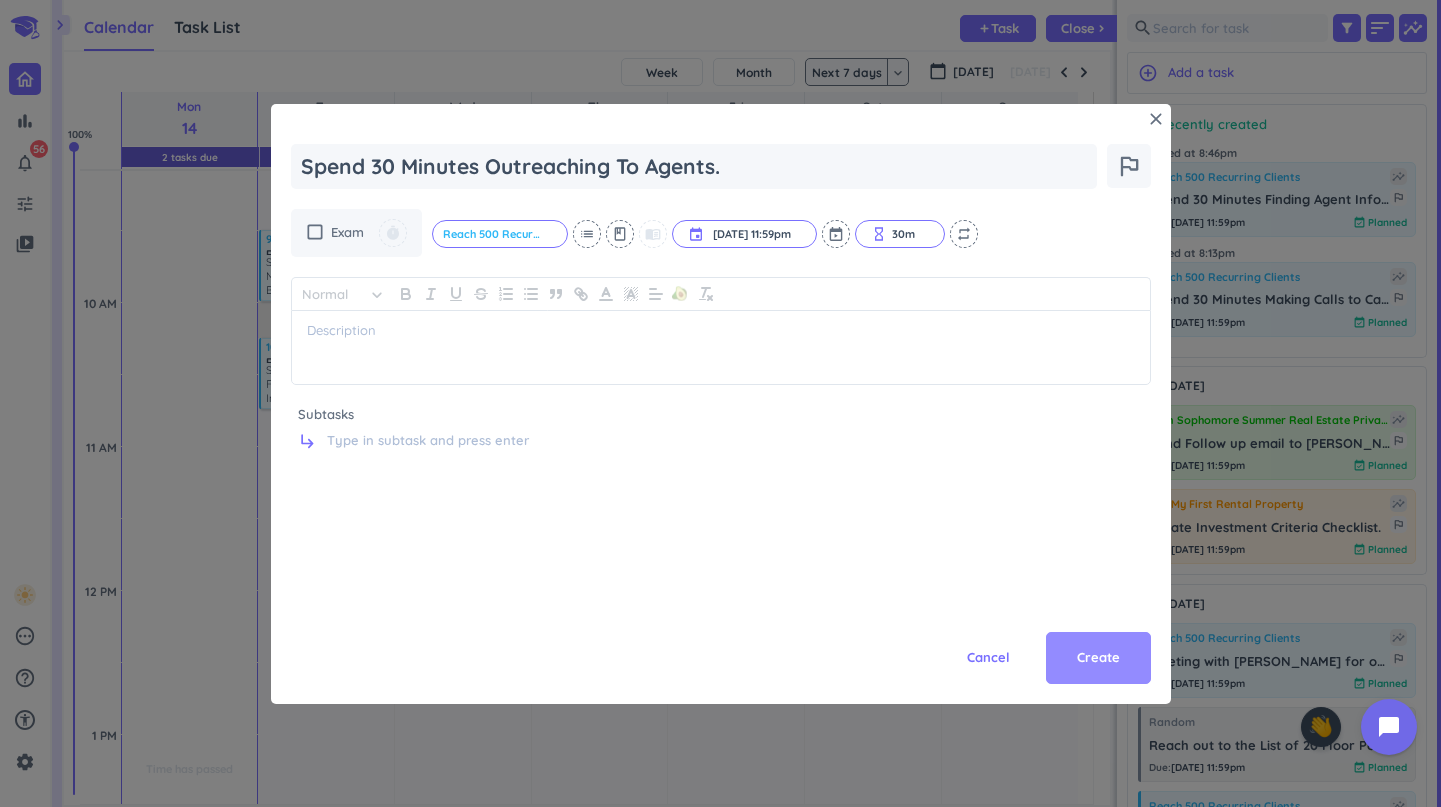click on "Create" at bounding box center [1098, 658] 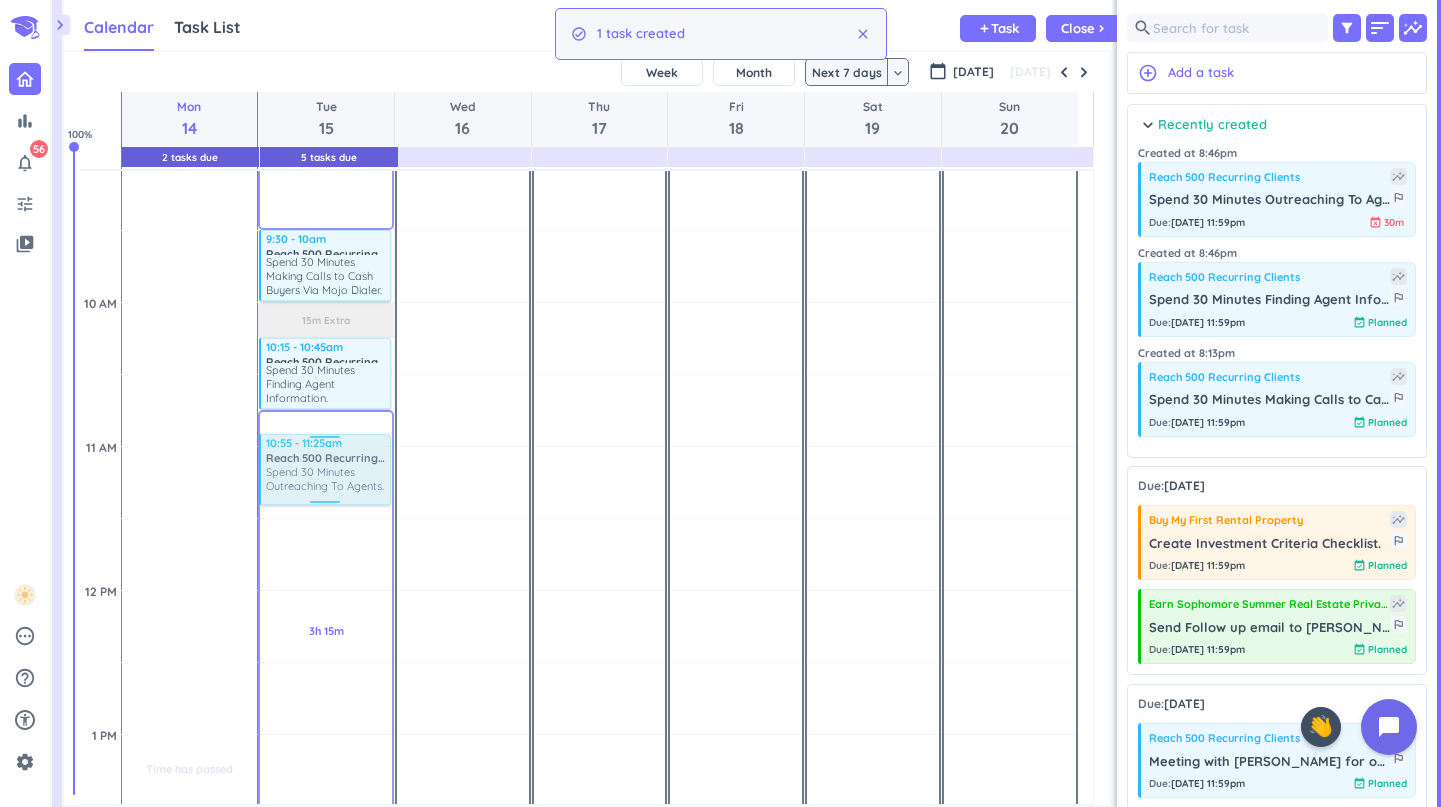 drag, startPoint x: 1290, startPoint y: 213, endPoint x: 344, endPoint y: 438, distance: 972.38934 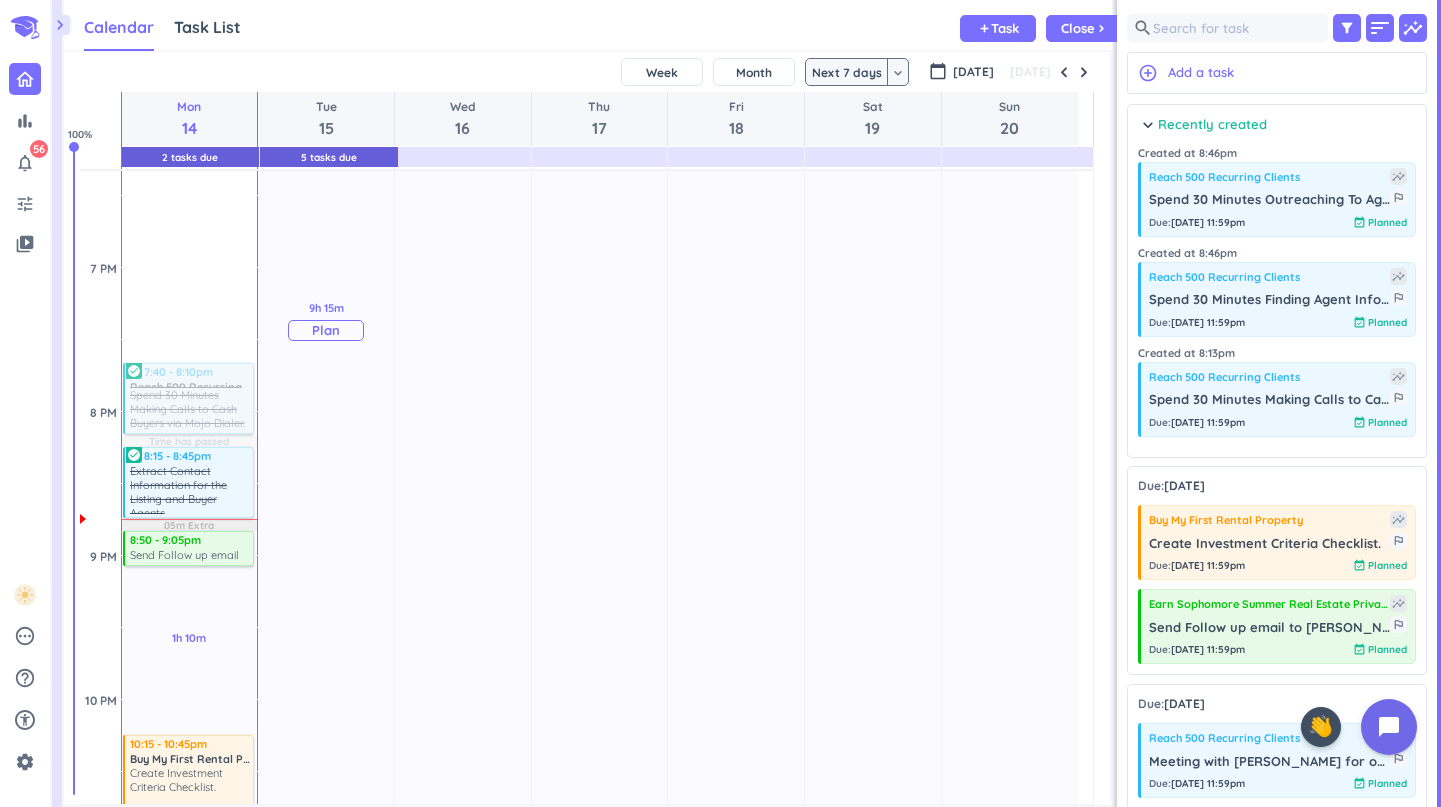 scroll, scrollTop: 2249, scrollLeft: 0, axis: vertical 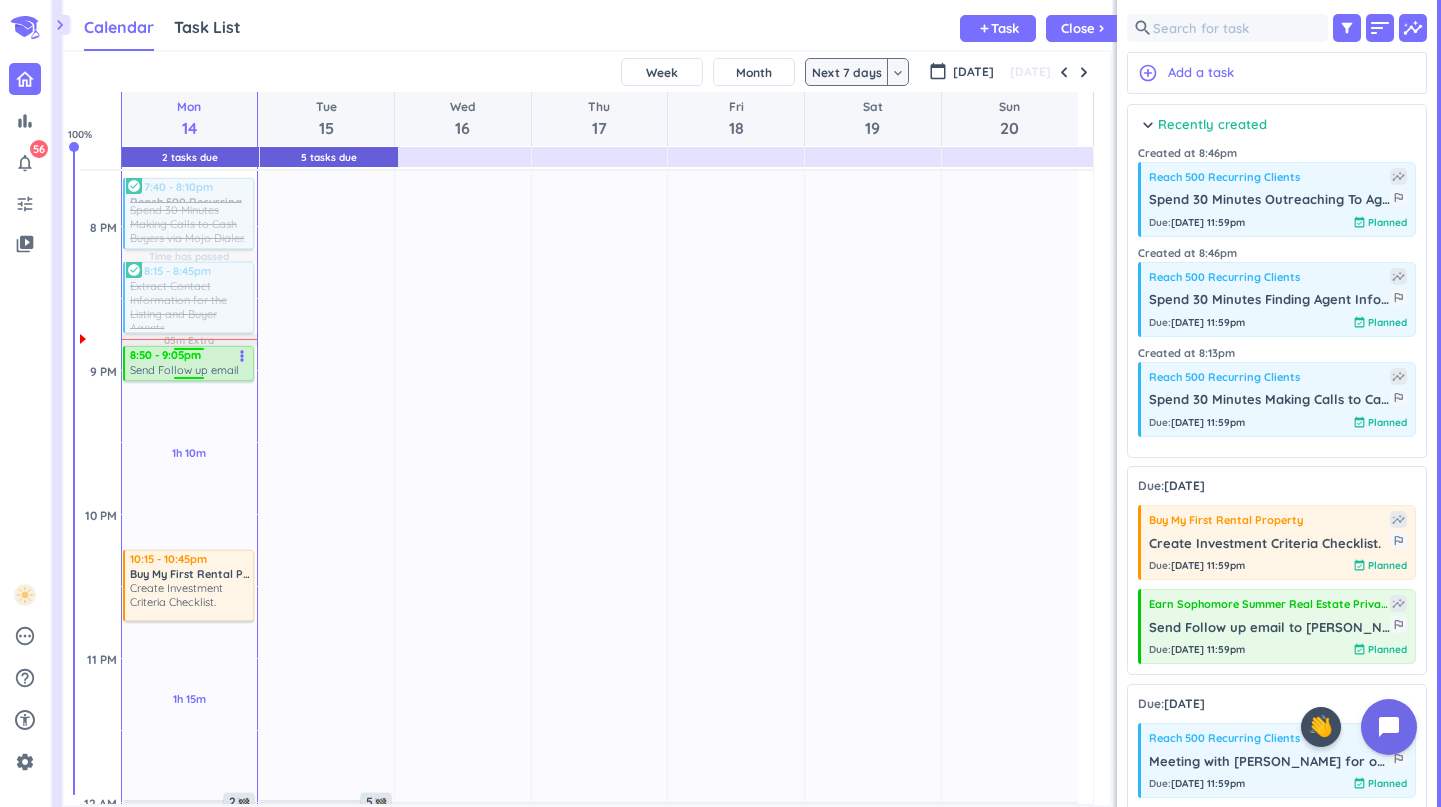 click on "Send Follow up email to [PERSON_NAME]." at bounding box center (190, 370) 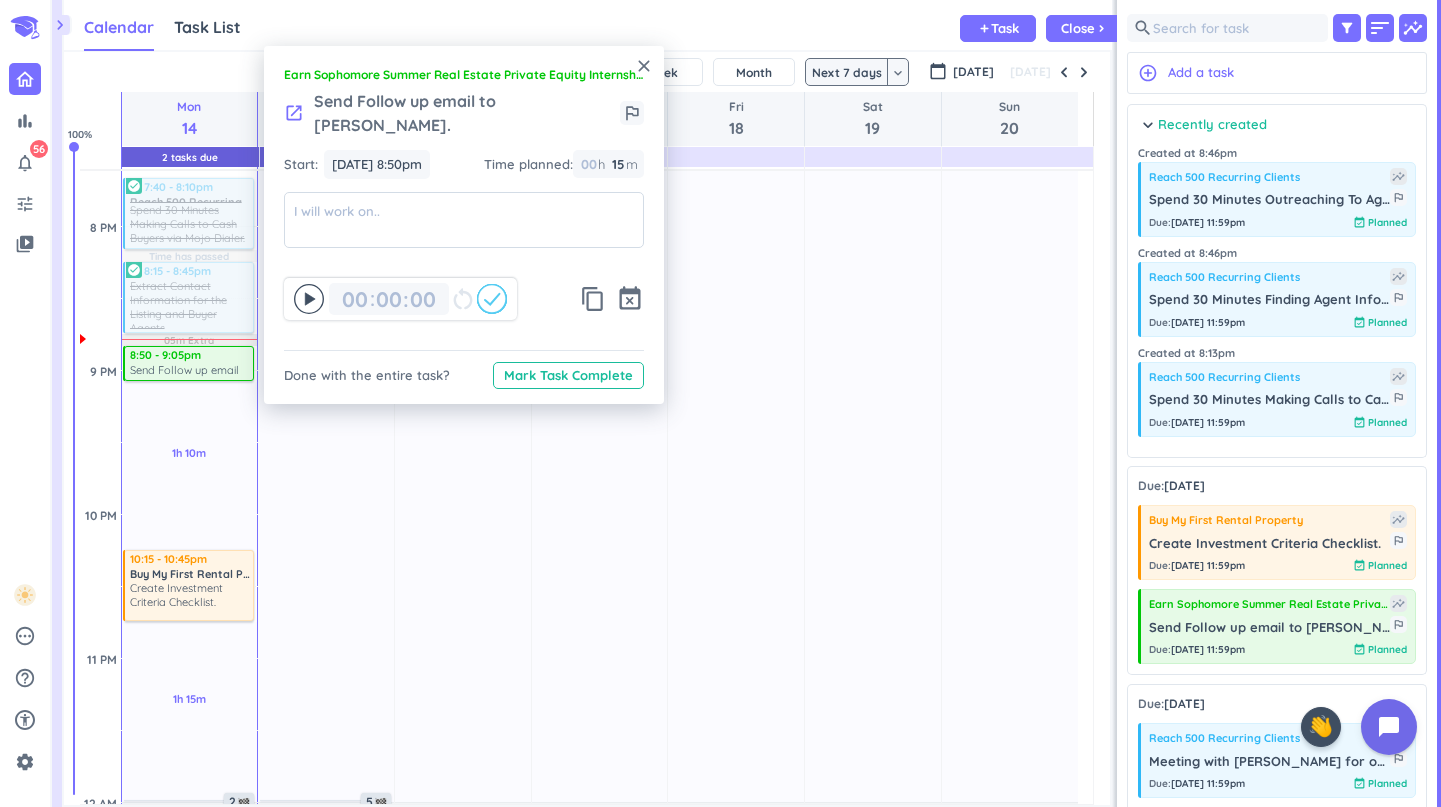 click on "close" at bounding box center (644, 66) 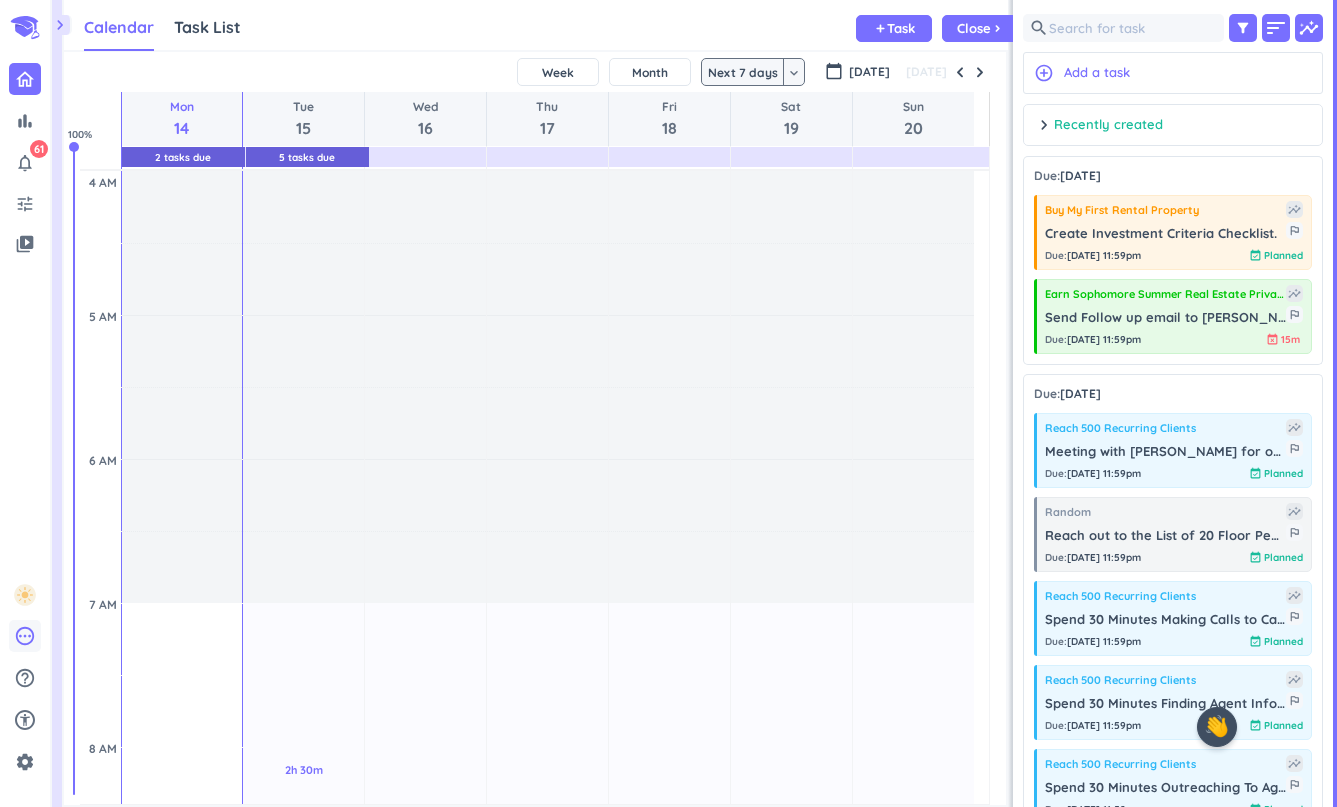 scroll, scrollTop: 0, scrollLeft: 0, axis: both 